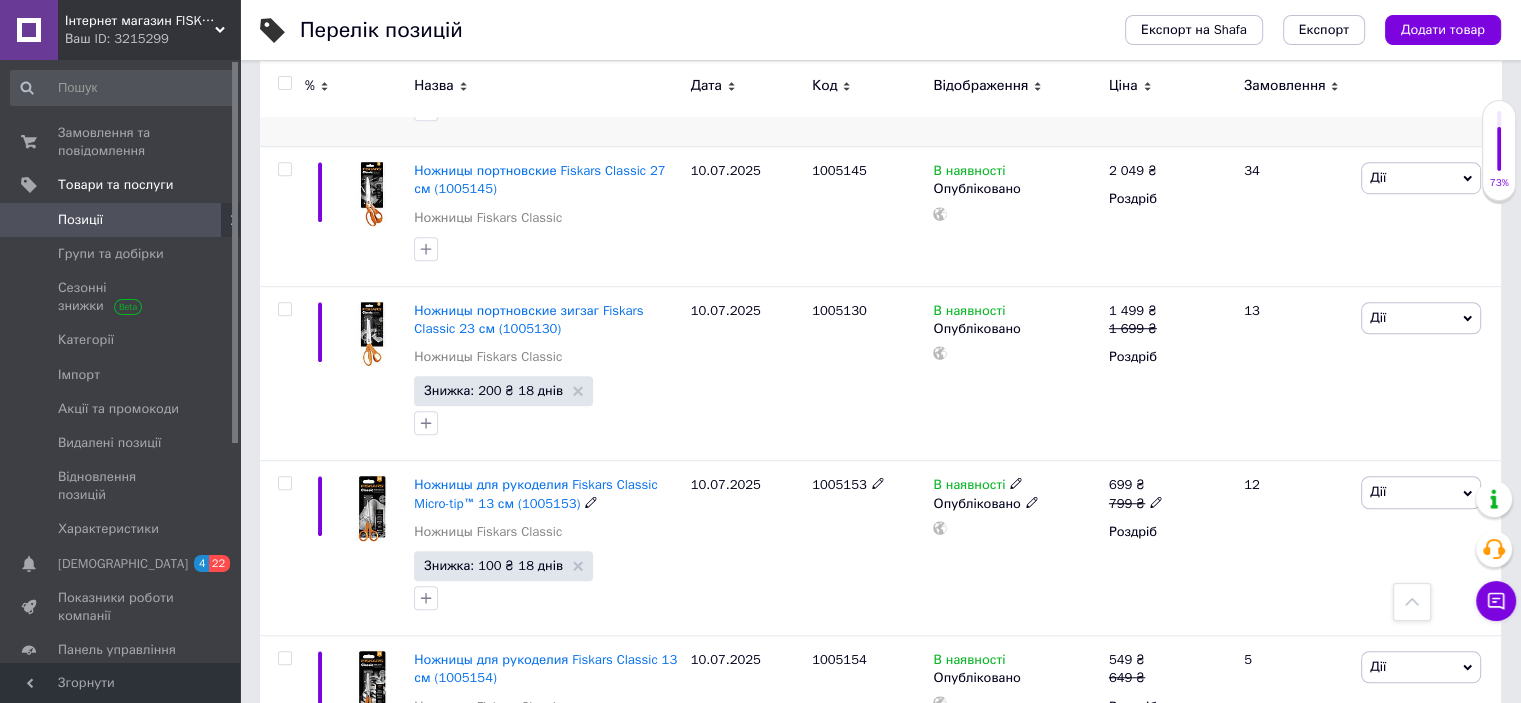 scroll, scrollTop: 1466, scrollLeft: 0, axis: vertical 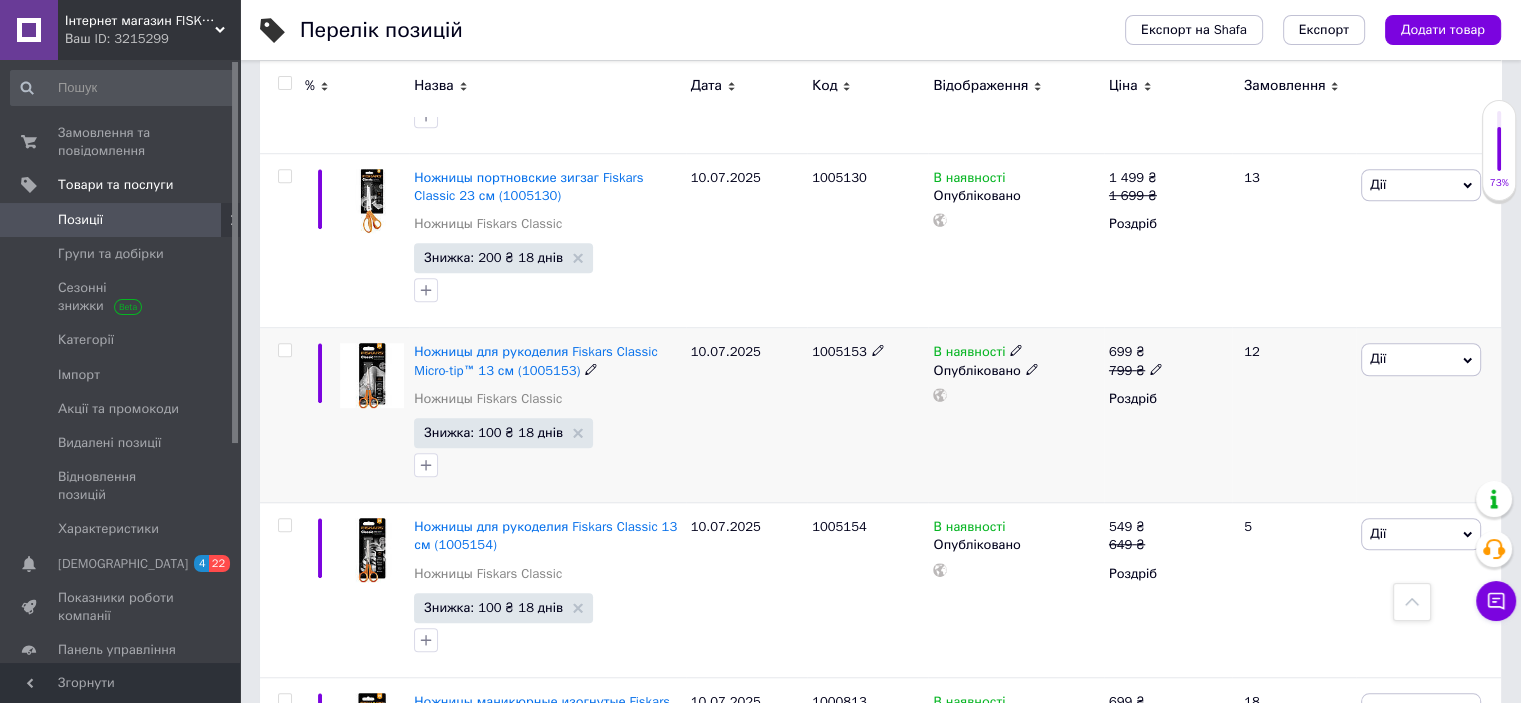 click on "10.07.2025" at bounding box center (746, 415) 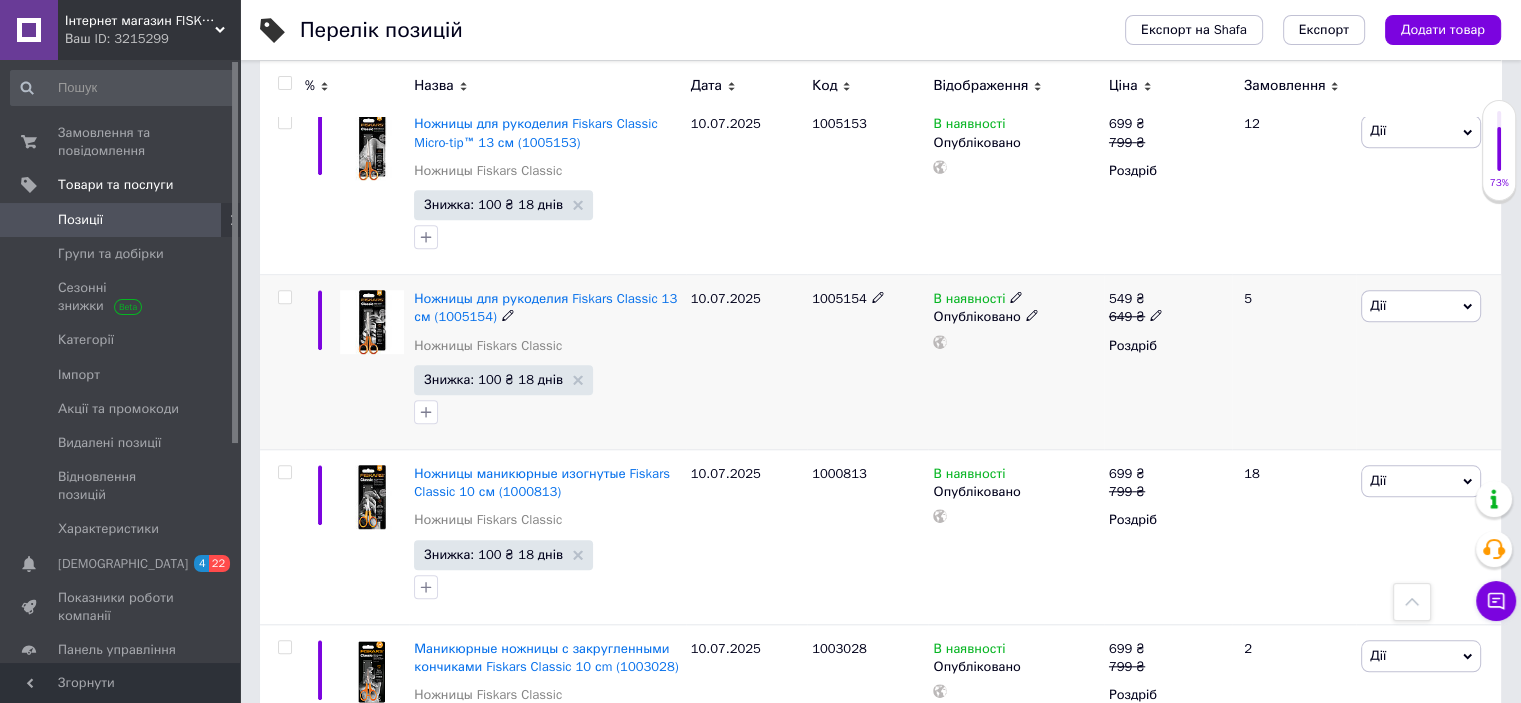 scroll, scrollTop: 1733, scrollLeft: 0, axis: vertical 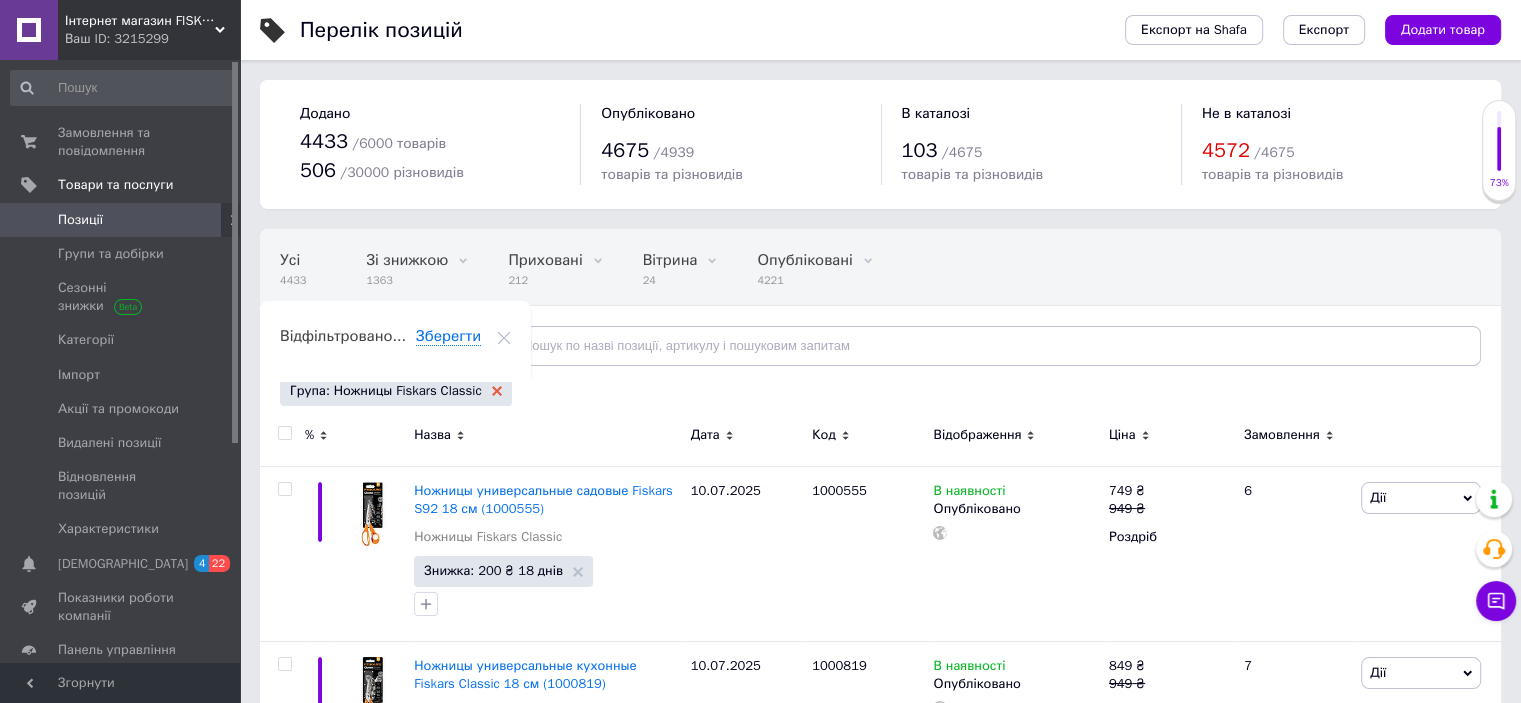 click 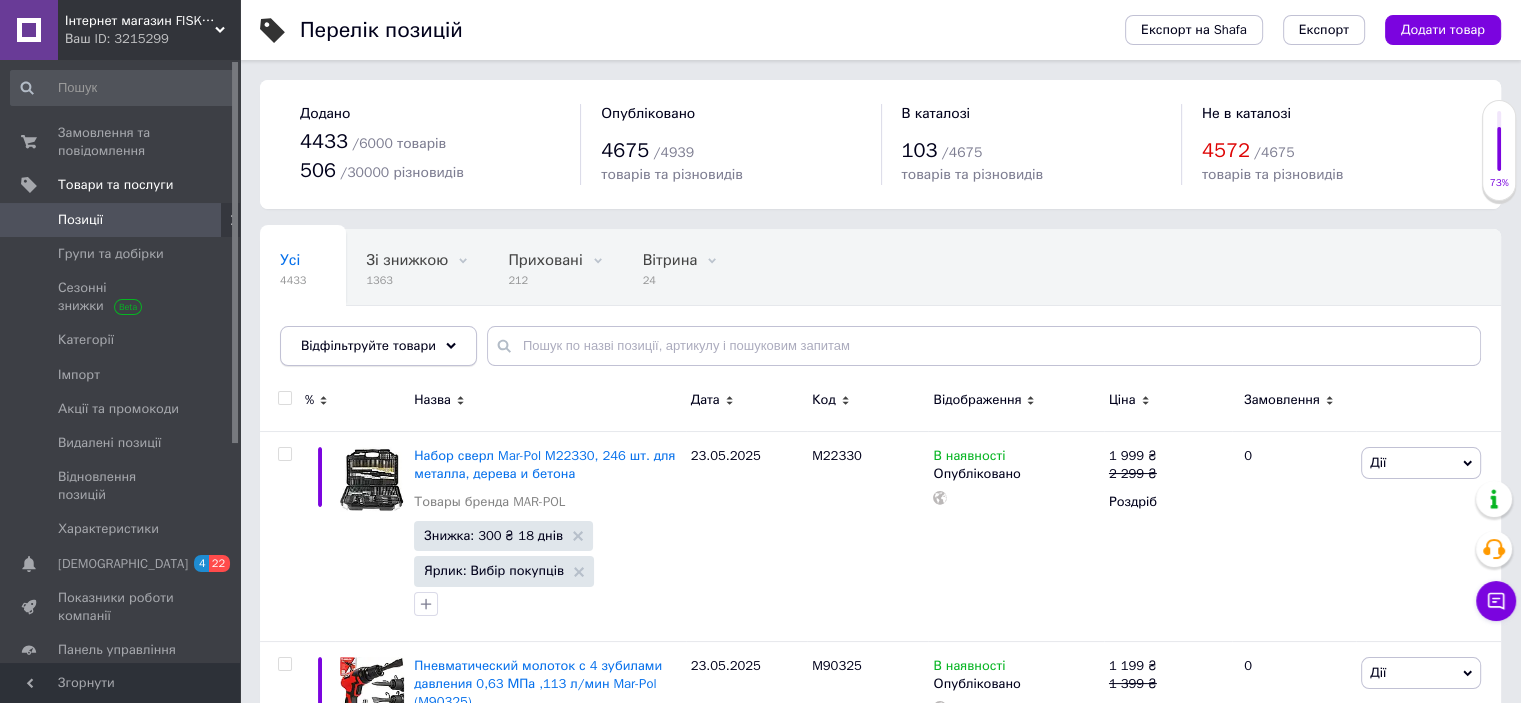click on "Відфільтруйте товари" at bounding box center [378, 346] 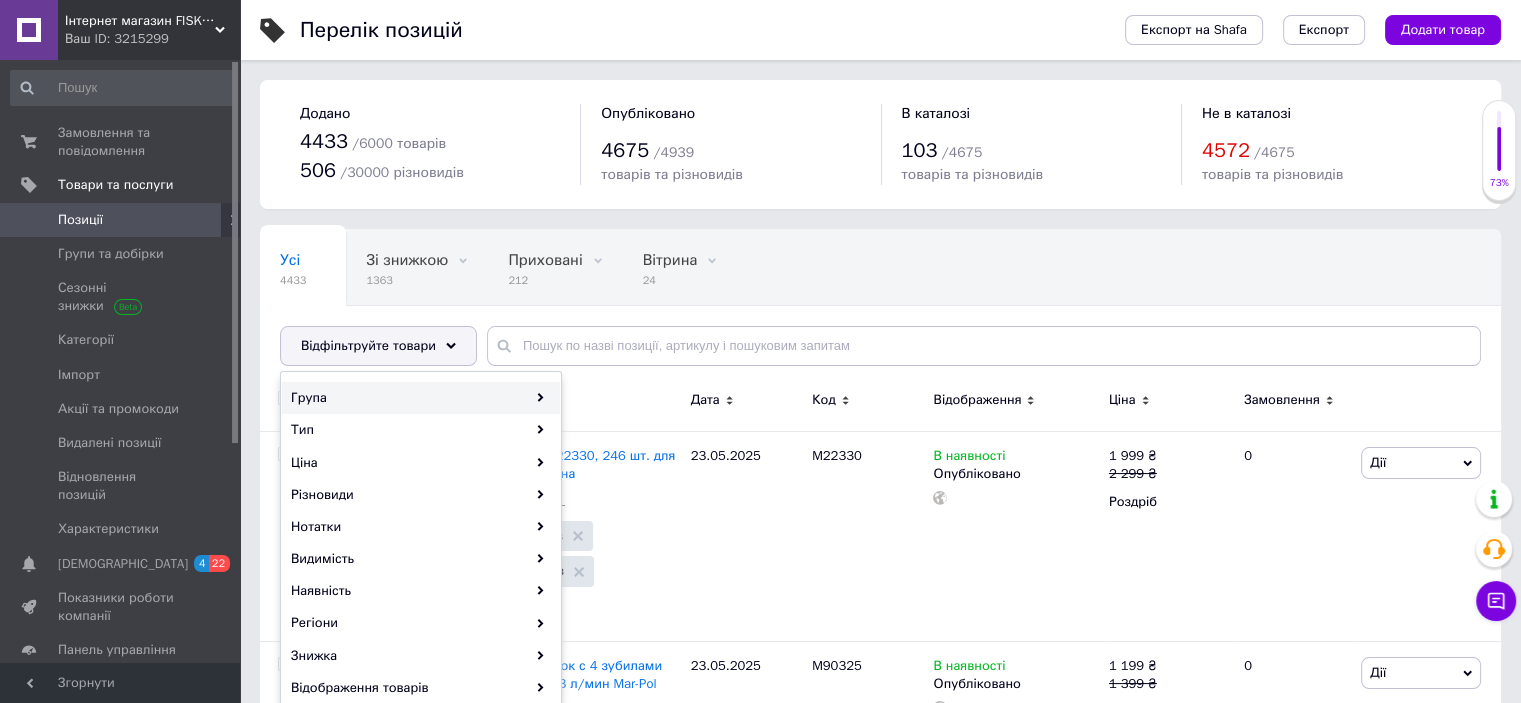 click on "Група" at bounding box center [421, 398] 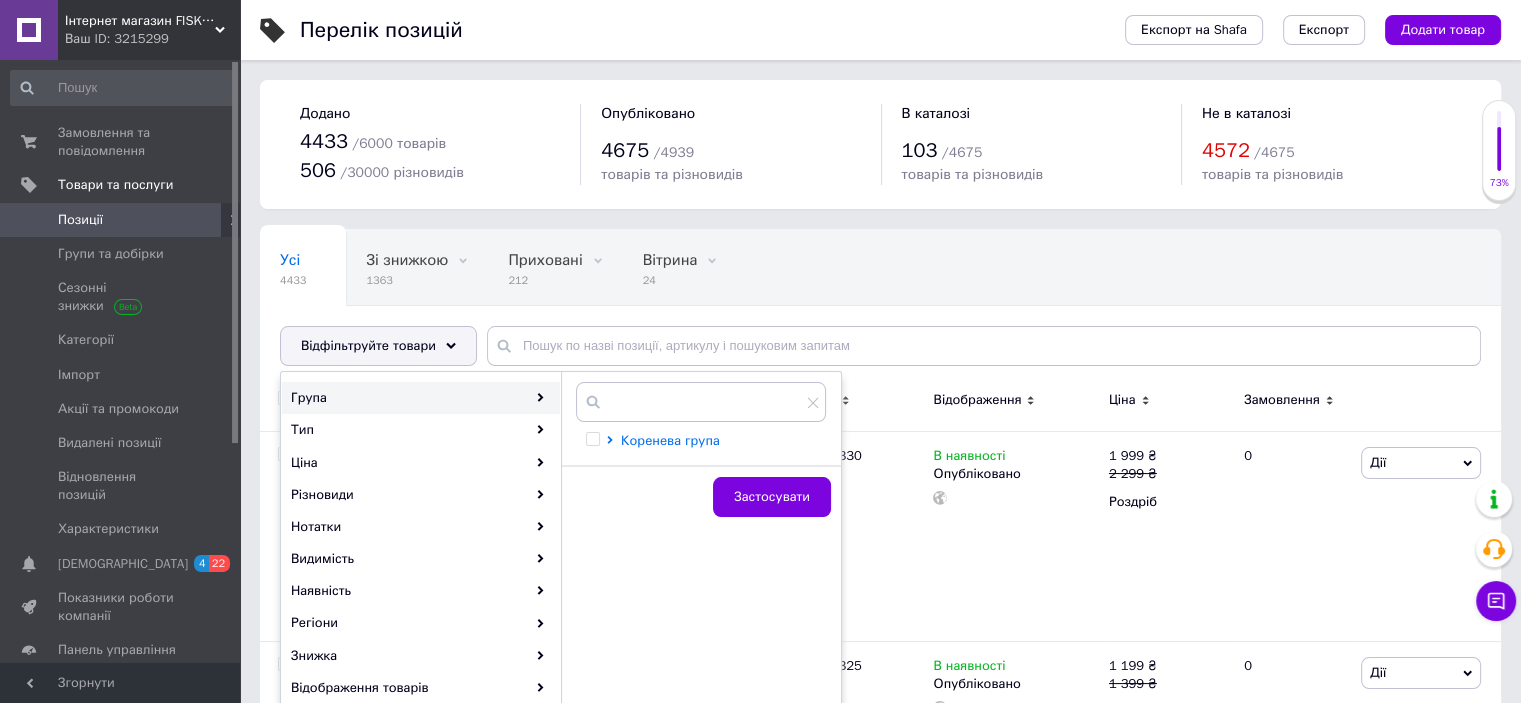 click on "Коренева група" at bounding box center [670, 440] 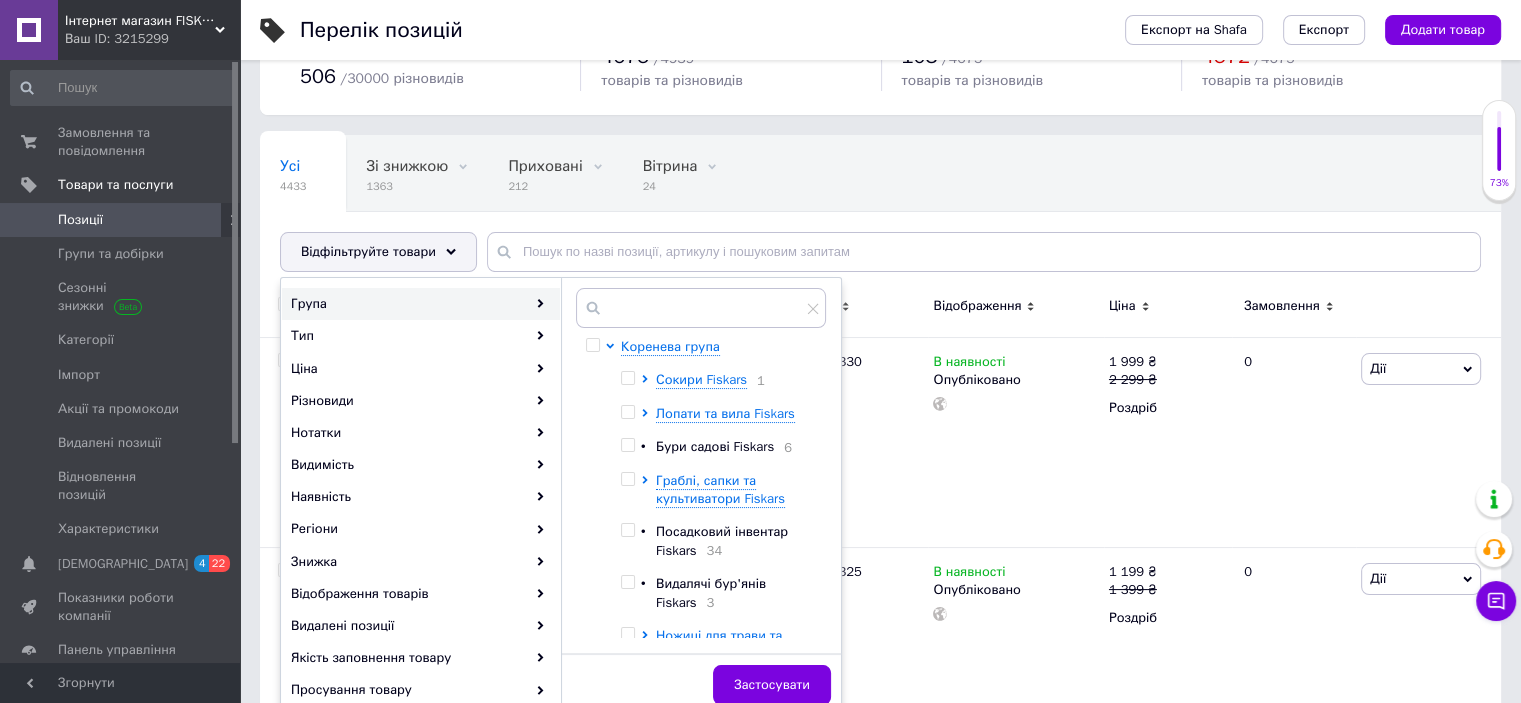 scroll, scrollTop: 133, scrollLeft: 0, axis: vertical 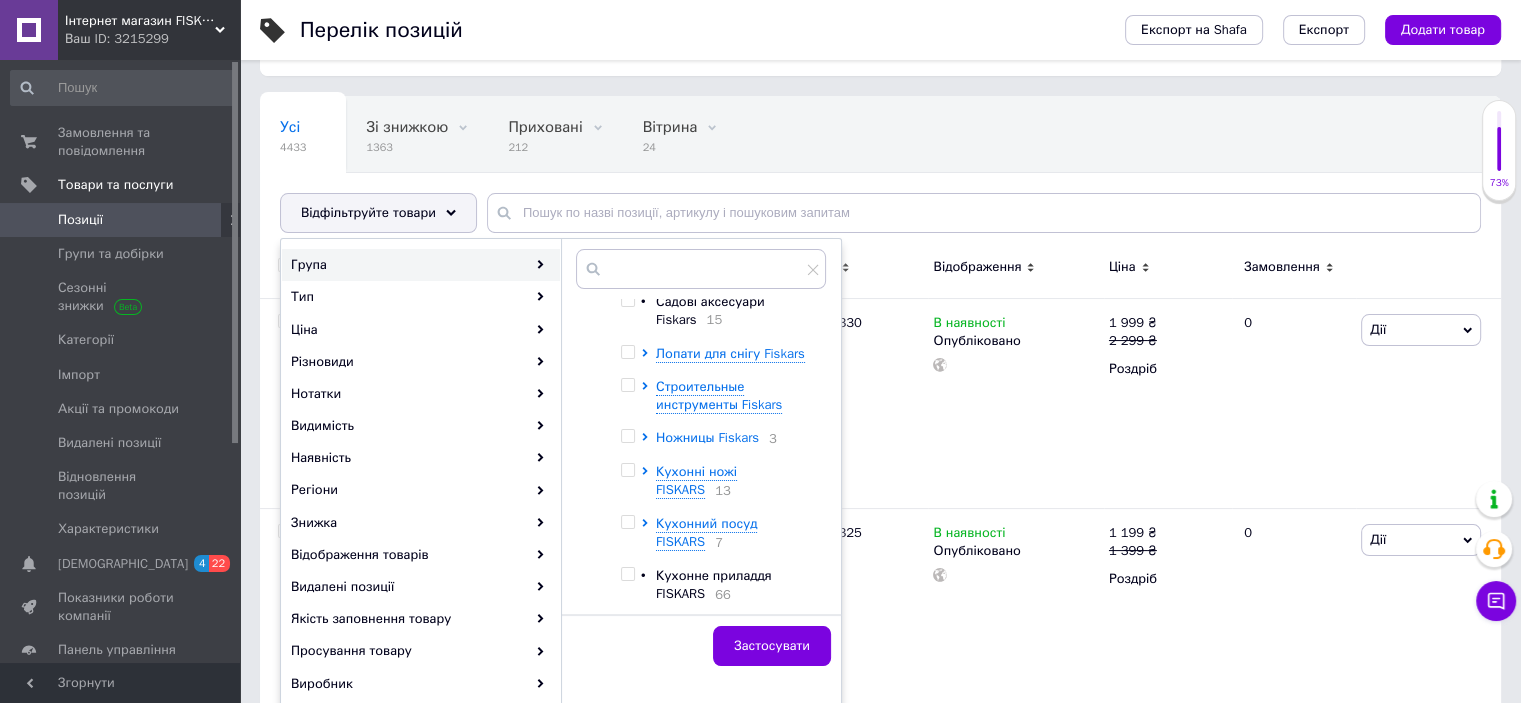 click on "Ножницы Fiskars" at bounding box center (707, 437) 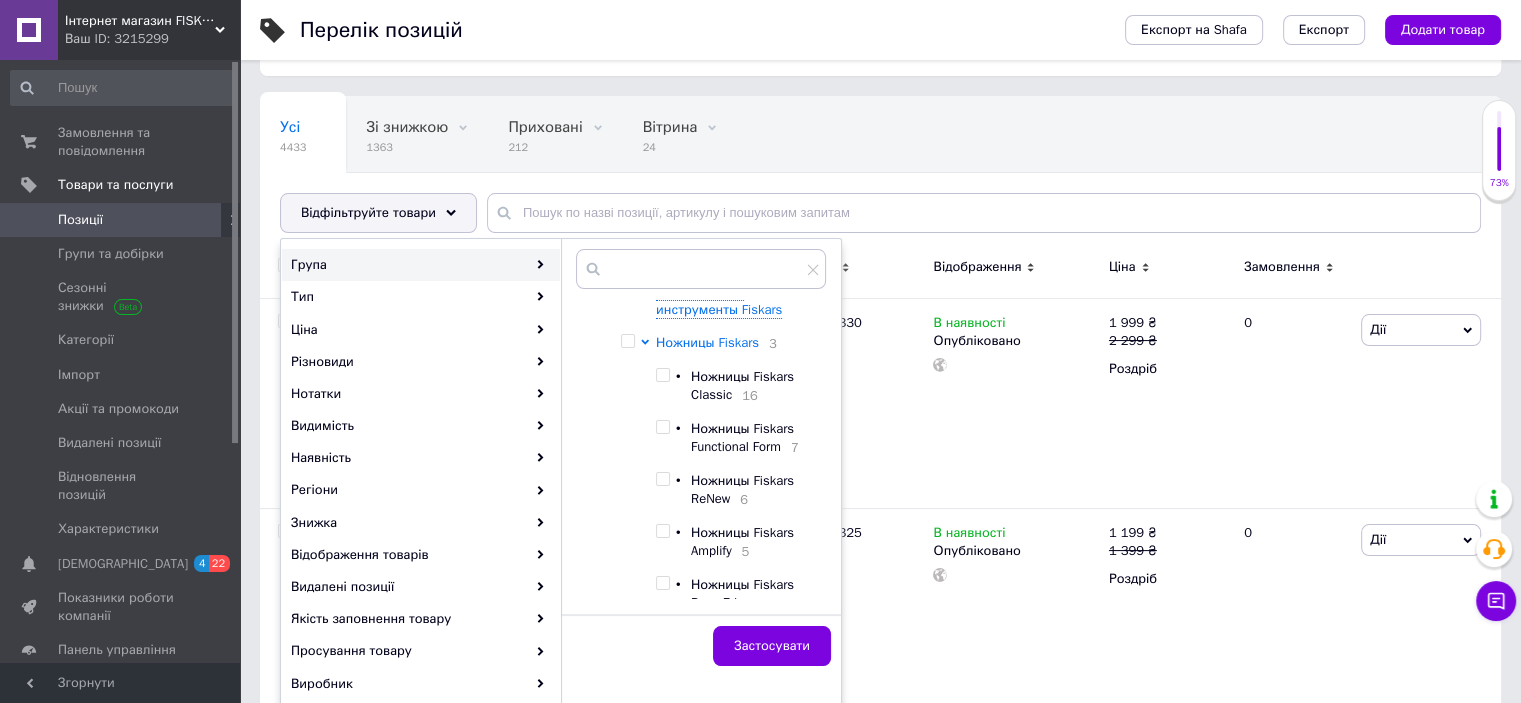 scroll, scrollTop: 666, scrollLeft: 0, axis: vertical 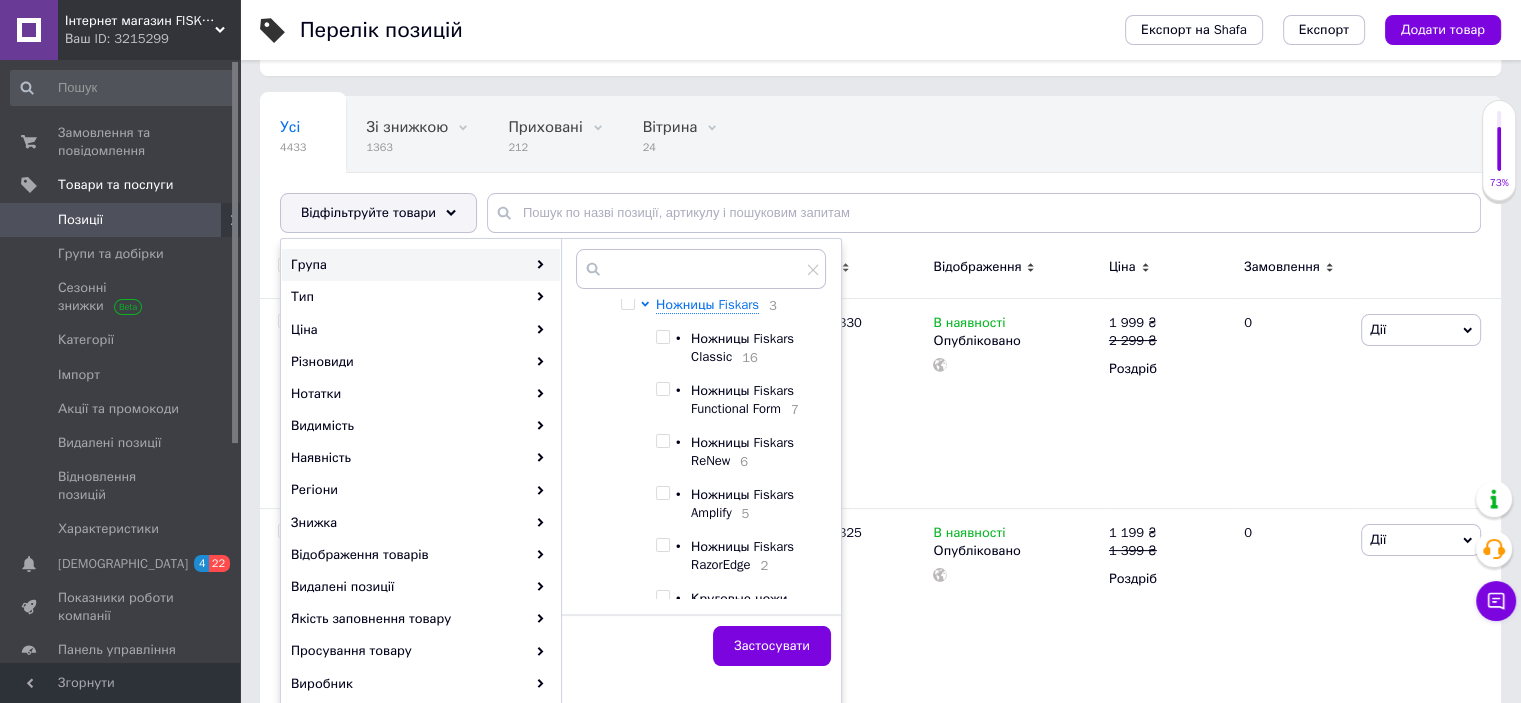 click at bounding box center (662, 389) 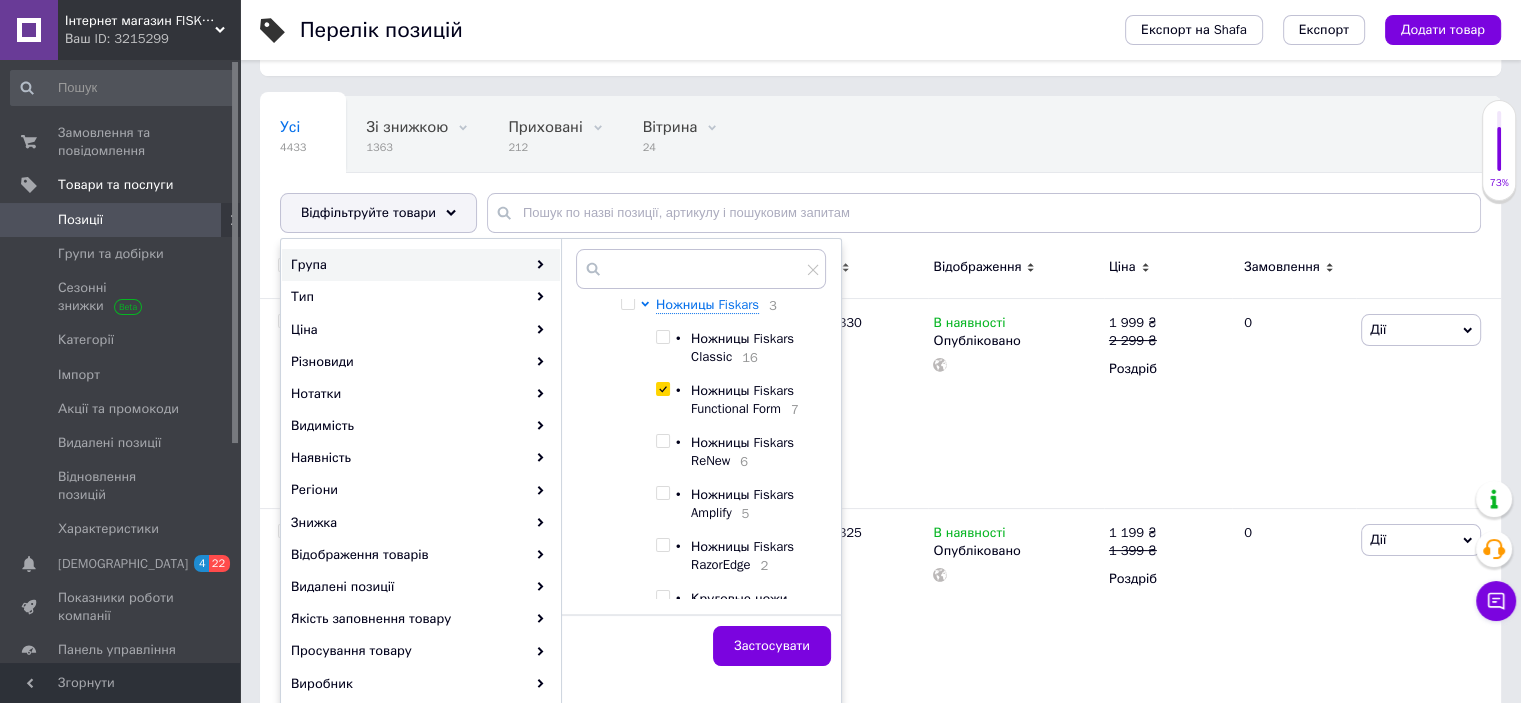checkbox on "true" 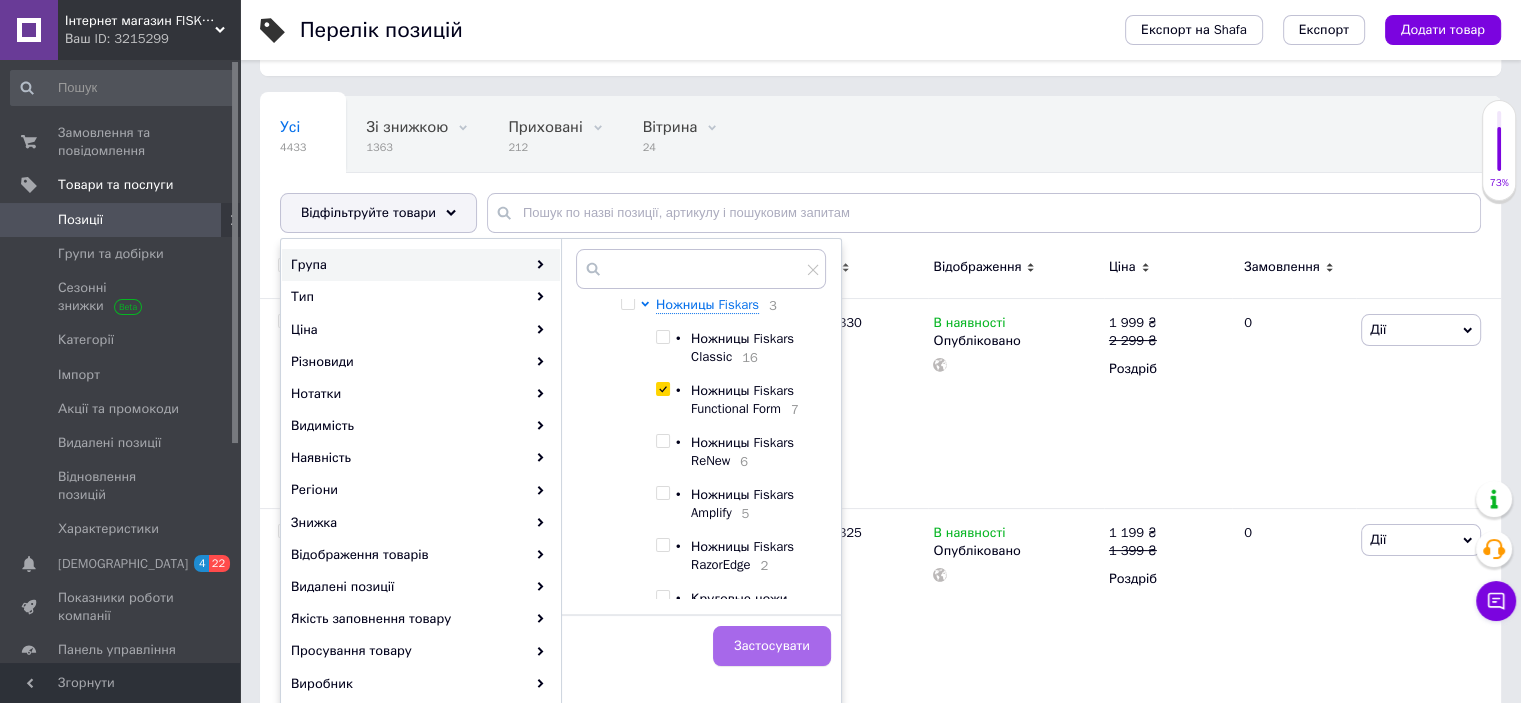 click on "Застосувати" at bounding box center (772, 646) 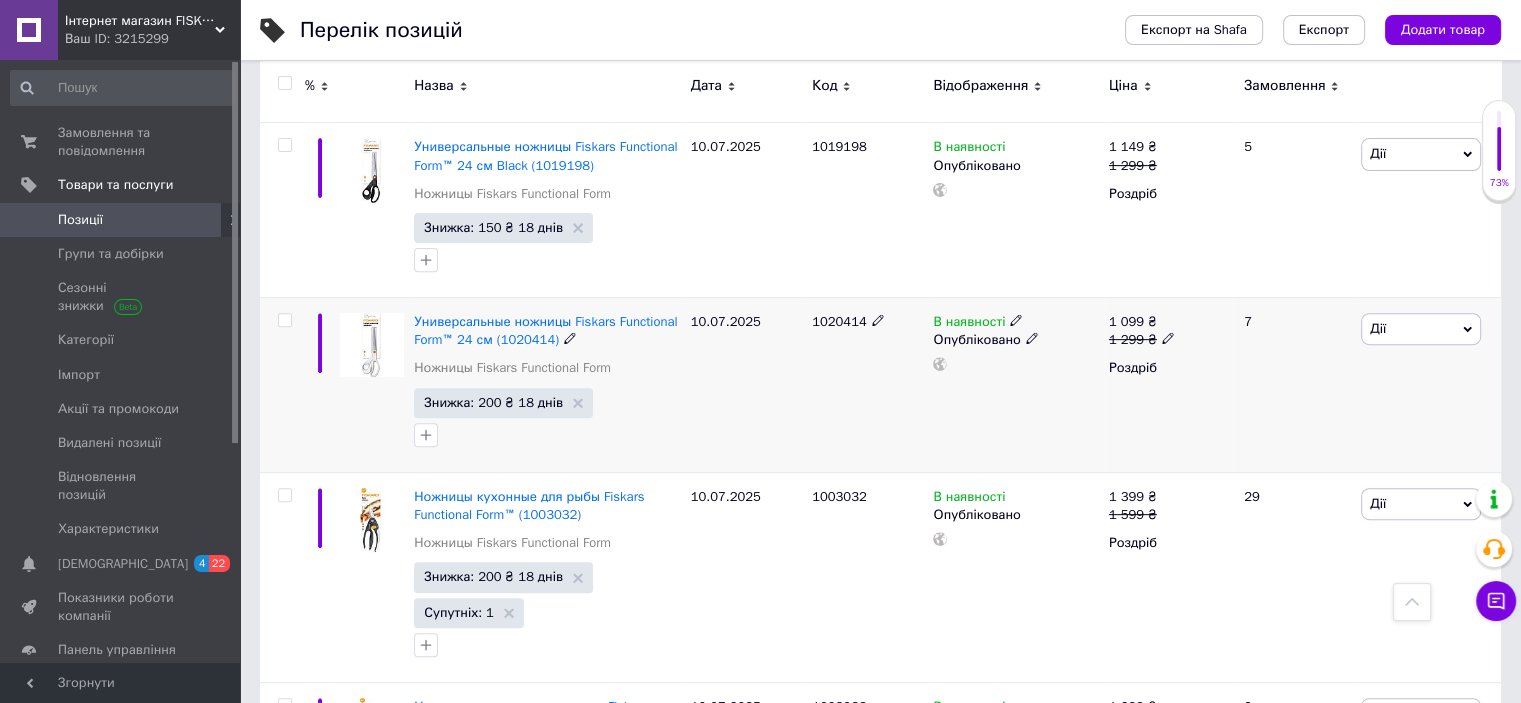 scroll, scrollTop: 800, scrollLeft: 0, axis: vertical 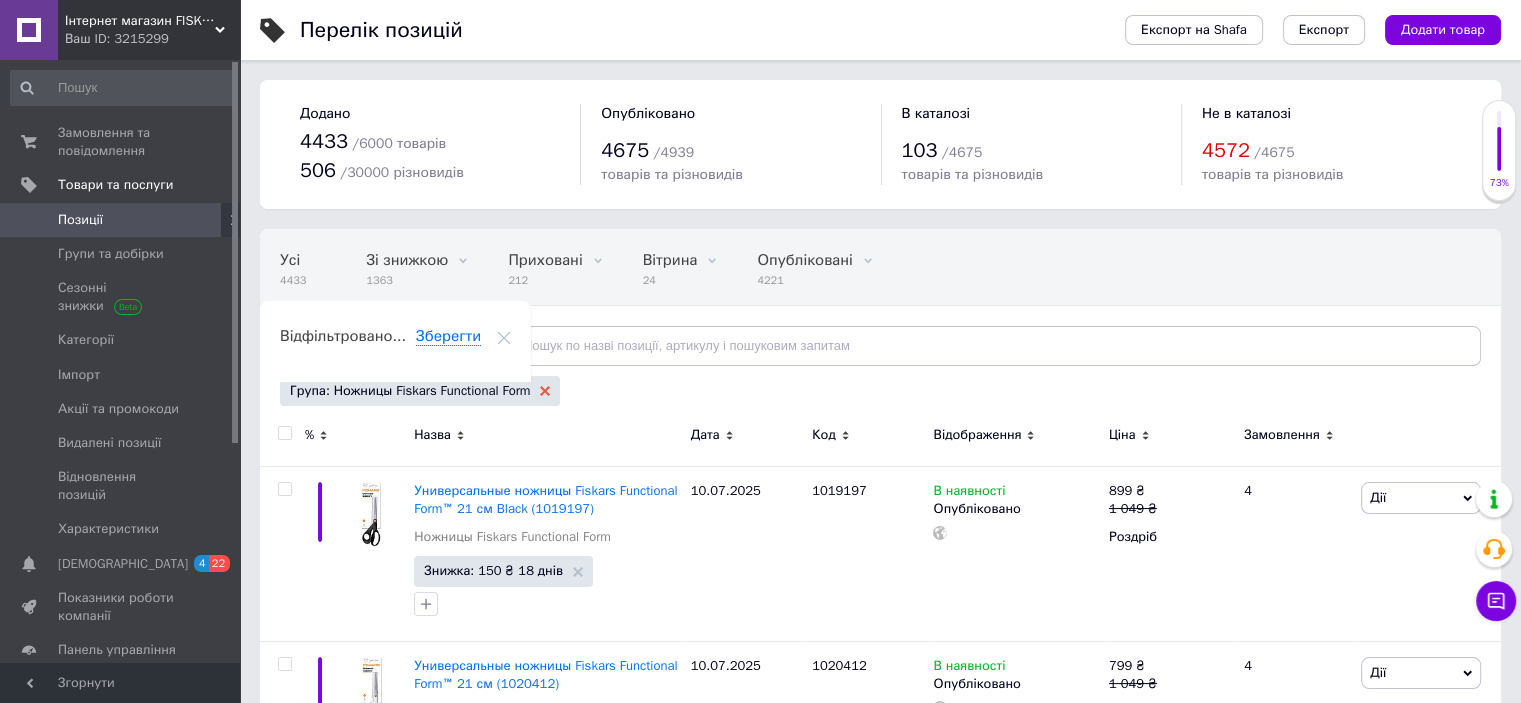 click 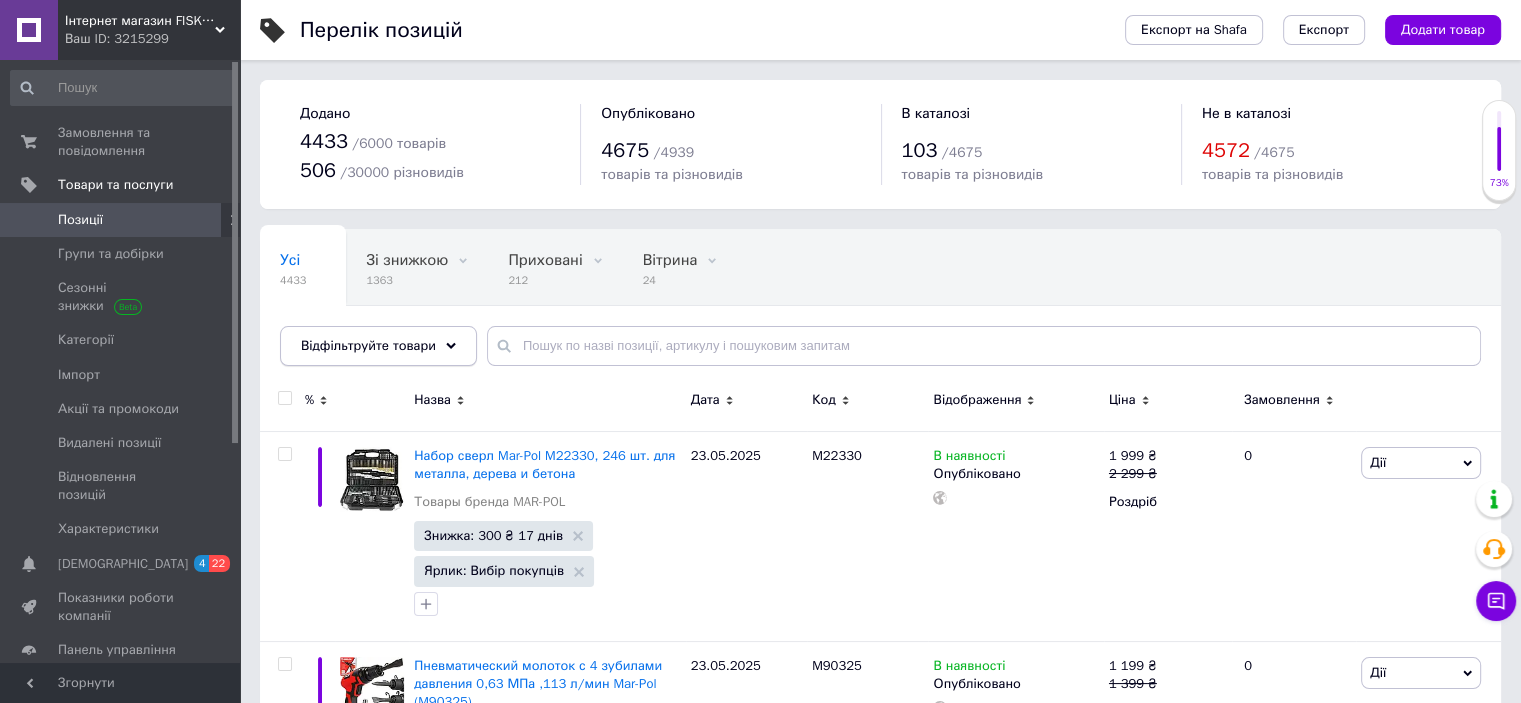 click on "Відфільтруйте товари" at bounding box center (378, 346) 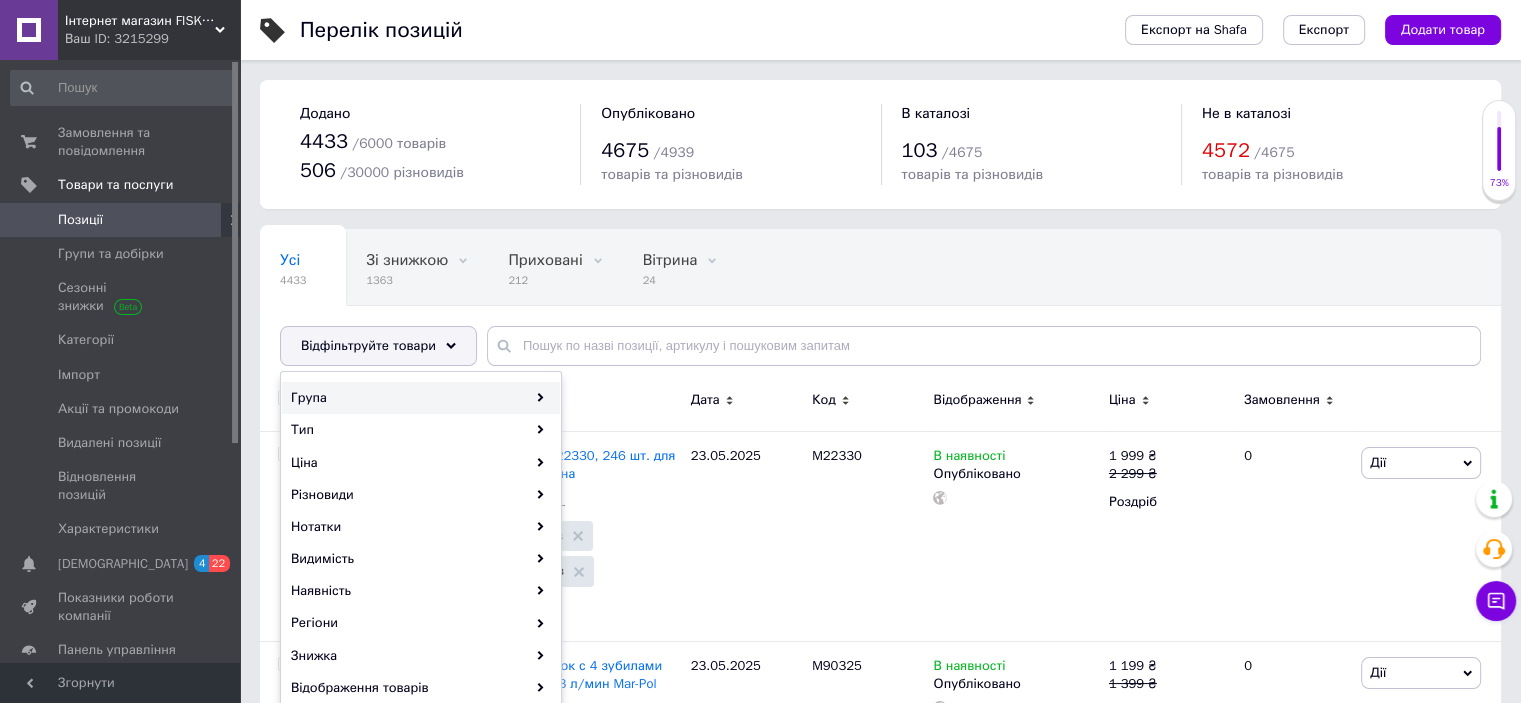 click on "Група" at bounding box center (421, 398) 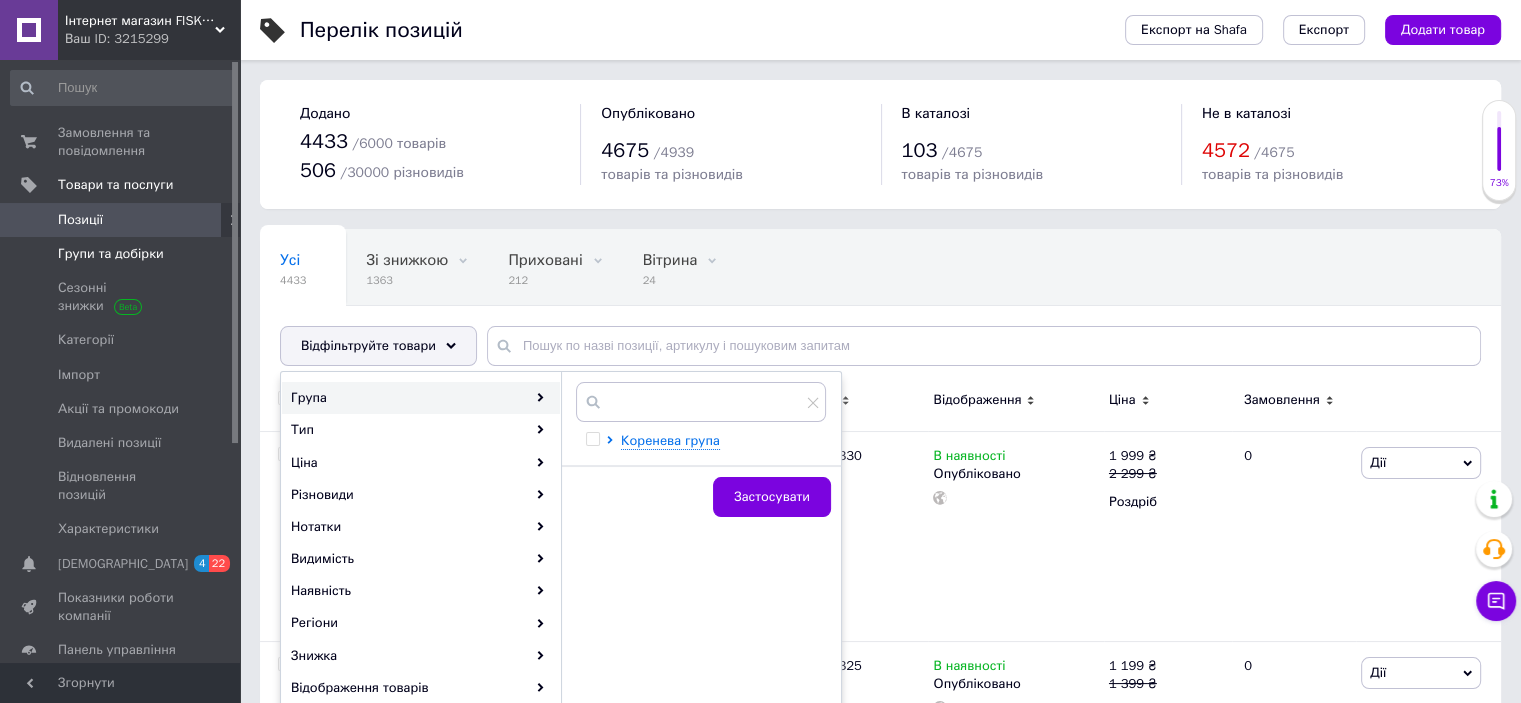 click on "Групи та добірки" at bounding box center (111, 254) 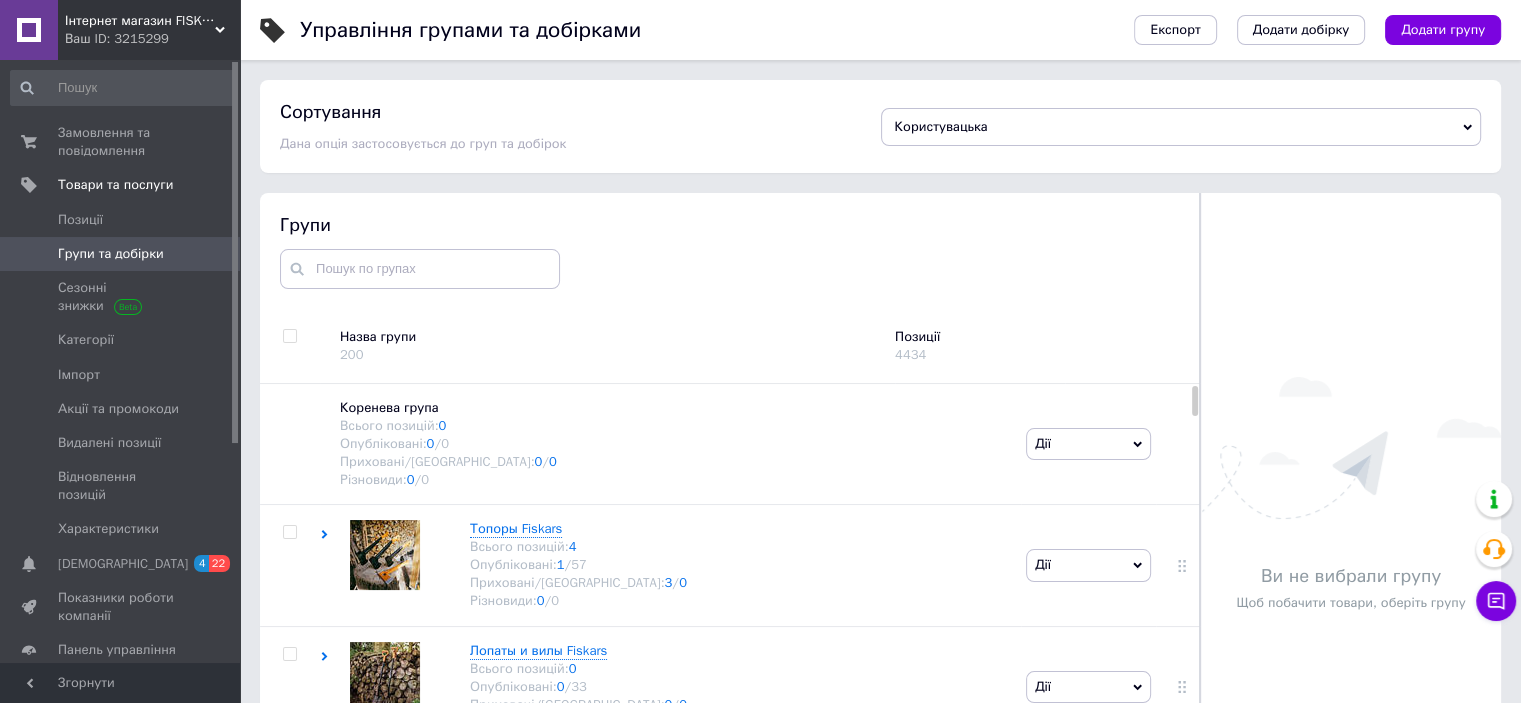 scroll, scrollTop: 113, scrollLeft: 0, axis: vertical 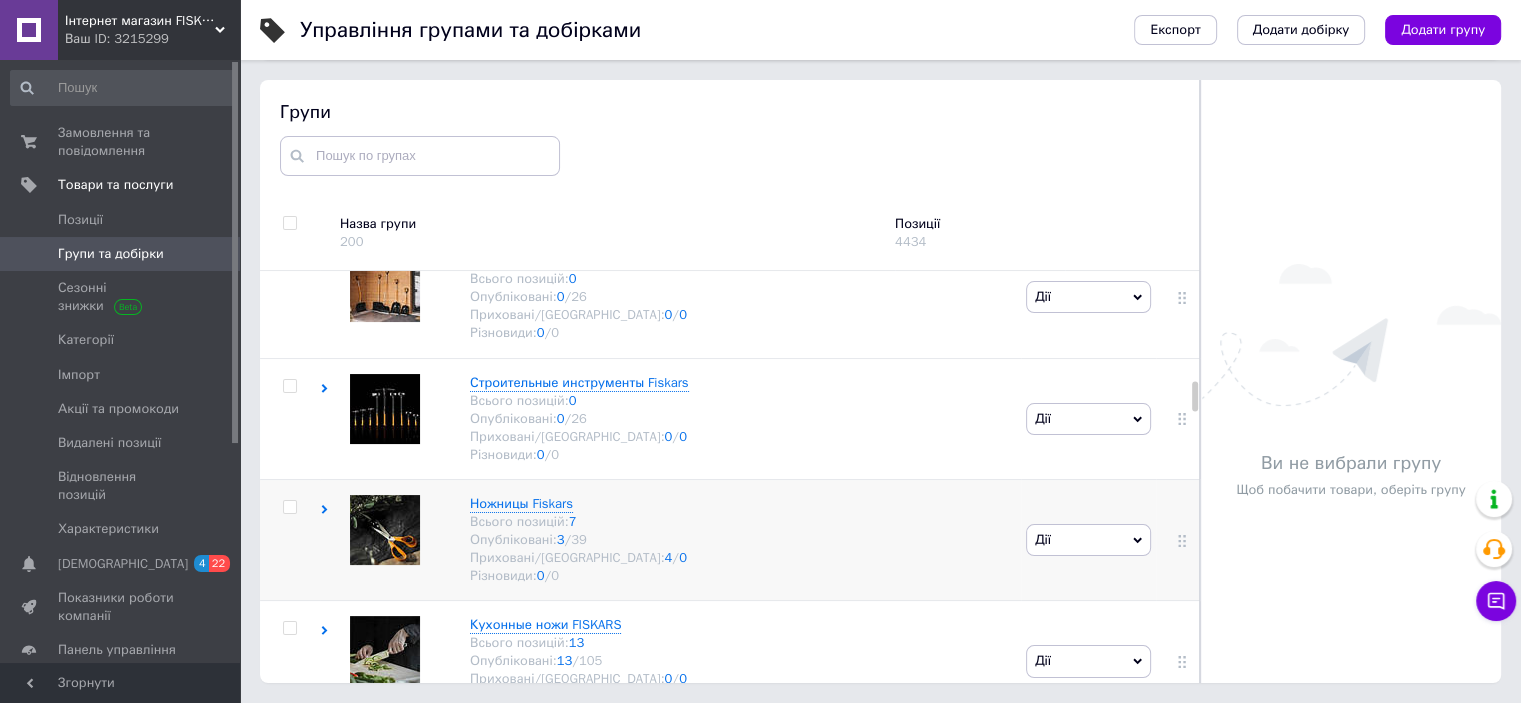 click at bounding box center (385, 530) 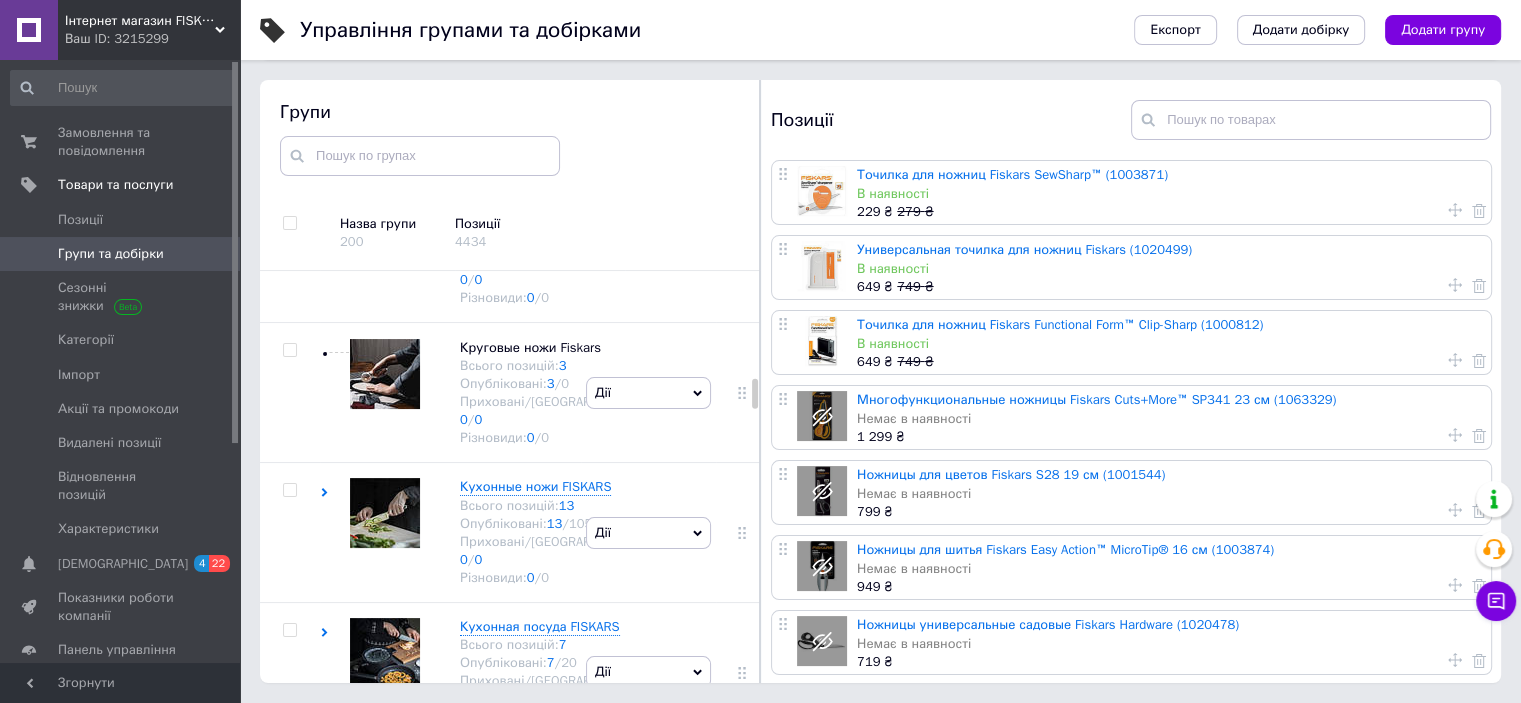 scroll, scrollTop: 3129, scrollLeft: 0, axis: vertical 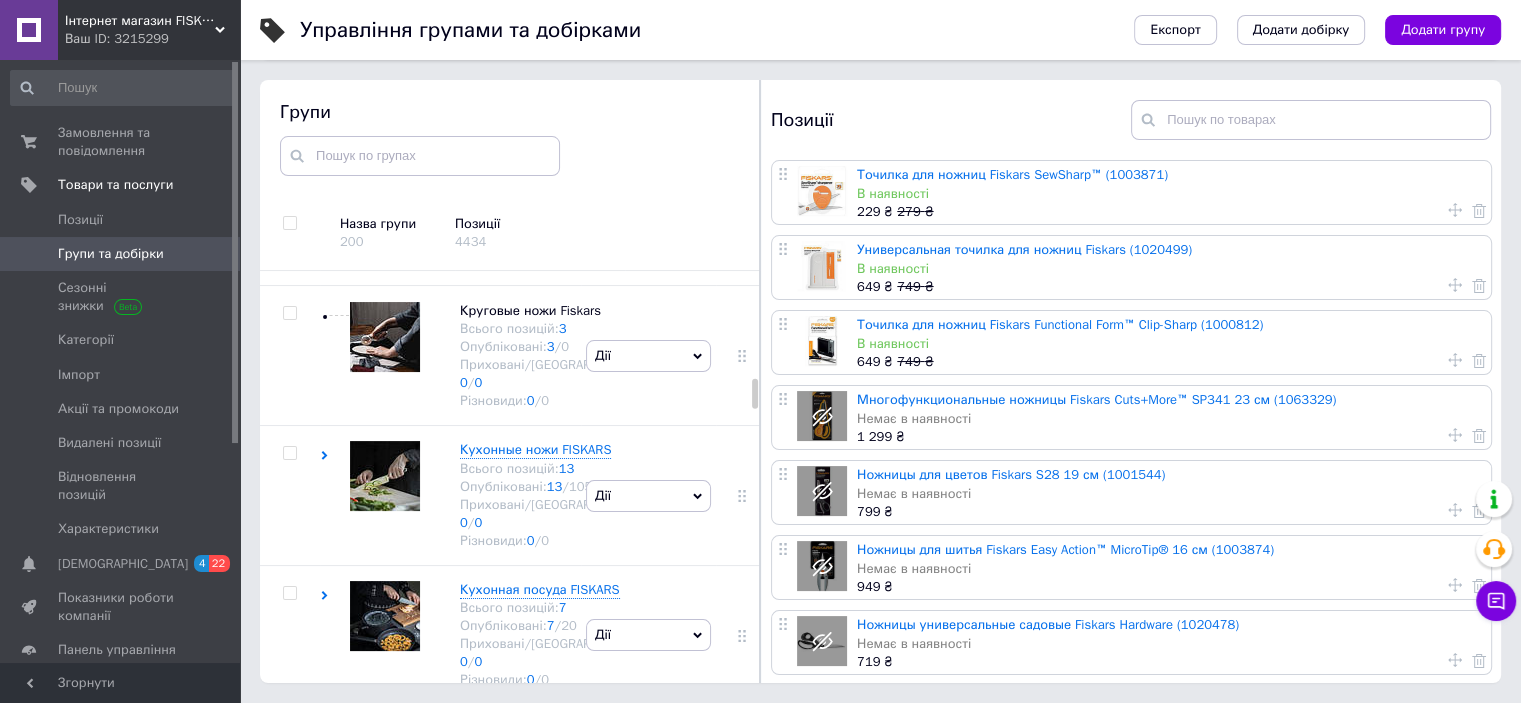 click on "Дії" at bounding box center [648, -504] 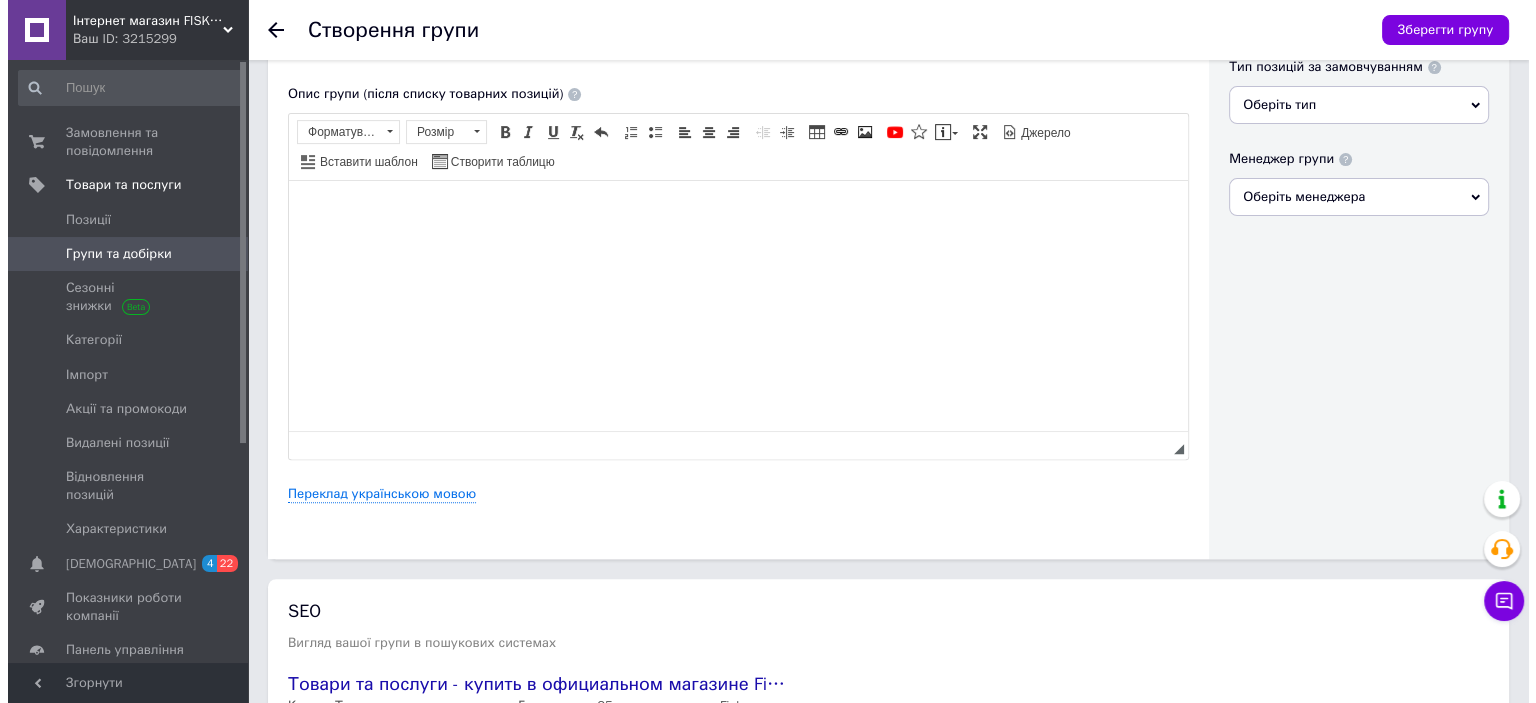 scroll, scrollTop: 666, scrollLeft: 0, axis: vertical 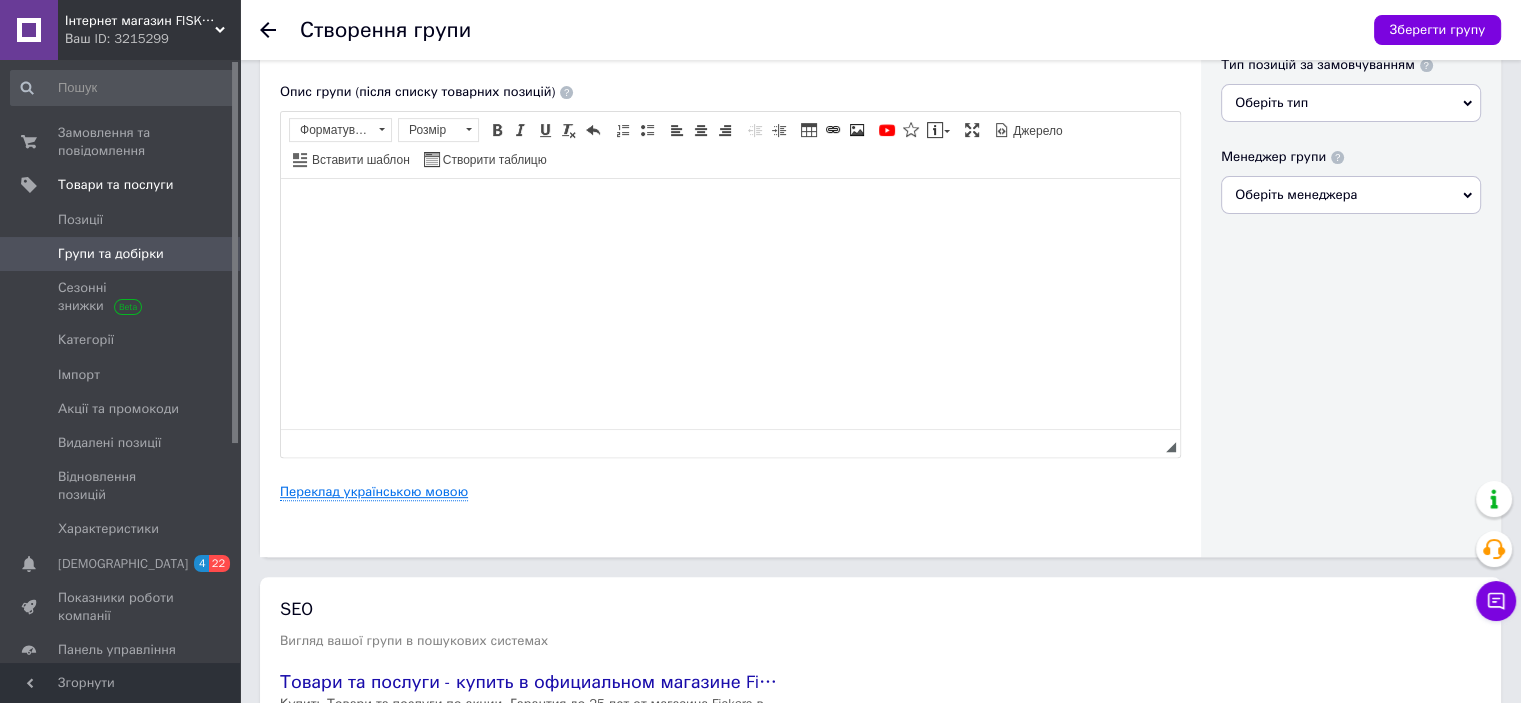 click on "Переклад українською мовою" at bounding box center (374, 492) 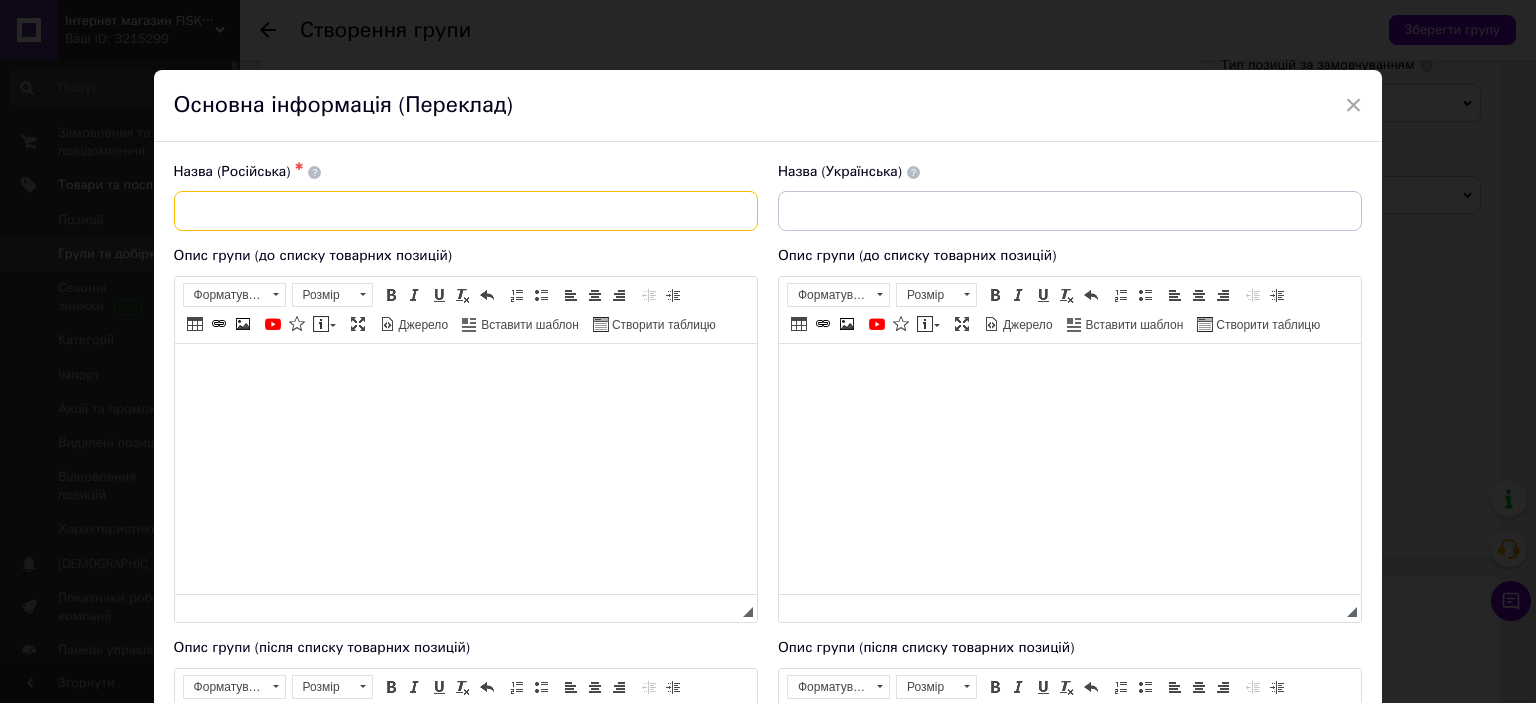 click at bounding box center [466, 211] 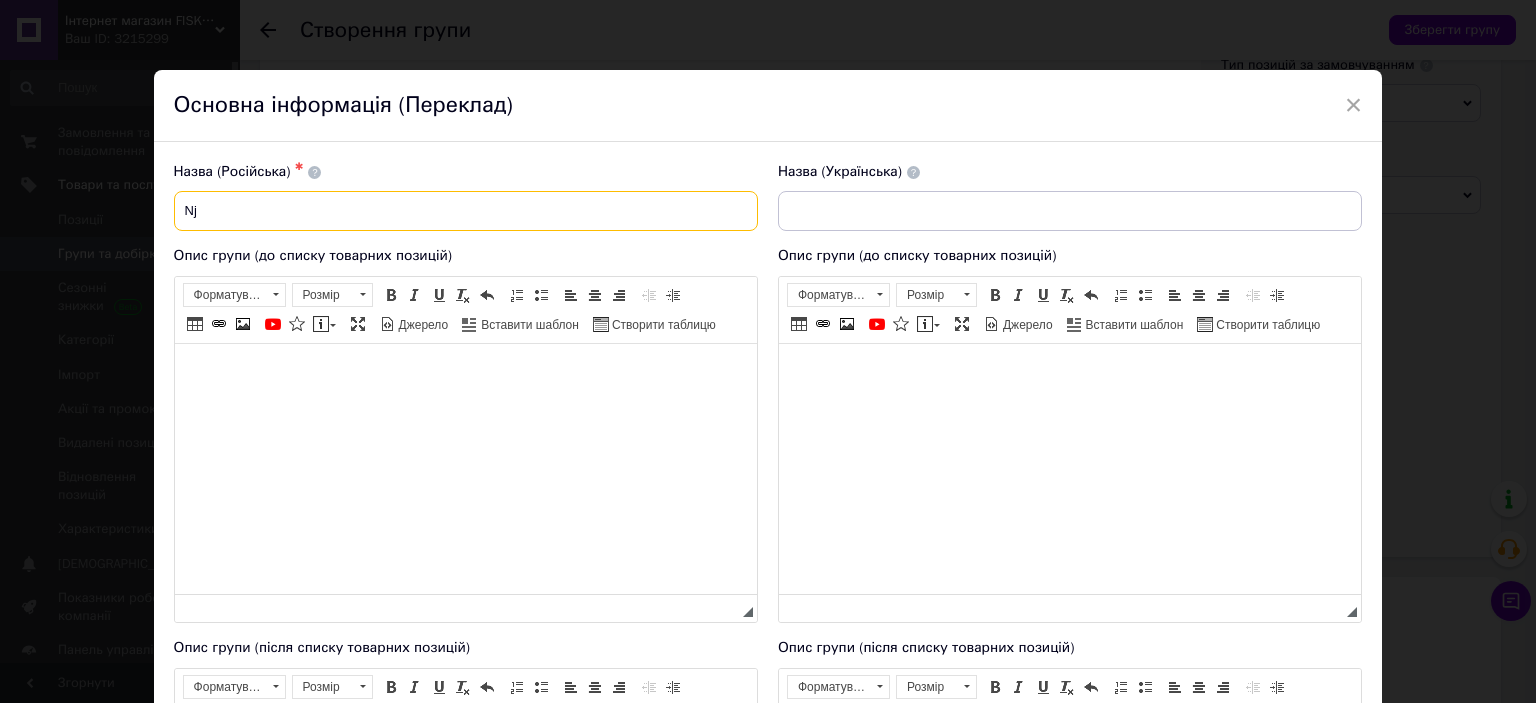 type on "N" 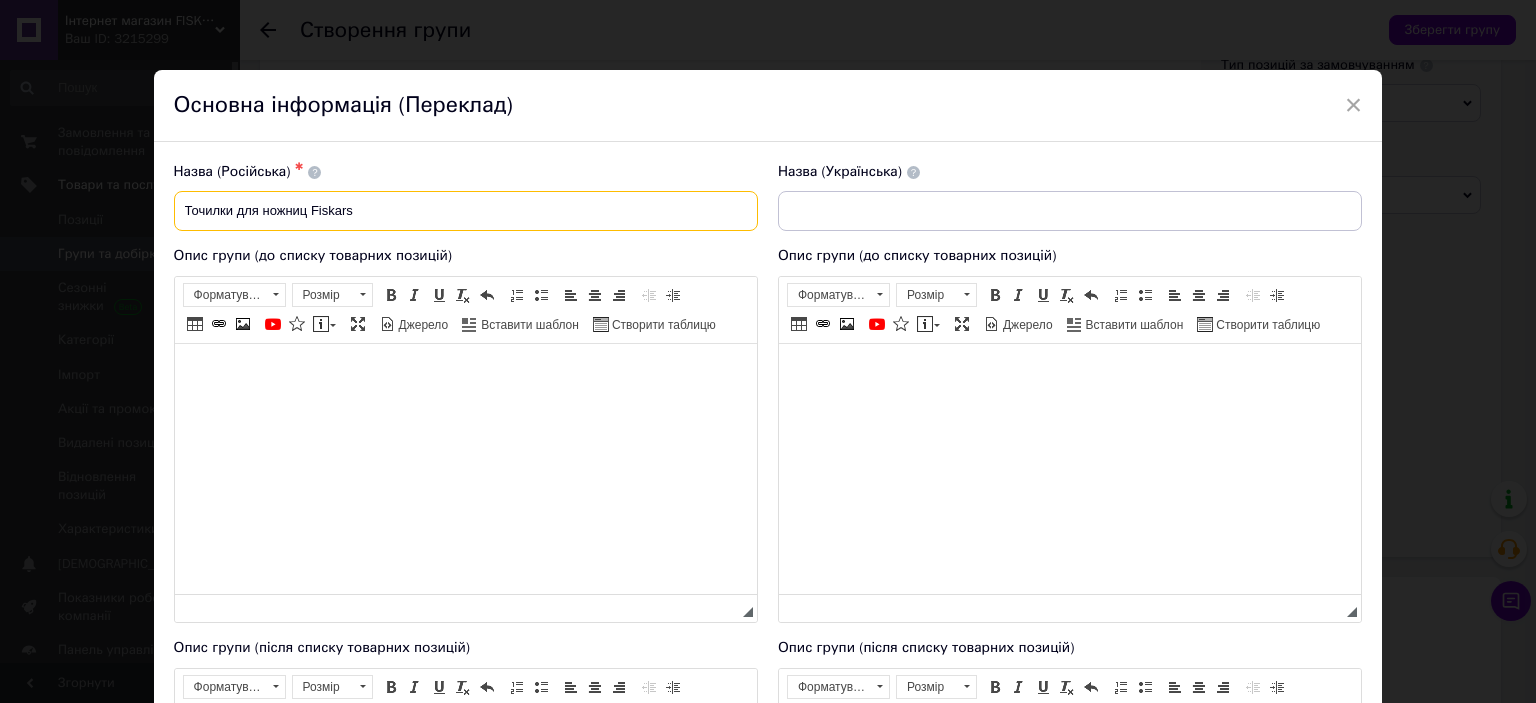 type on "Точилки для ножниц Fiskars" 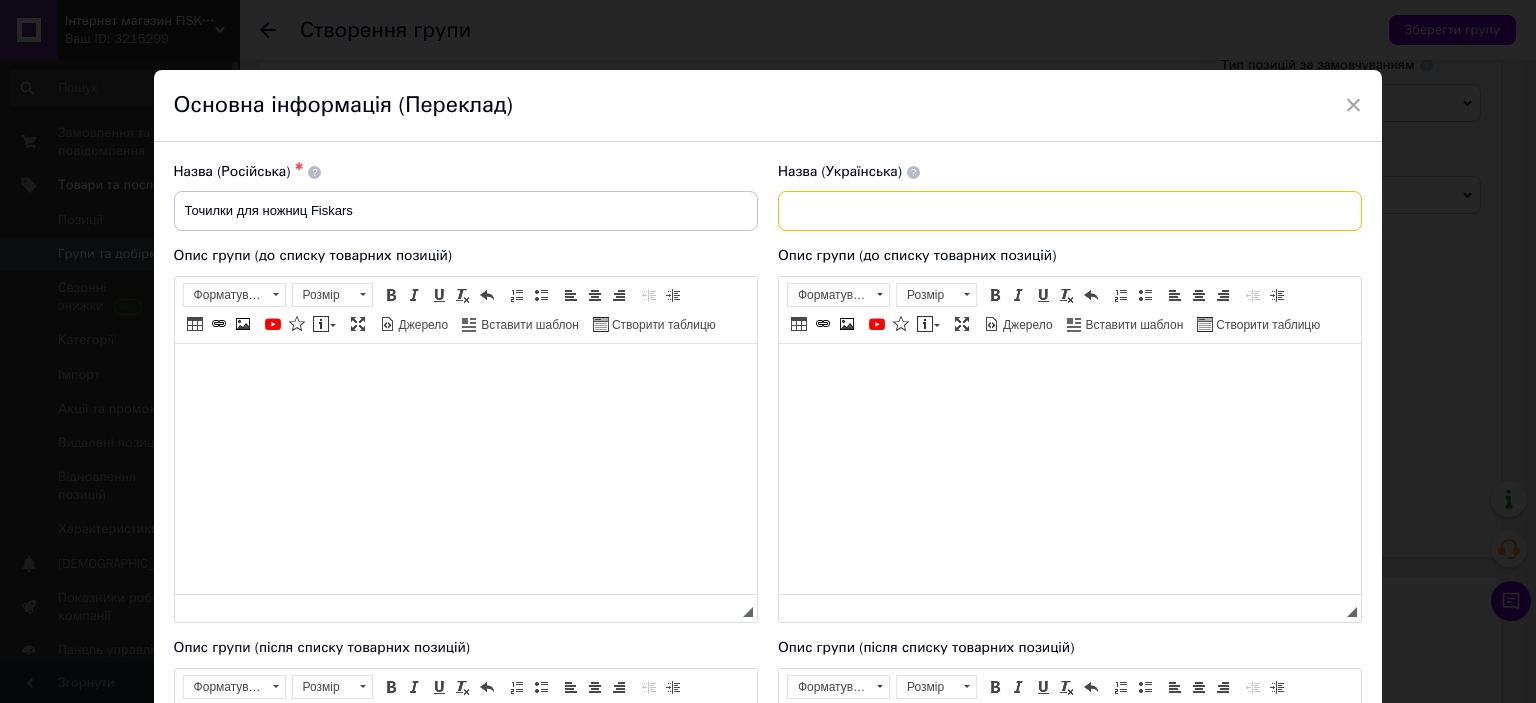 click at bounding box center (1070, 211) 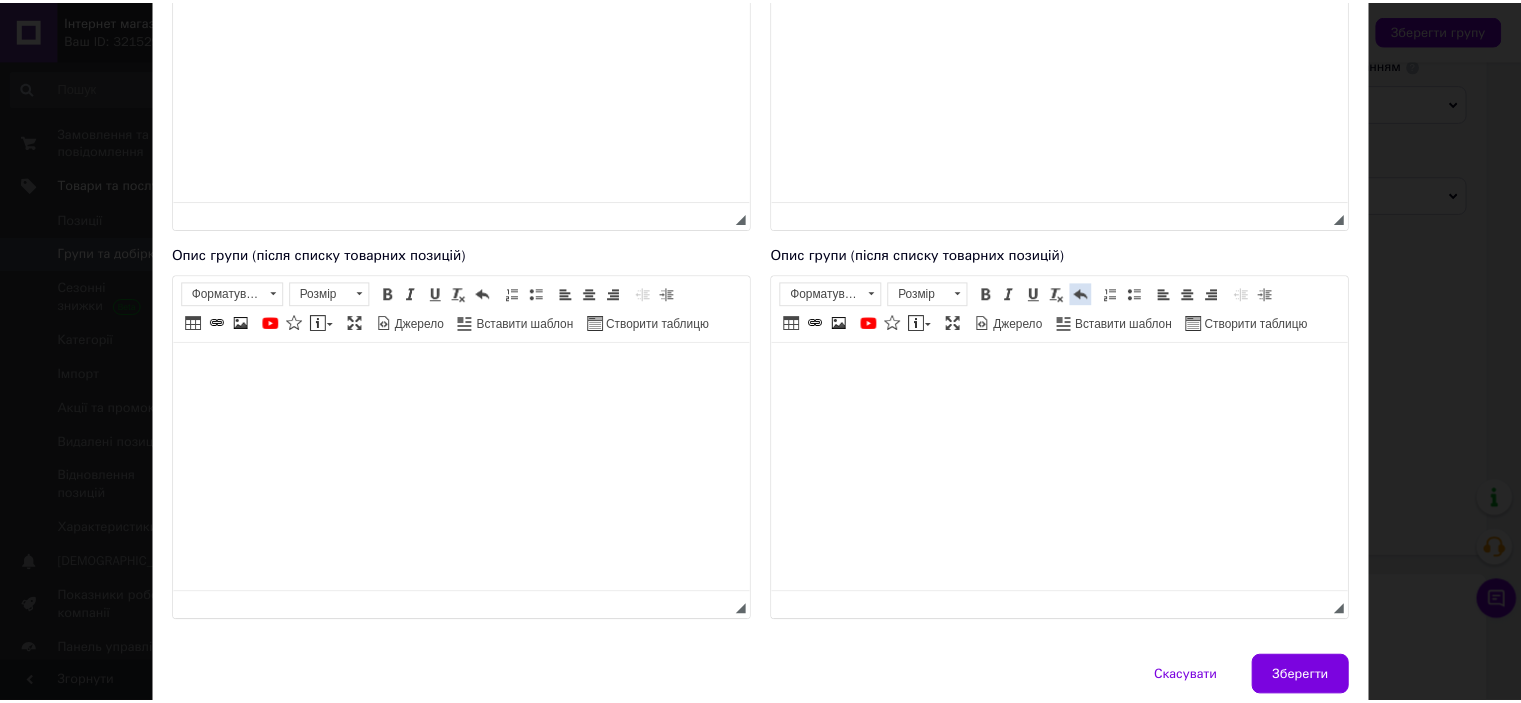 scroll, scrollTop: 400, scrollLeft: 0, axis: vertical 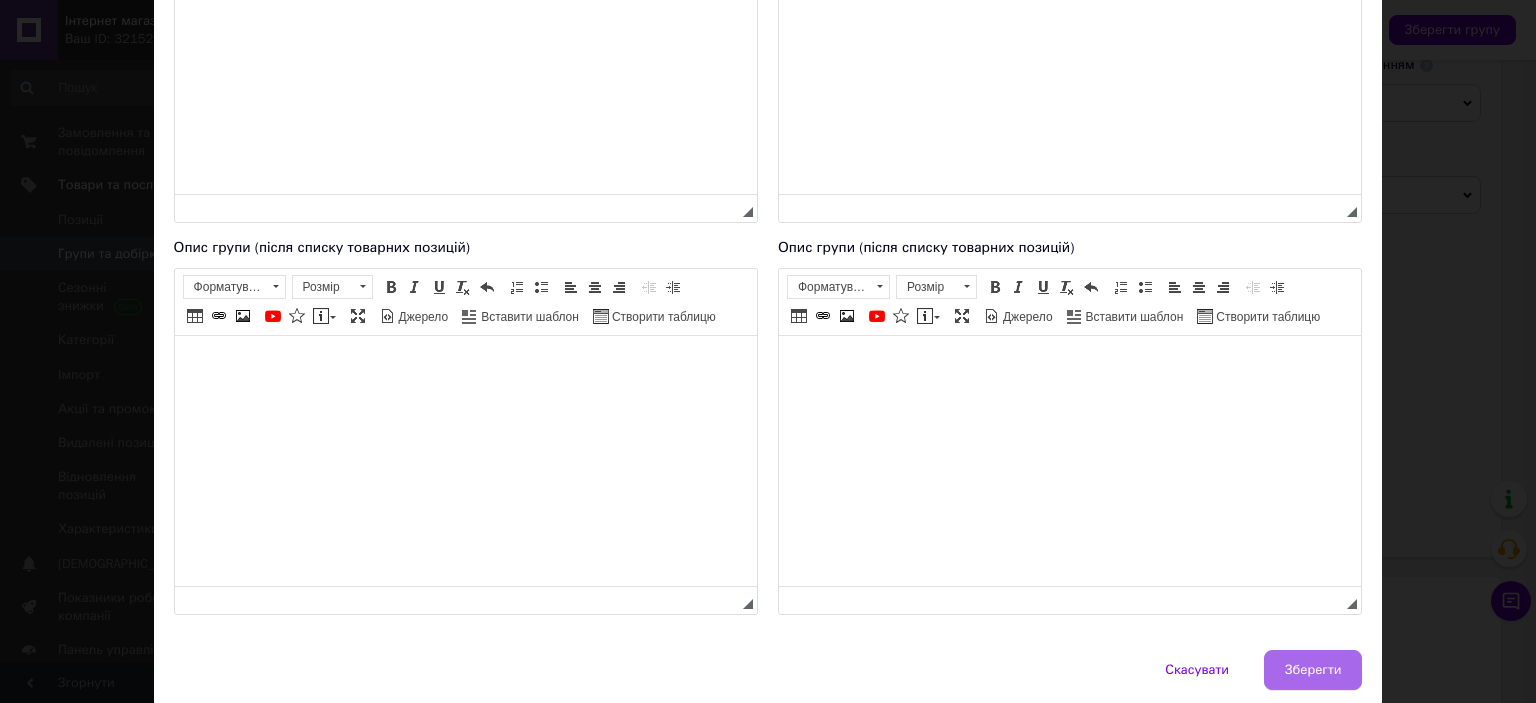 type on "Точилки для ножиць Fiskars" 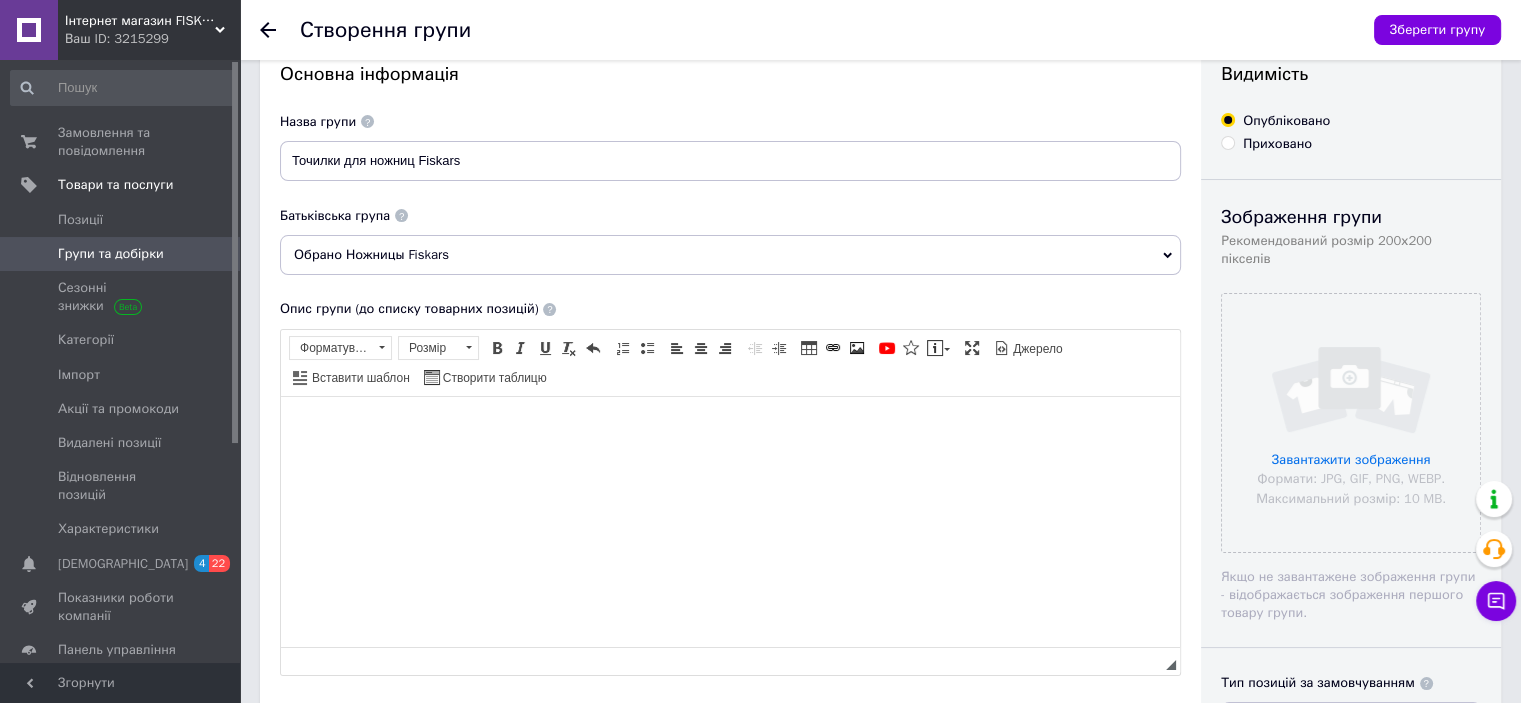scroll, scrollTop: 0, scrollLeft: 0, axis: both 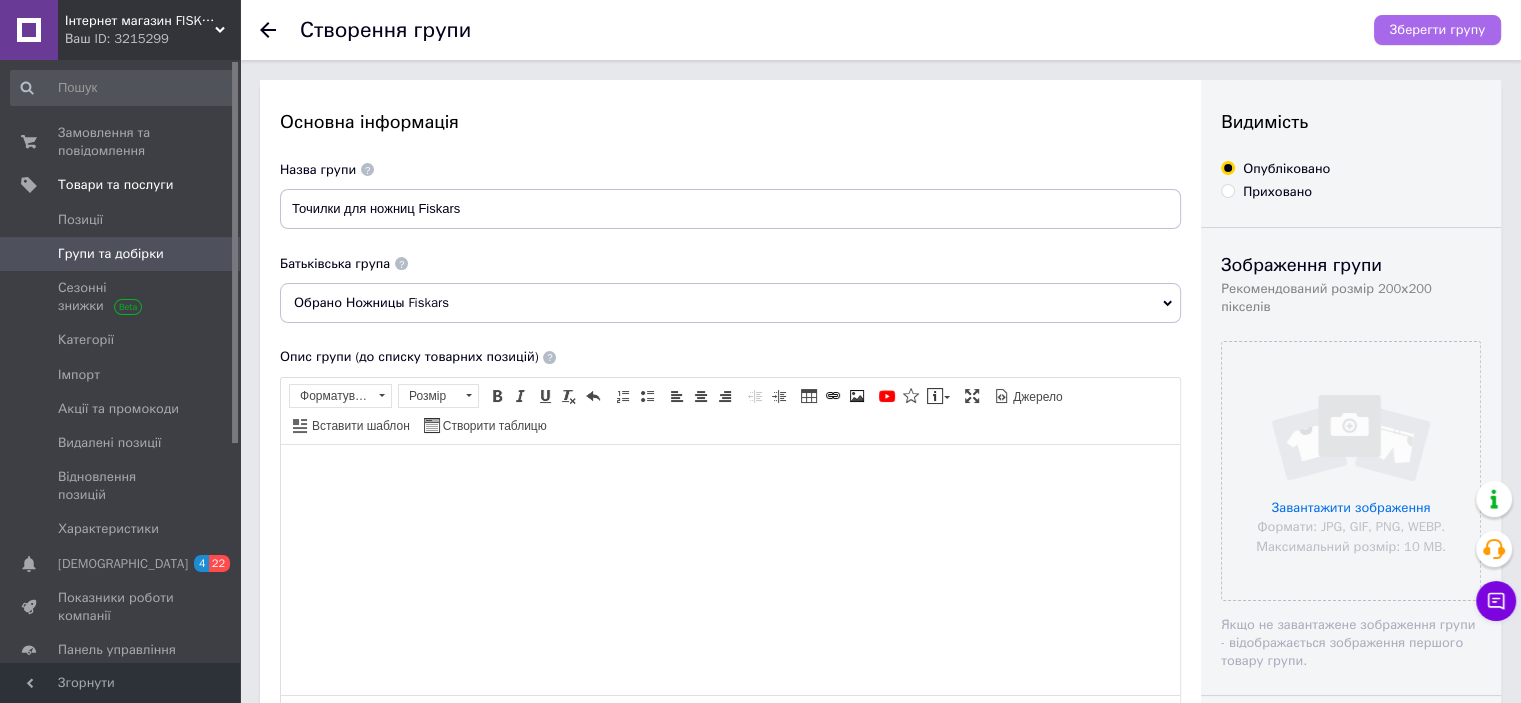 click on "Зберегти групу" at bounding box center (1437, 30) 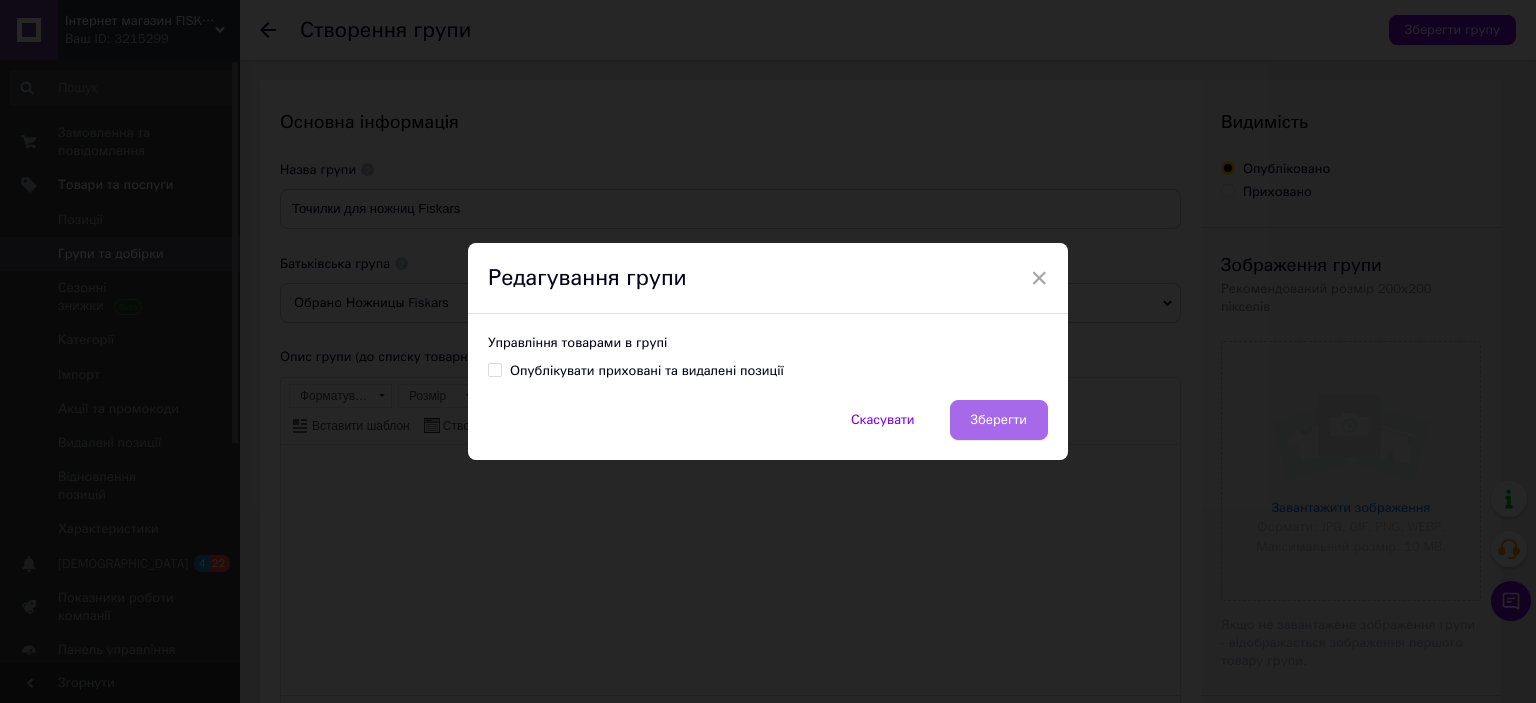 click on "Зберегти" at bounding box center (999, 420) 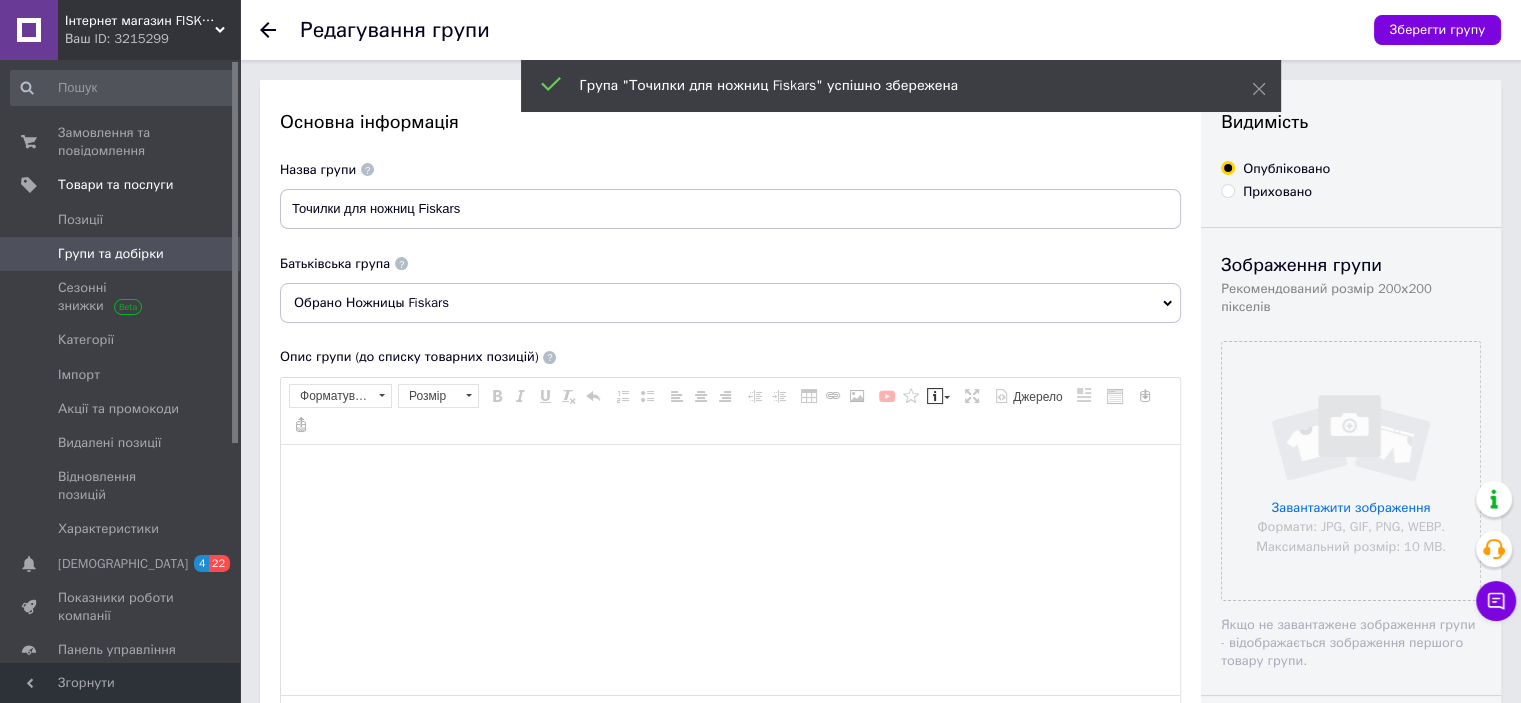 scroll, scrollTop: 0, scrollLeft: 0, axis: both 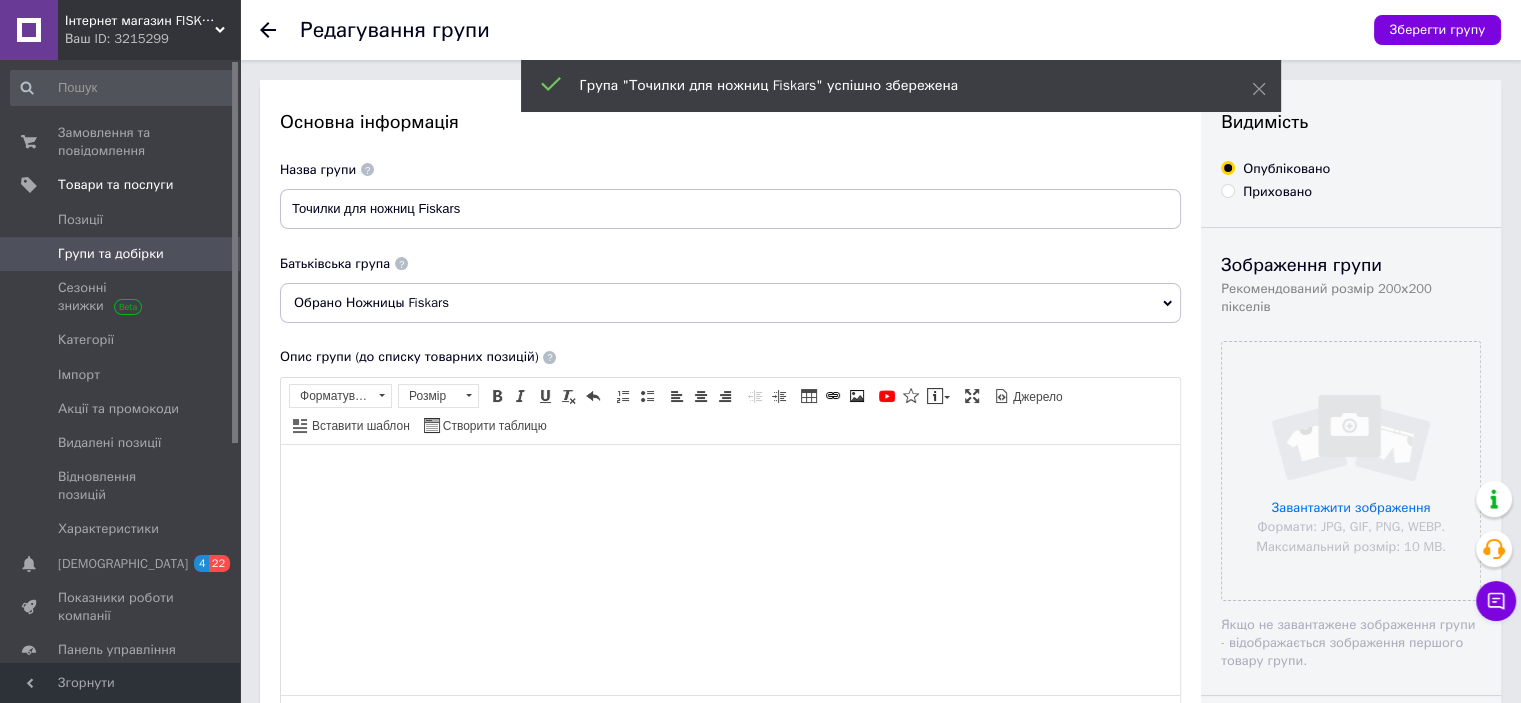 click 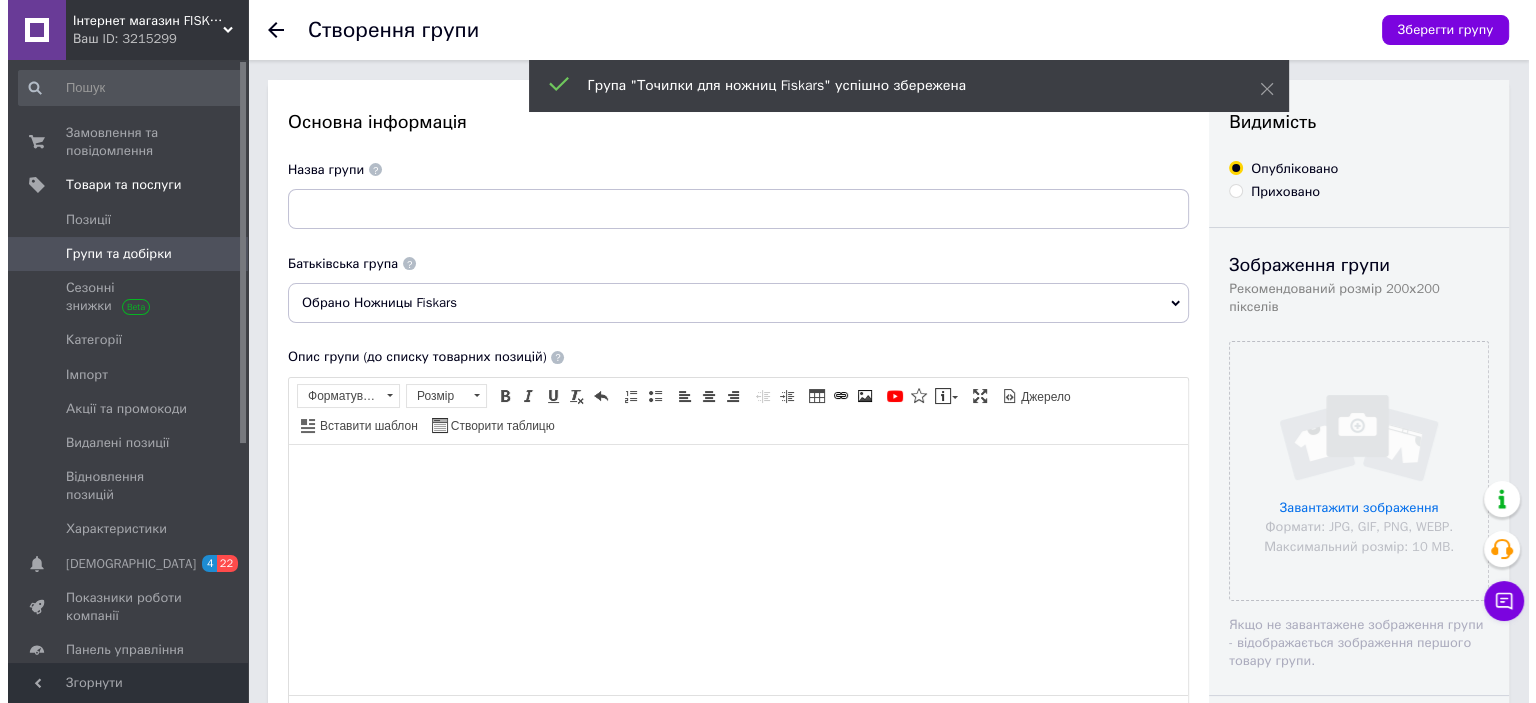 scroll, scrollTop: 0, scrollLeft: 0, axis: both 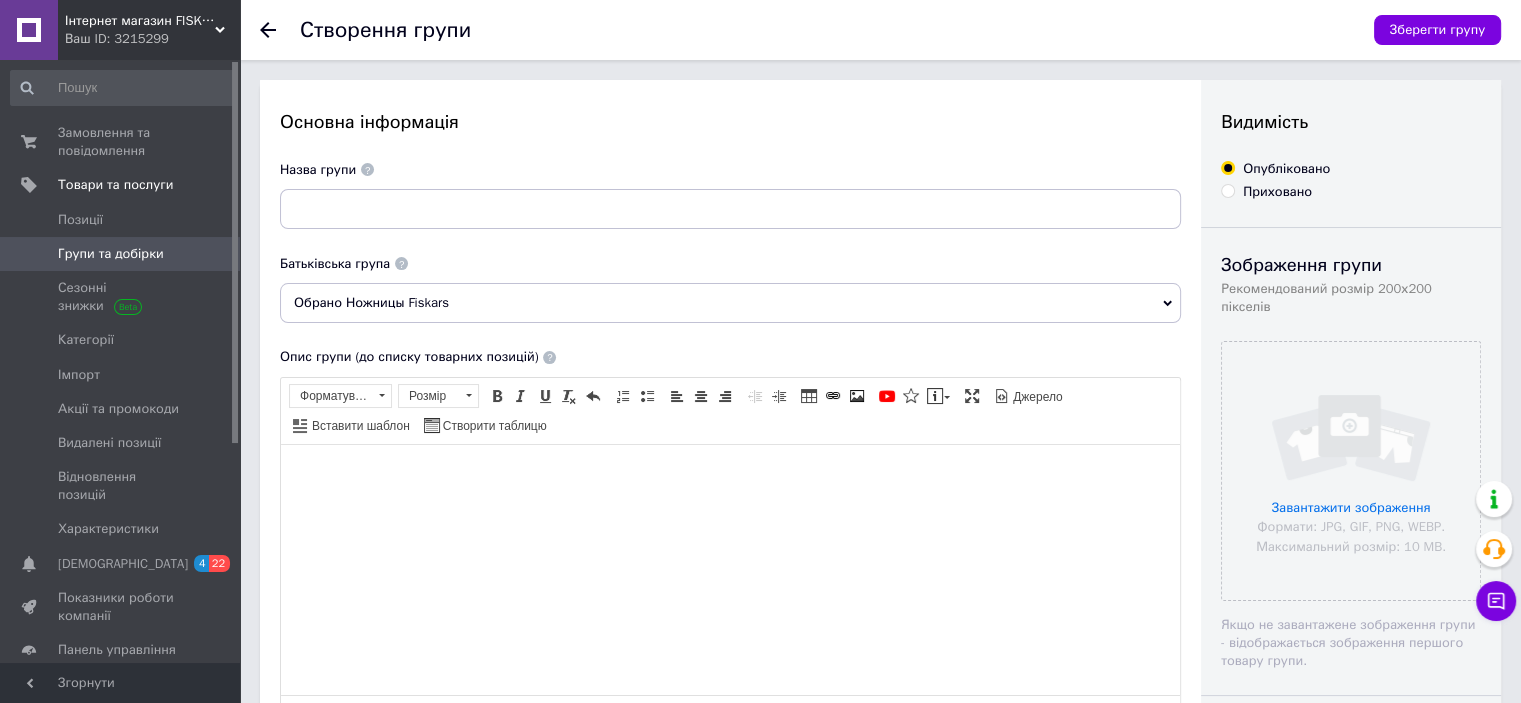 click 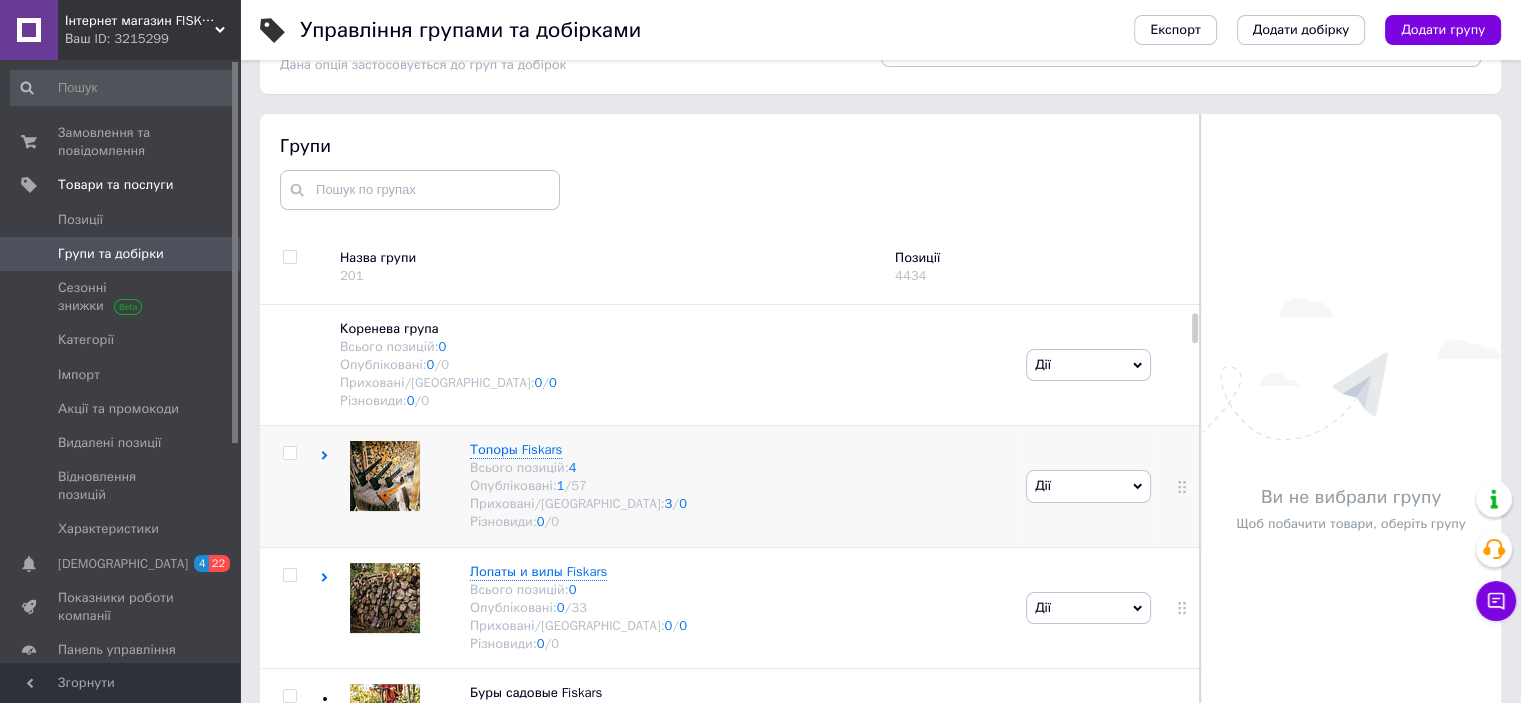 scroll, scrollTop: 113, scrollLeft: 0, axis: vertical 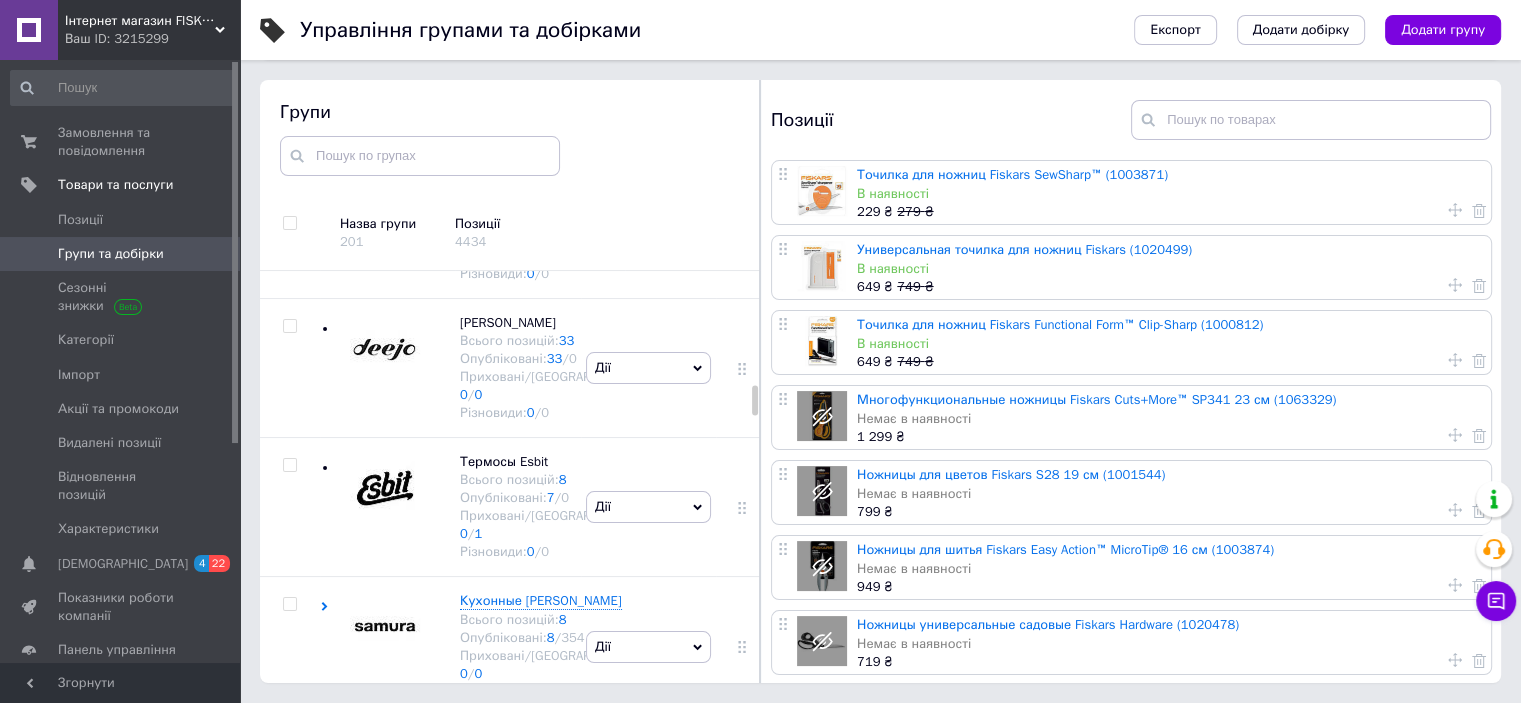 click at bounding box center [385, -366] 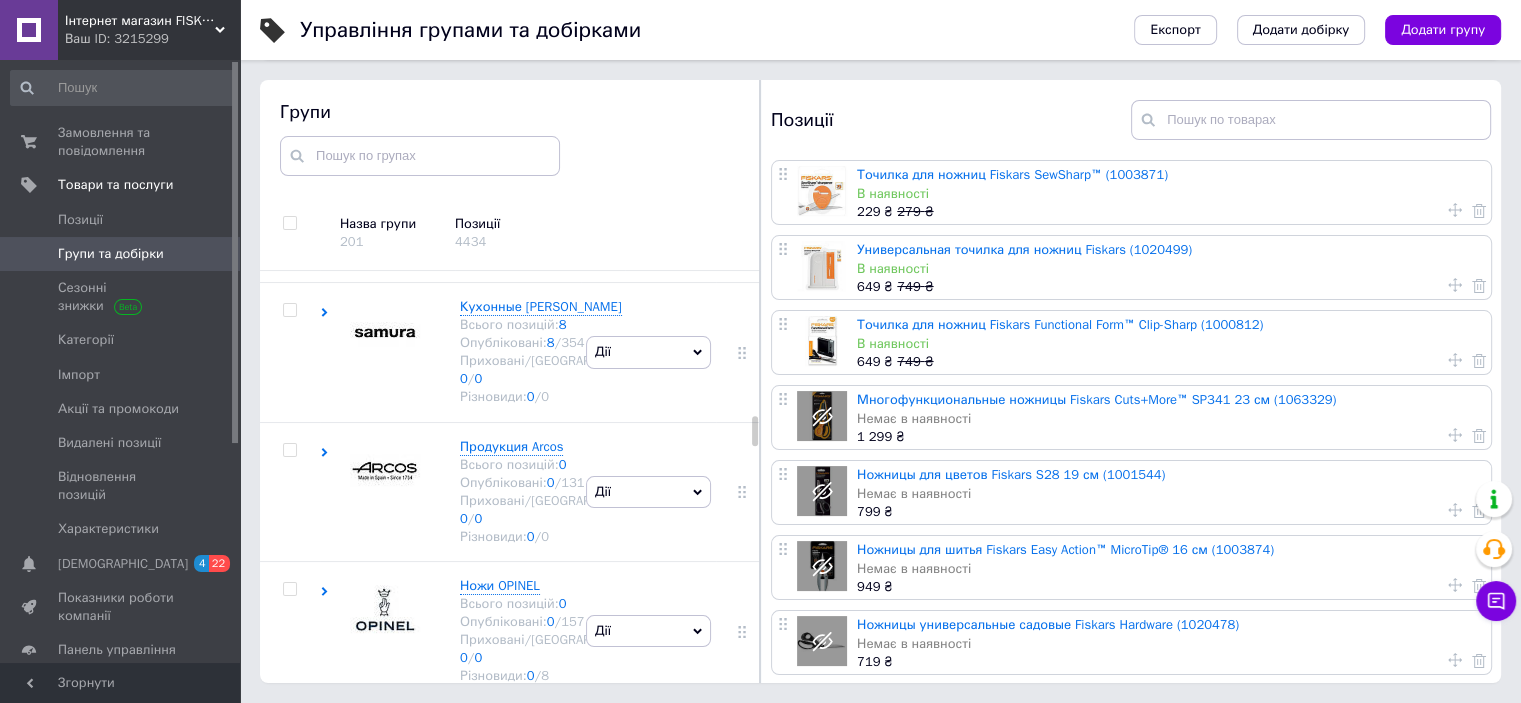 scroll, scrollTop: 4305, scrollLeft: 0, axis: vertical 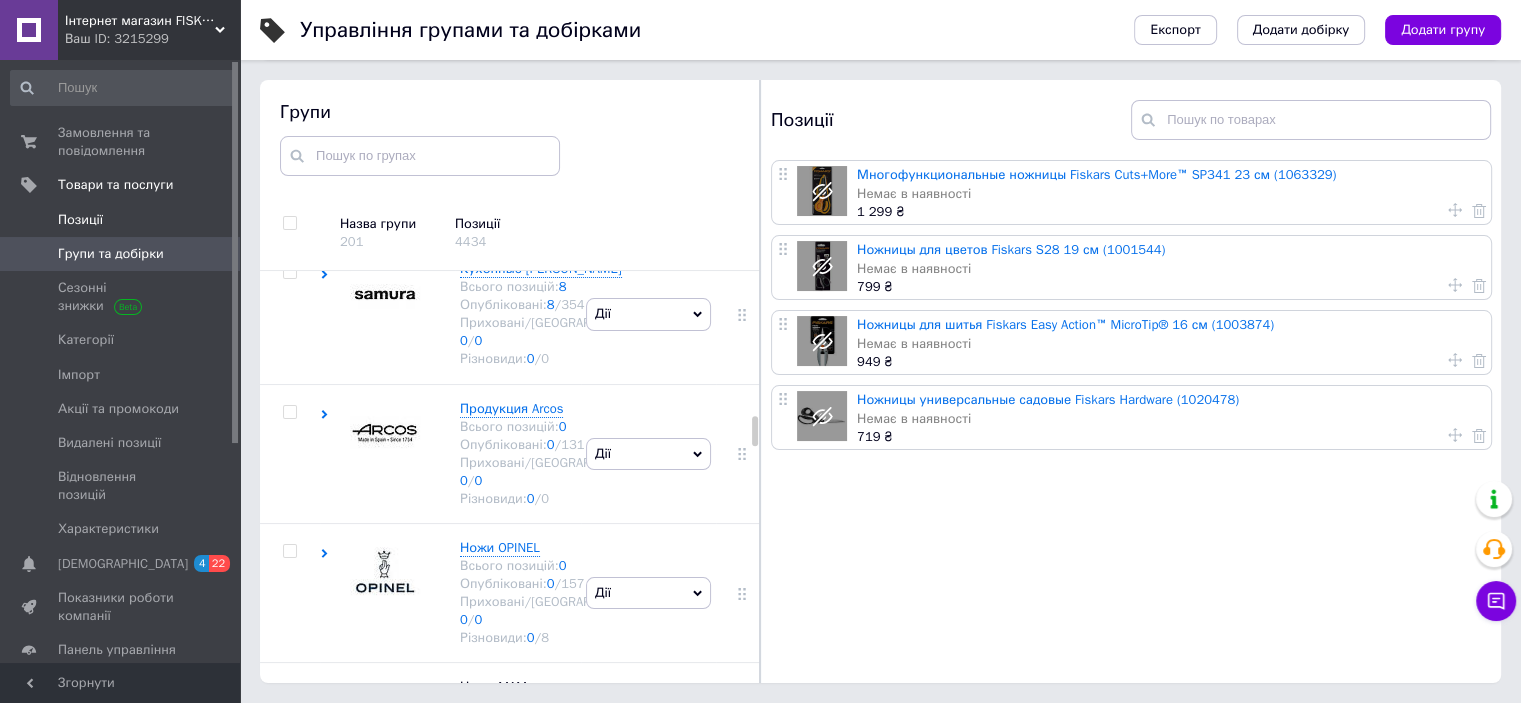 click on "Позиції" at bounding box center (123, 220) 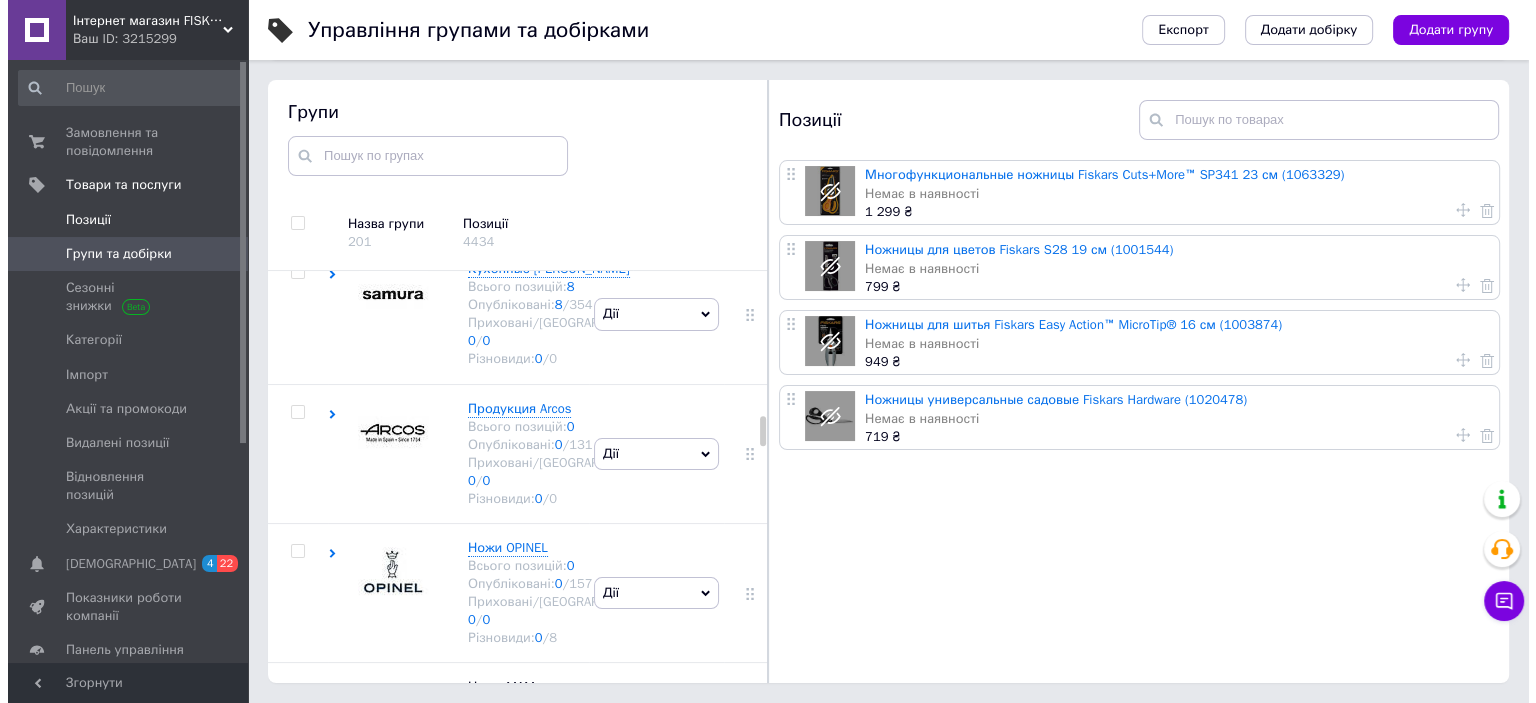 scroll, scrollTop: 0, scrollLeft: 0, axis: both 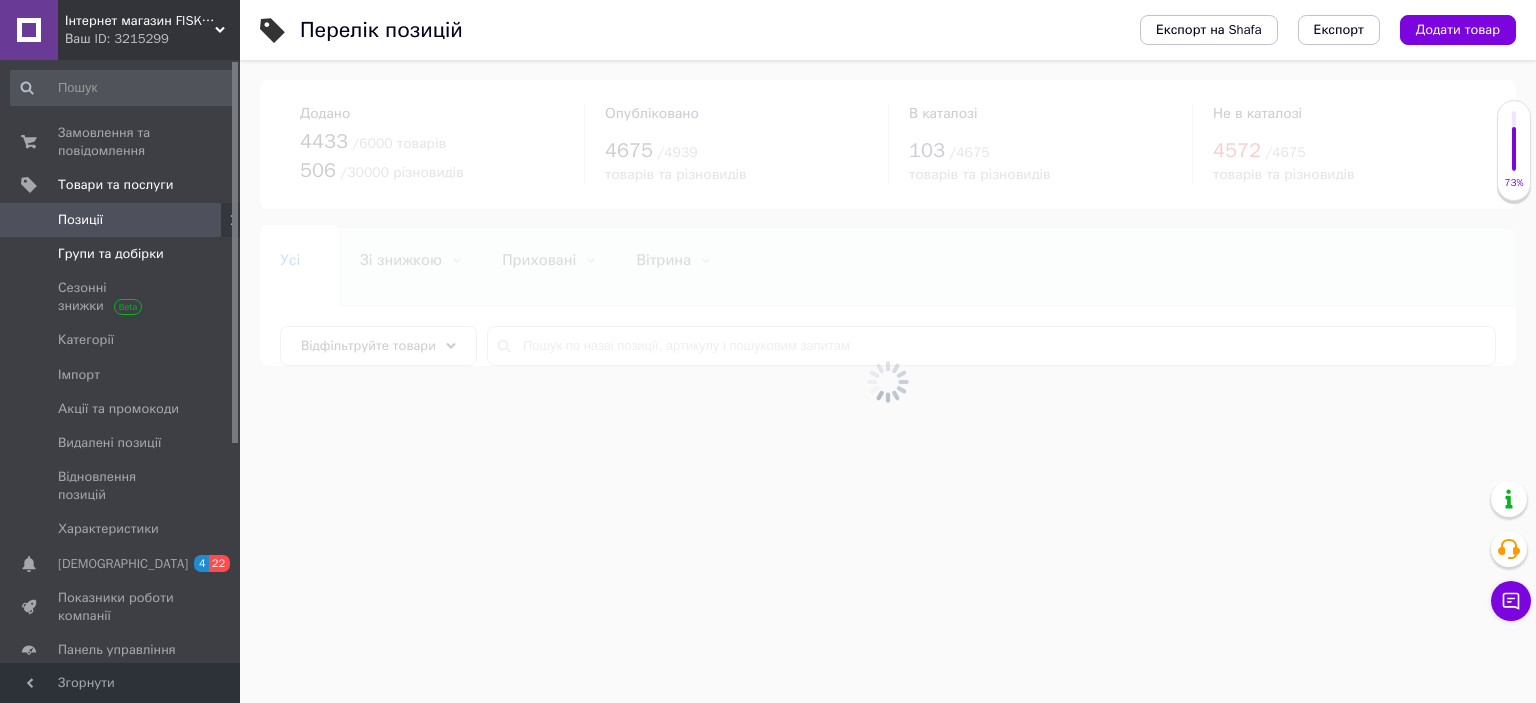click on "Групи та добірки" at bounding box center [123, 254] 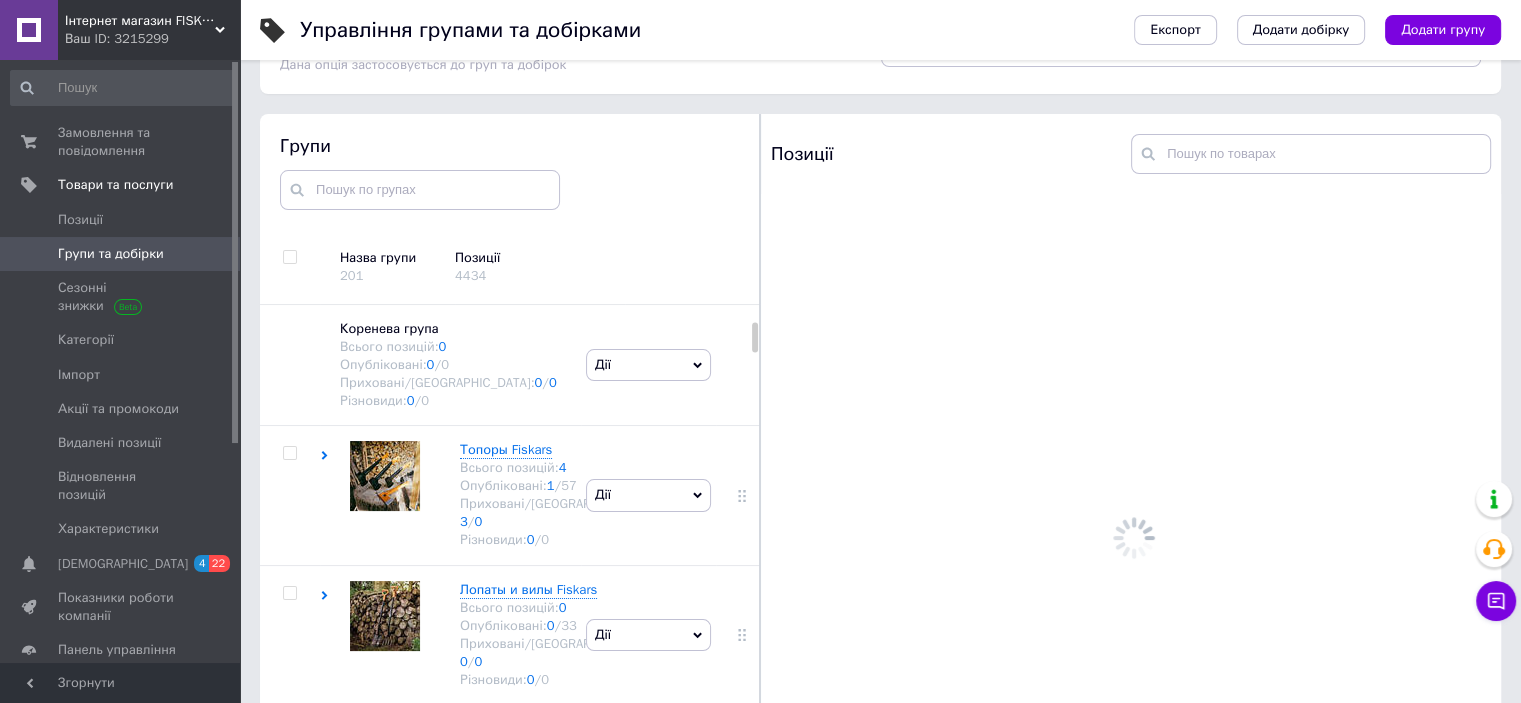 scroll, scrollTop: 113, scrollLeft: 0, axis: vertical 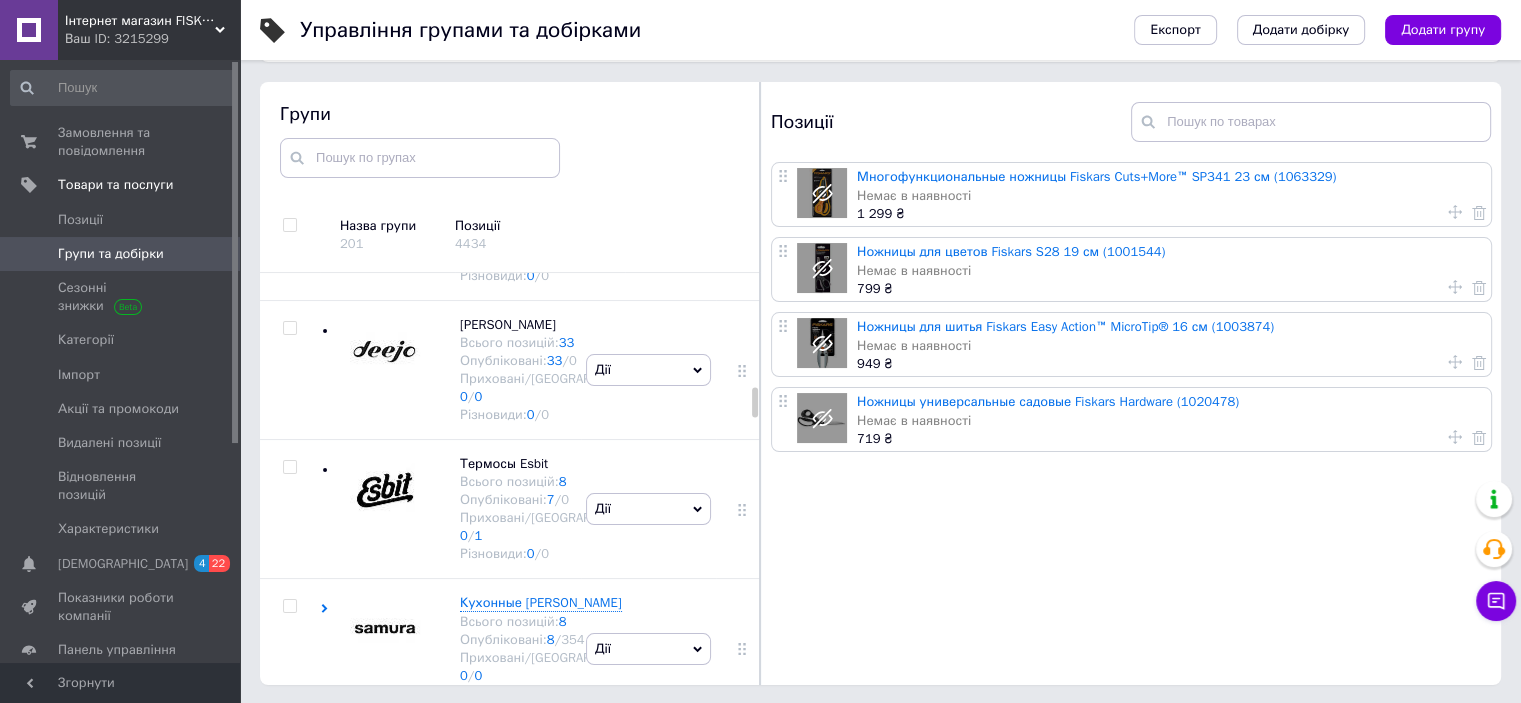 click at bounding box center [385, -364] 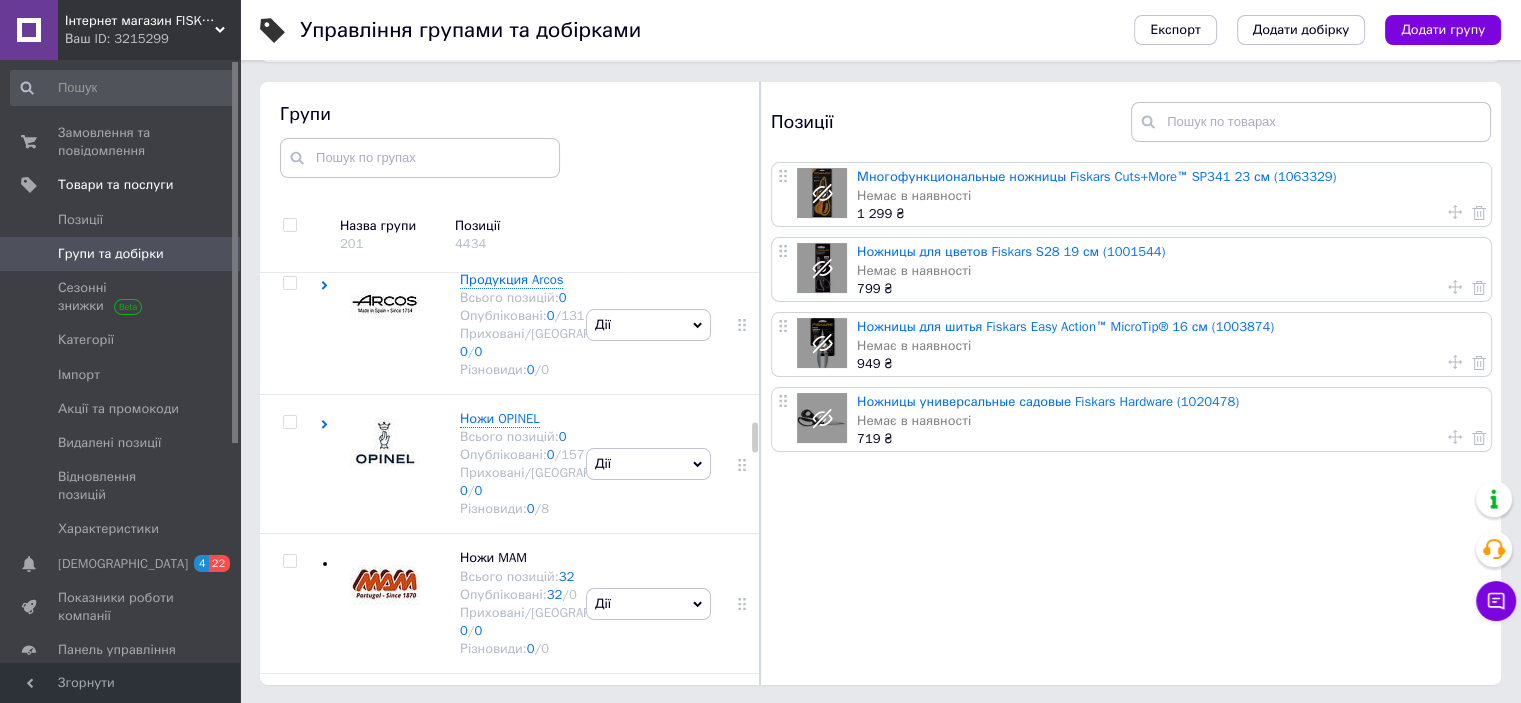 scroll, scrollTop: 4438, scrollLeft: 0, axis: vertical 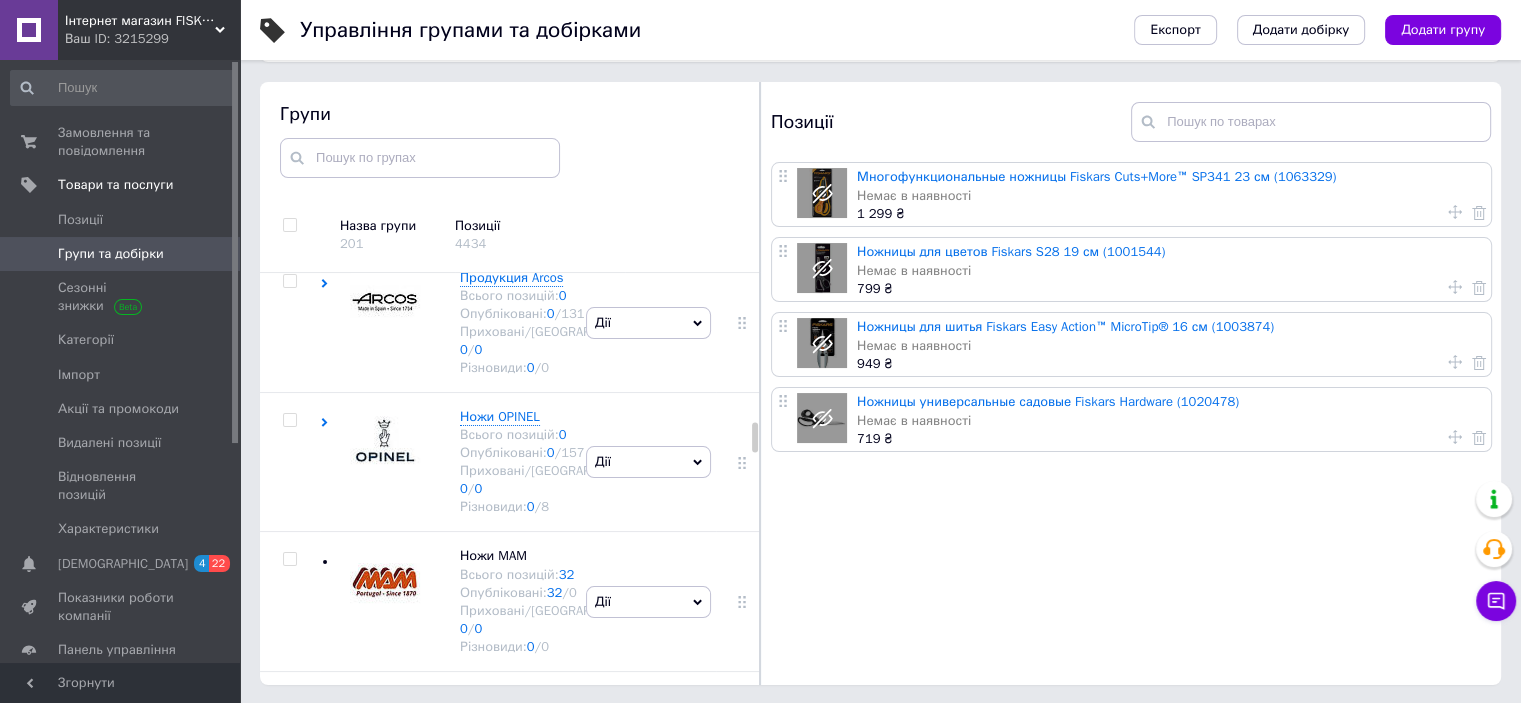 click at bounding box center [385, -830] 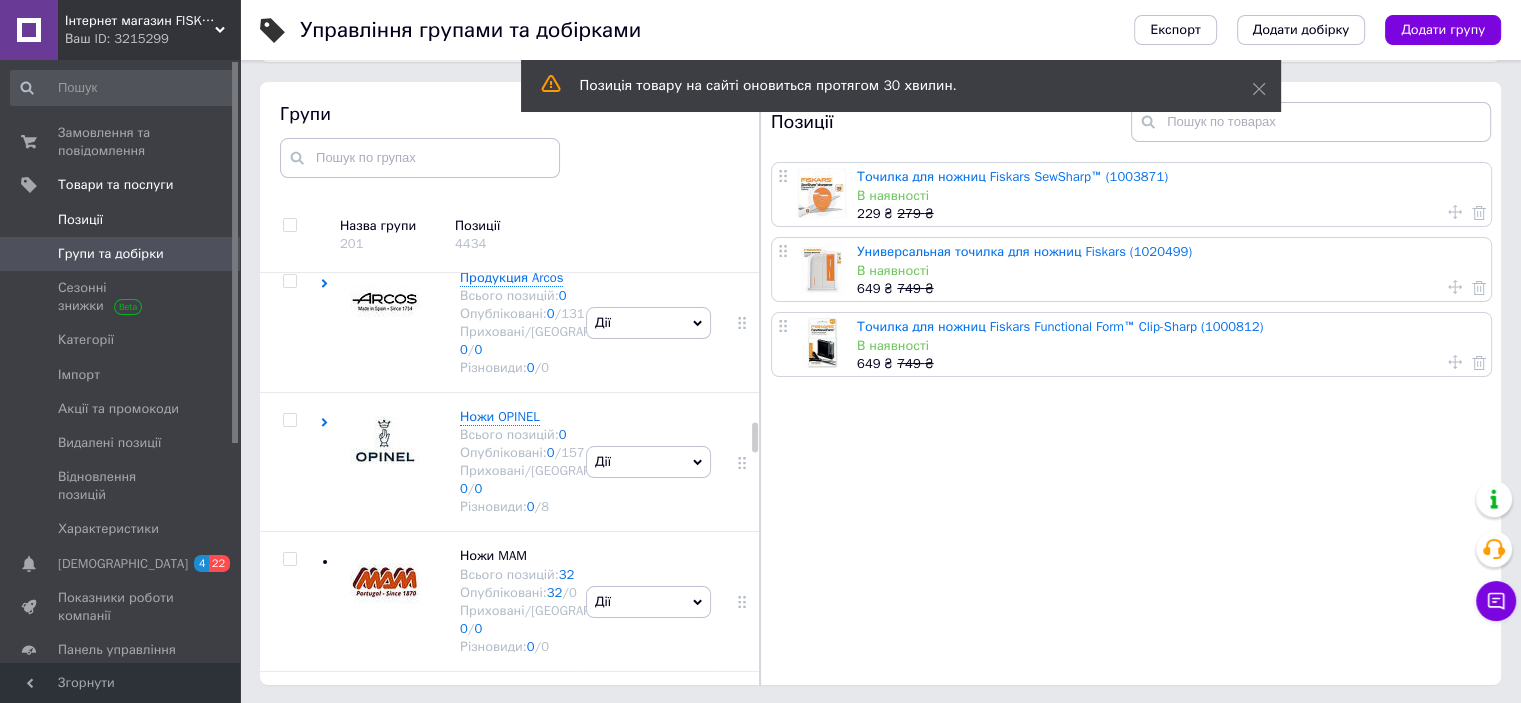 click on "Позиції" at bounding box center (121, 220) 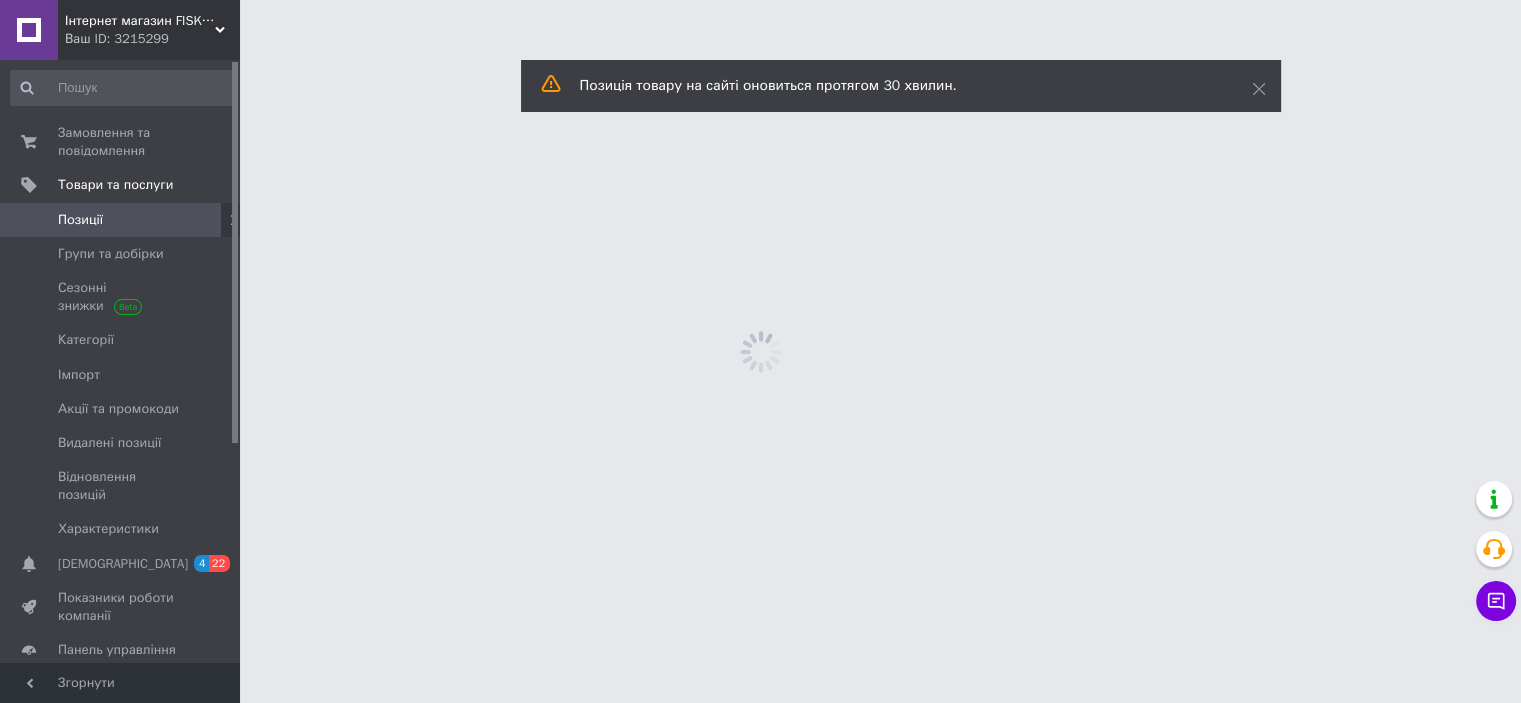 scroll, scrollTop: 0, scrollLeft: 0, axis: both 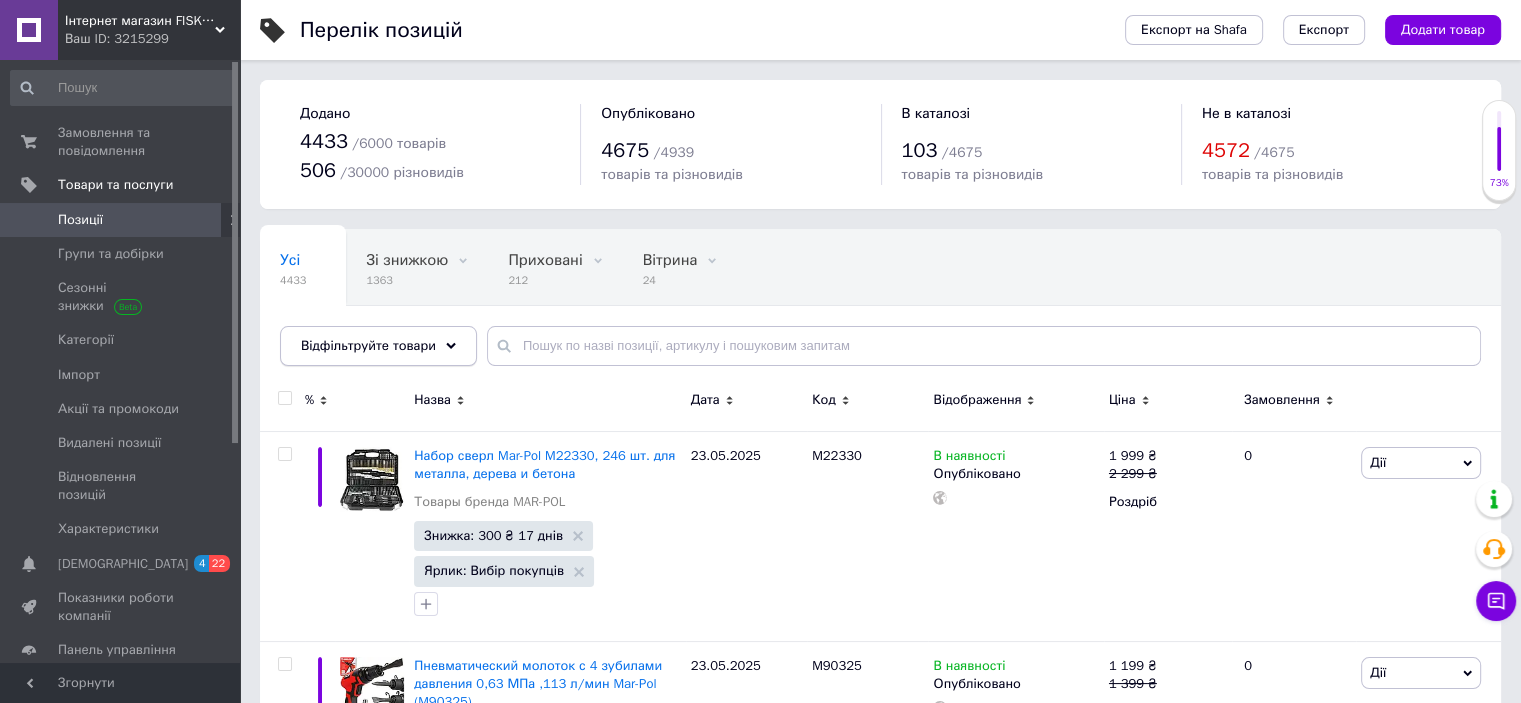 click on "Відфільтруйте товари" at bounding box center (378, 346) 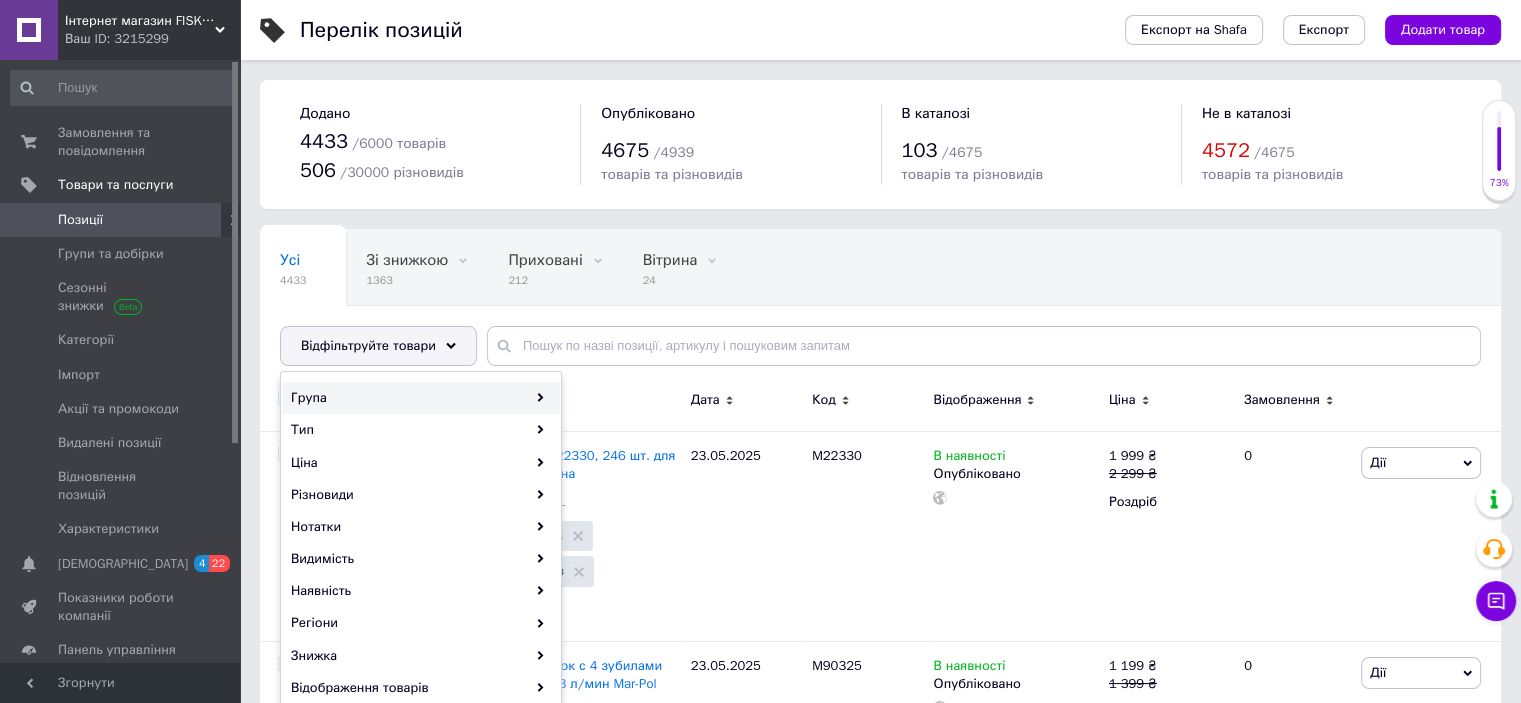 click on "Група" at bounding box center (421, 398) 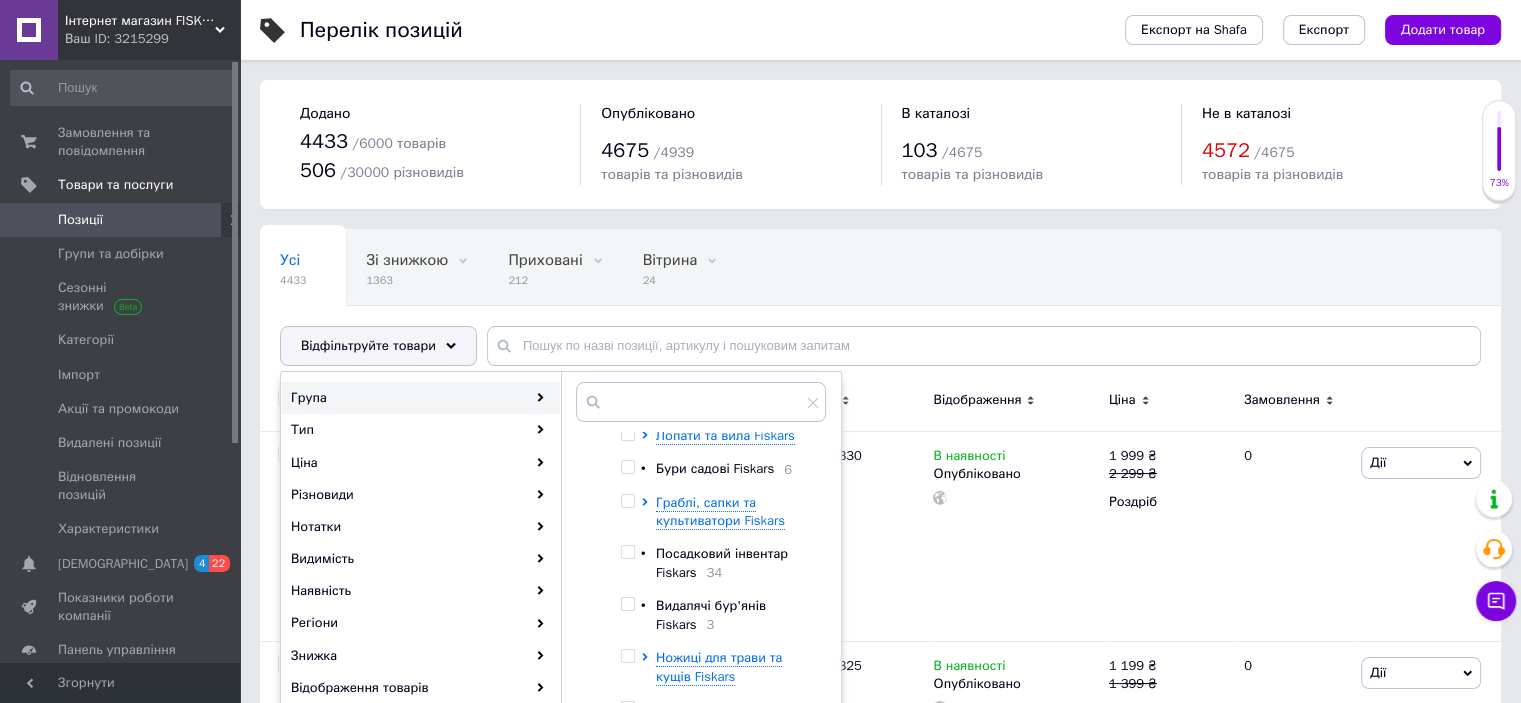 scroll, scrollTop: 0, scrollLeft: 0, axis: both 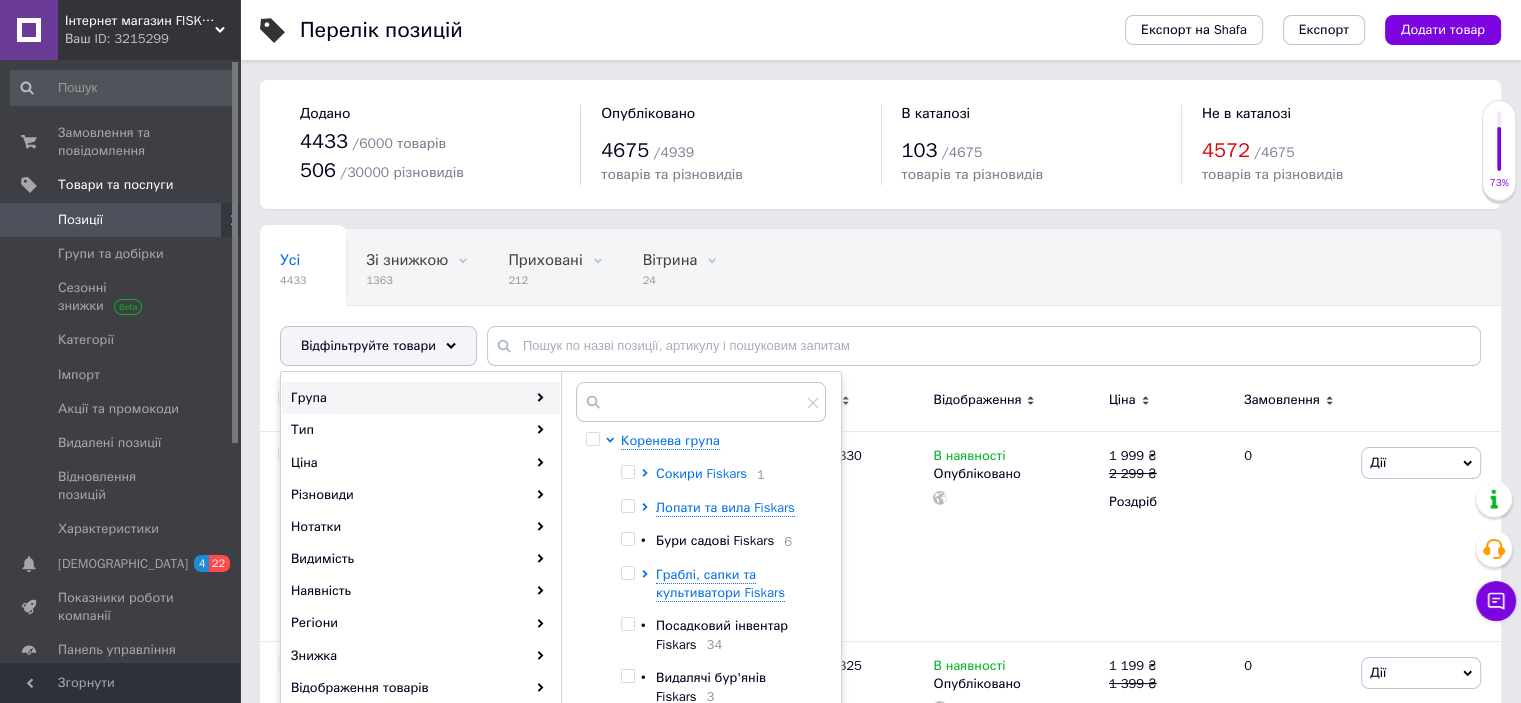 click on "Сокири Fiskars" at bounding box center (701, 473) 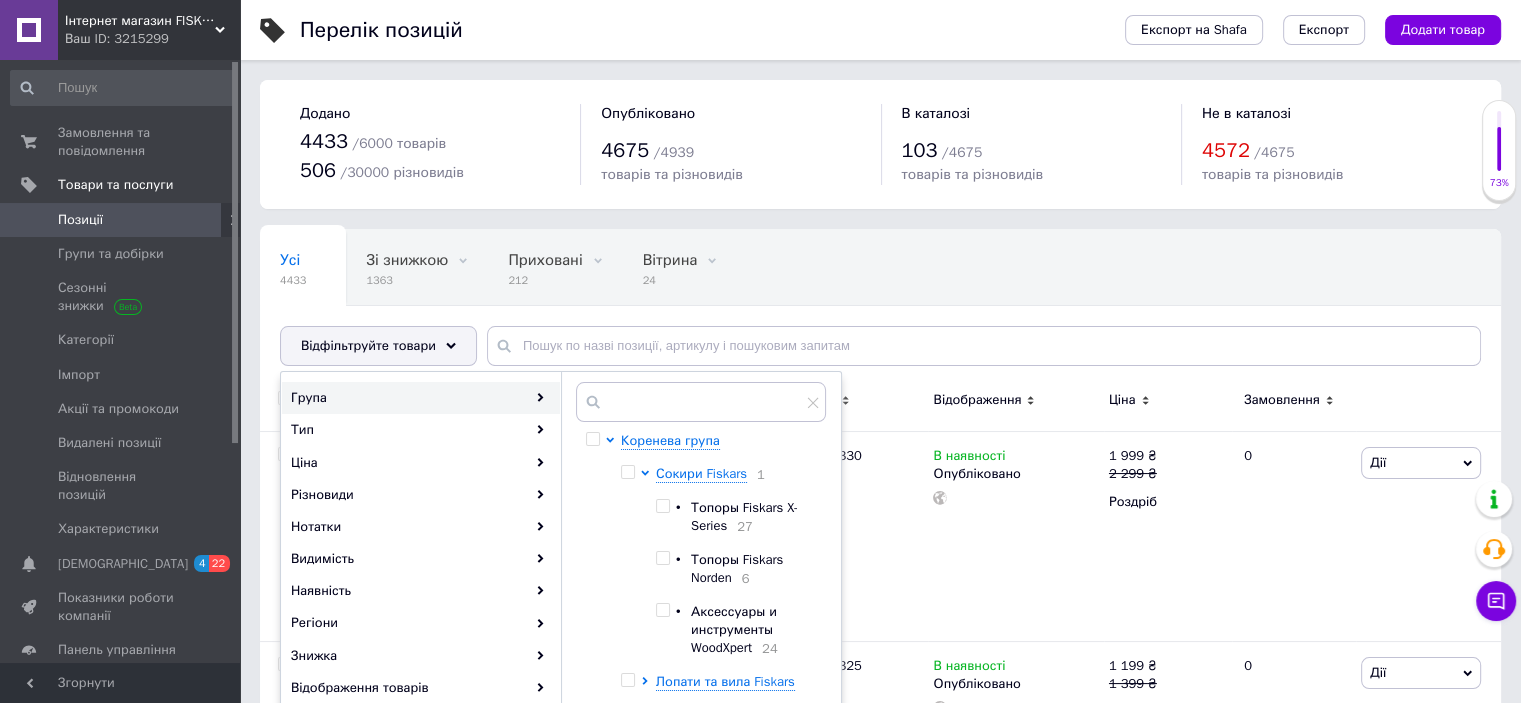 drag, startPoint x: 629, startPoint y: 472, endPoint x: 636, endPoint y: 485, distance: 14.764823 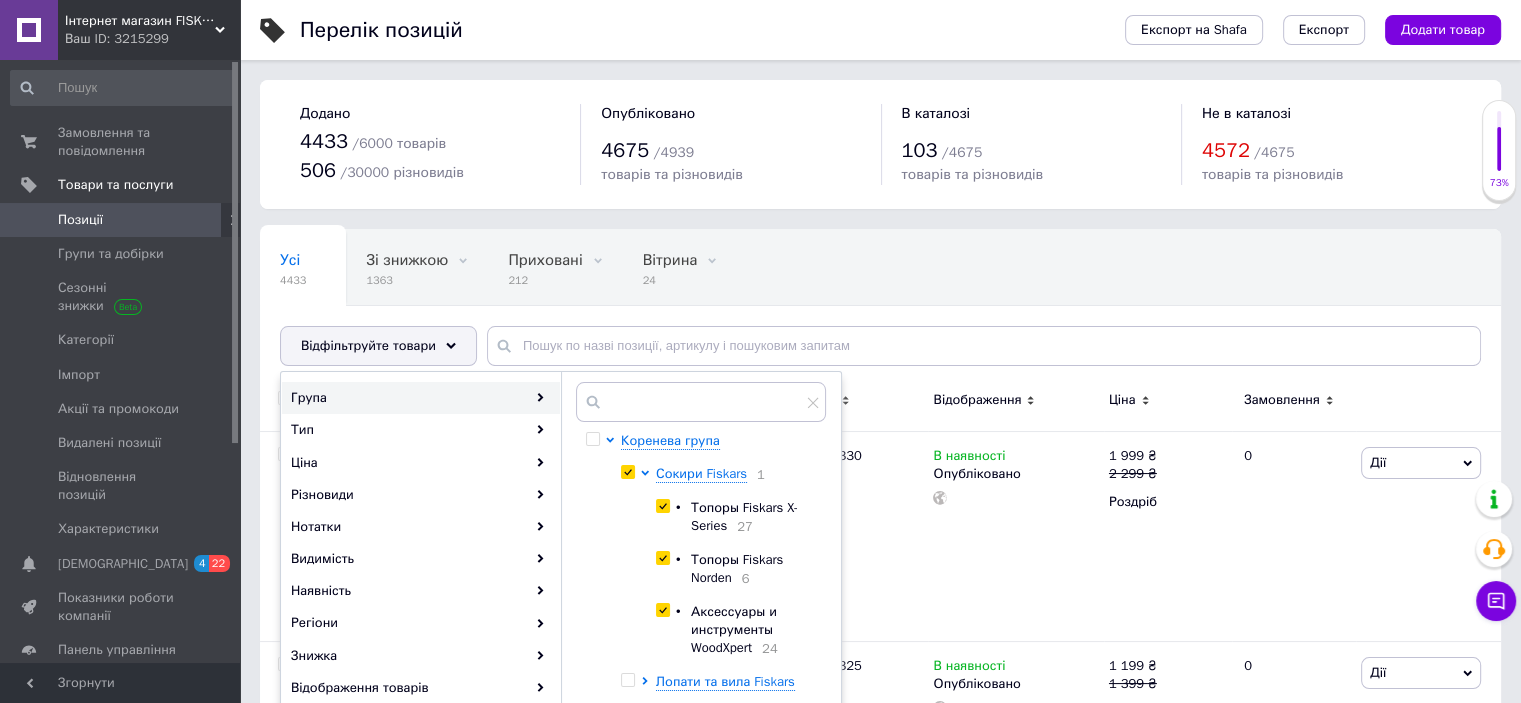 checkbox on "true" 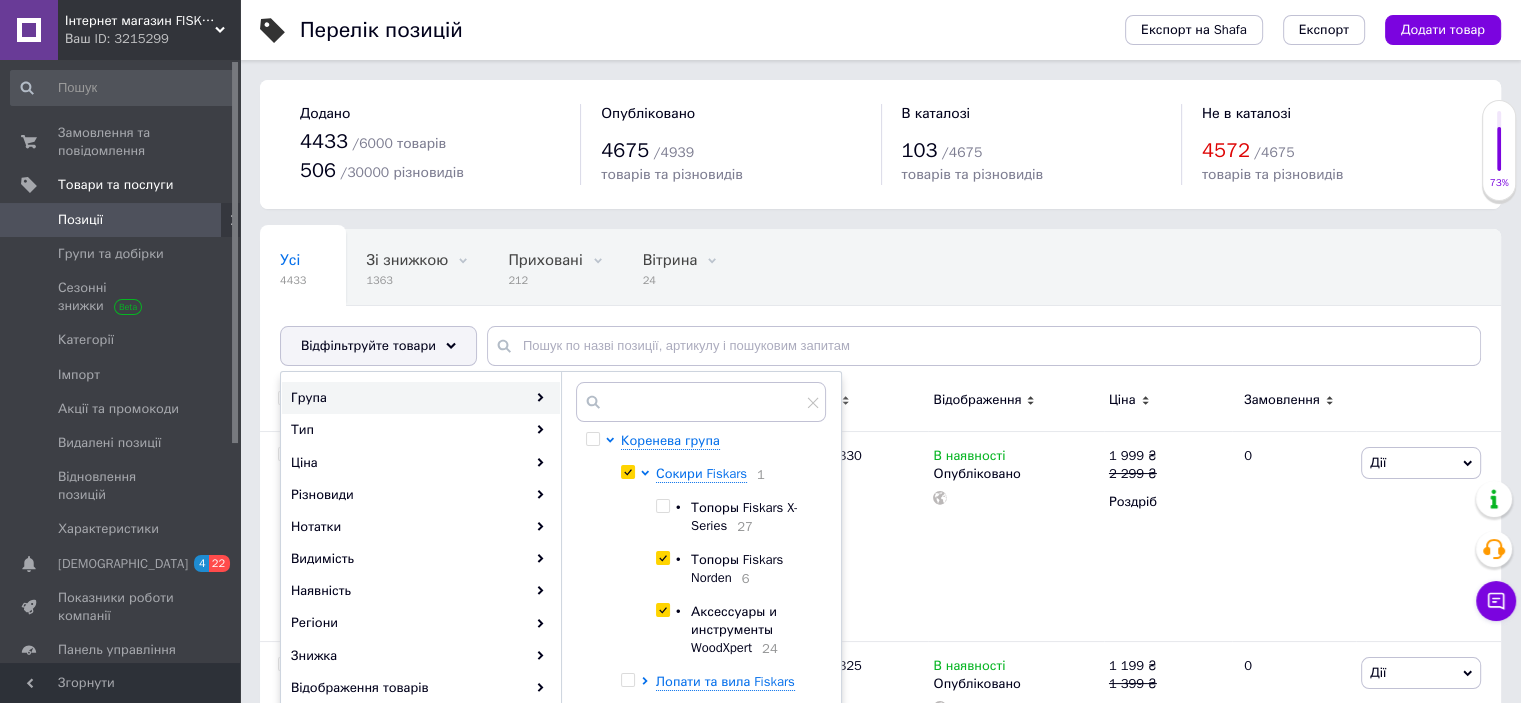 checkbox on "false" 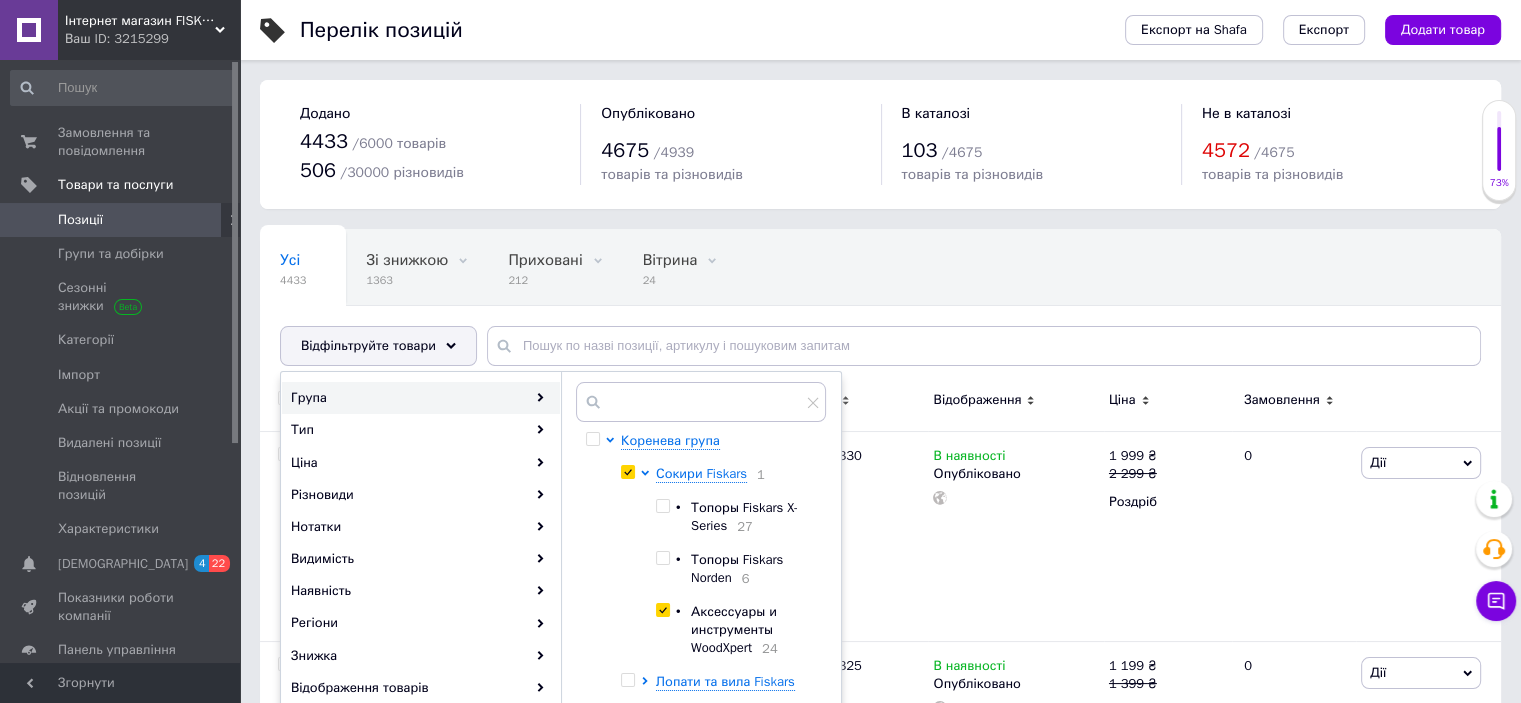 checkbox on "false" 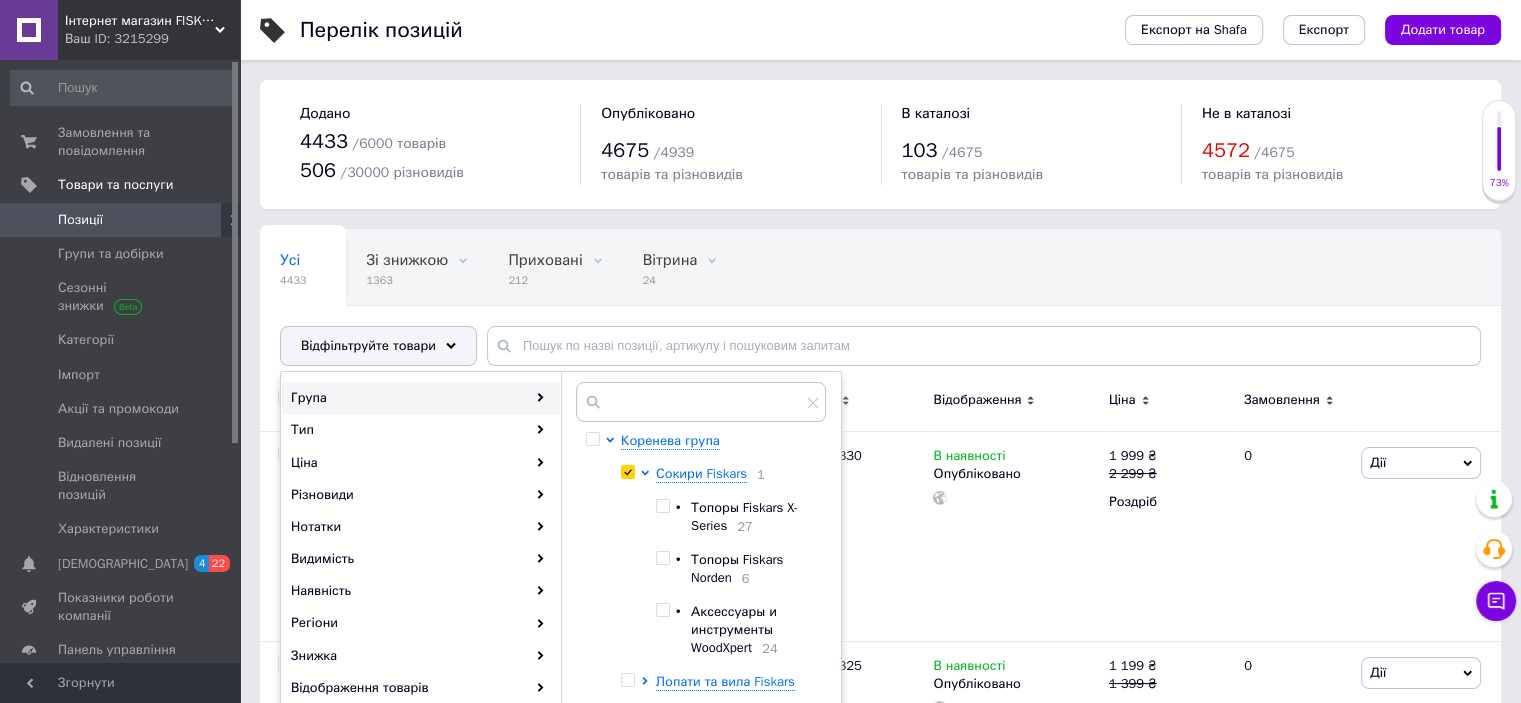 checkbox on "false" 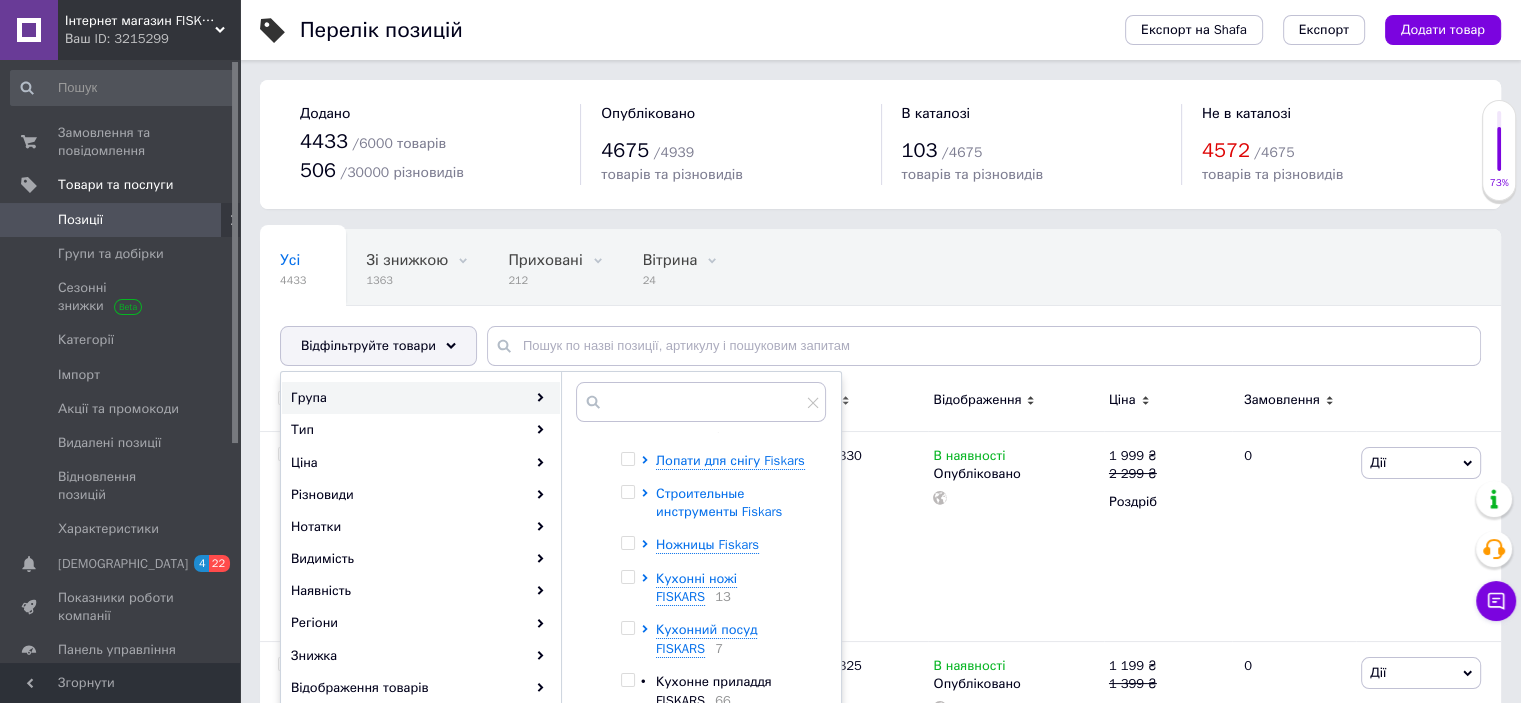 scroll, scrollTop: 767, scrollLeft: 0, axis: vertical 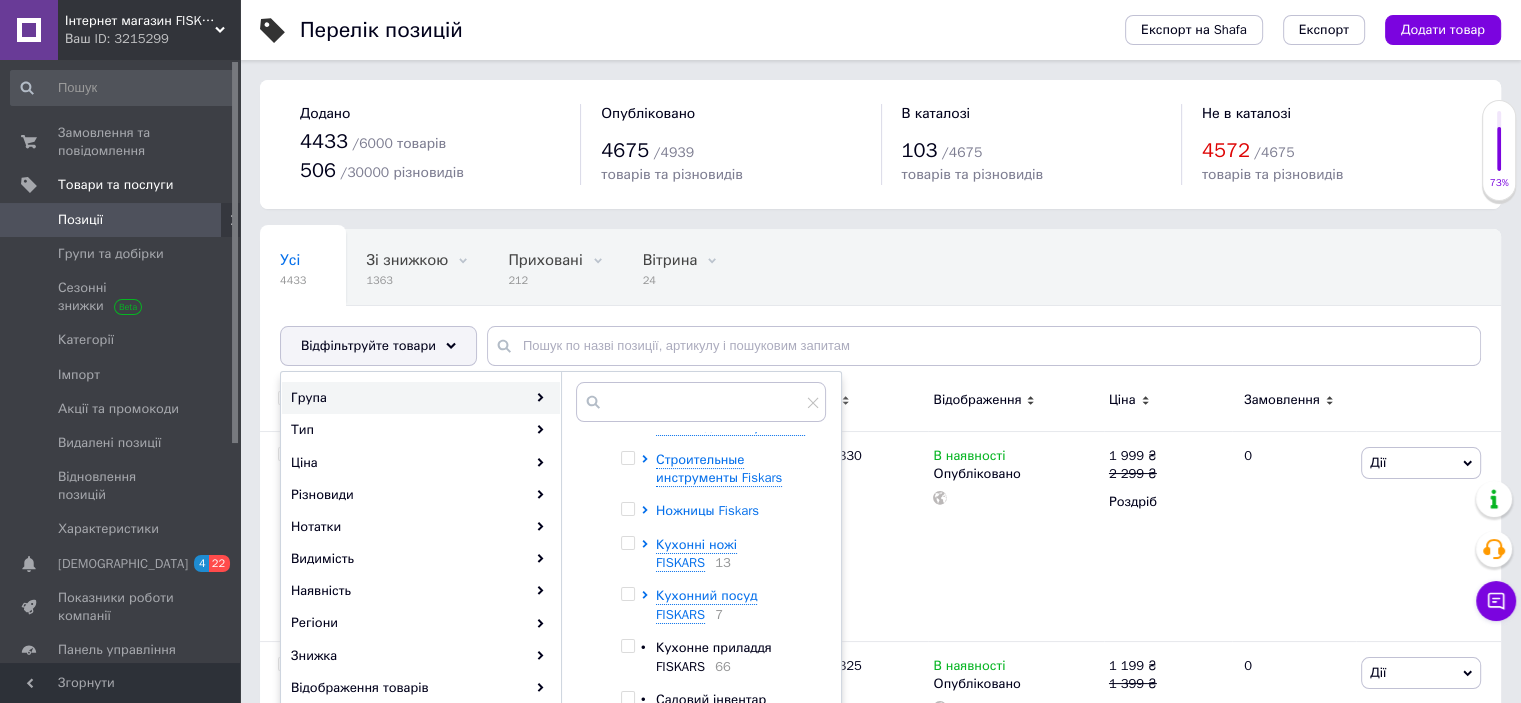 click on "Ножницы Fiskars" at bounding box center (707, 510) 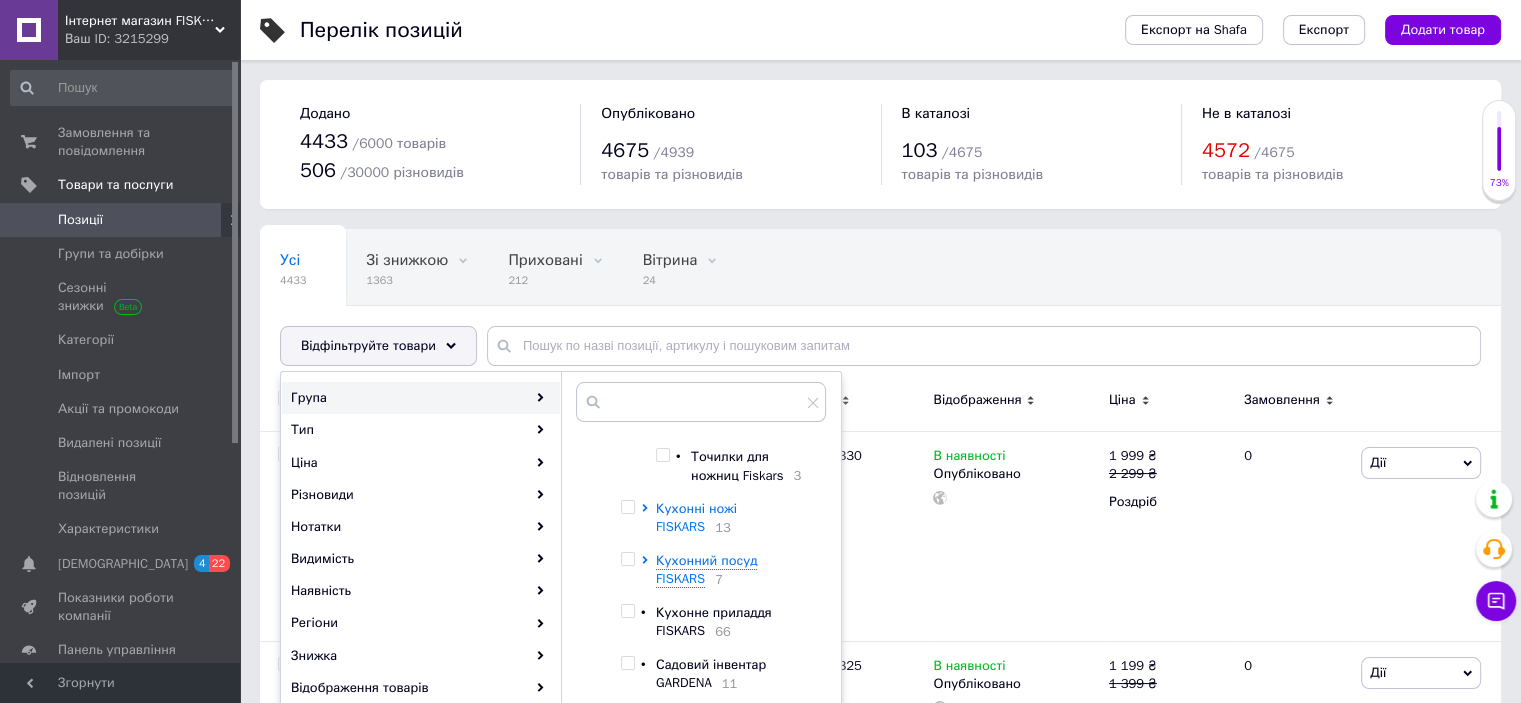 scroll, scrollTop: 1167, scrollLeft: 0, axis: vertical 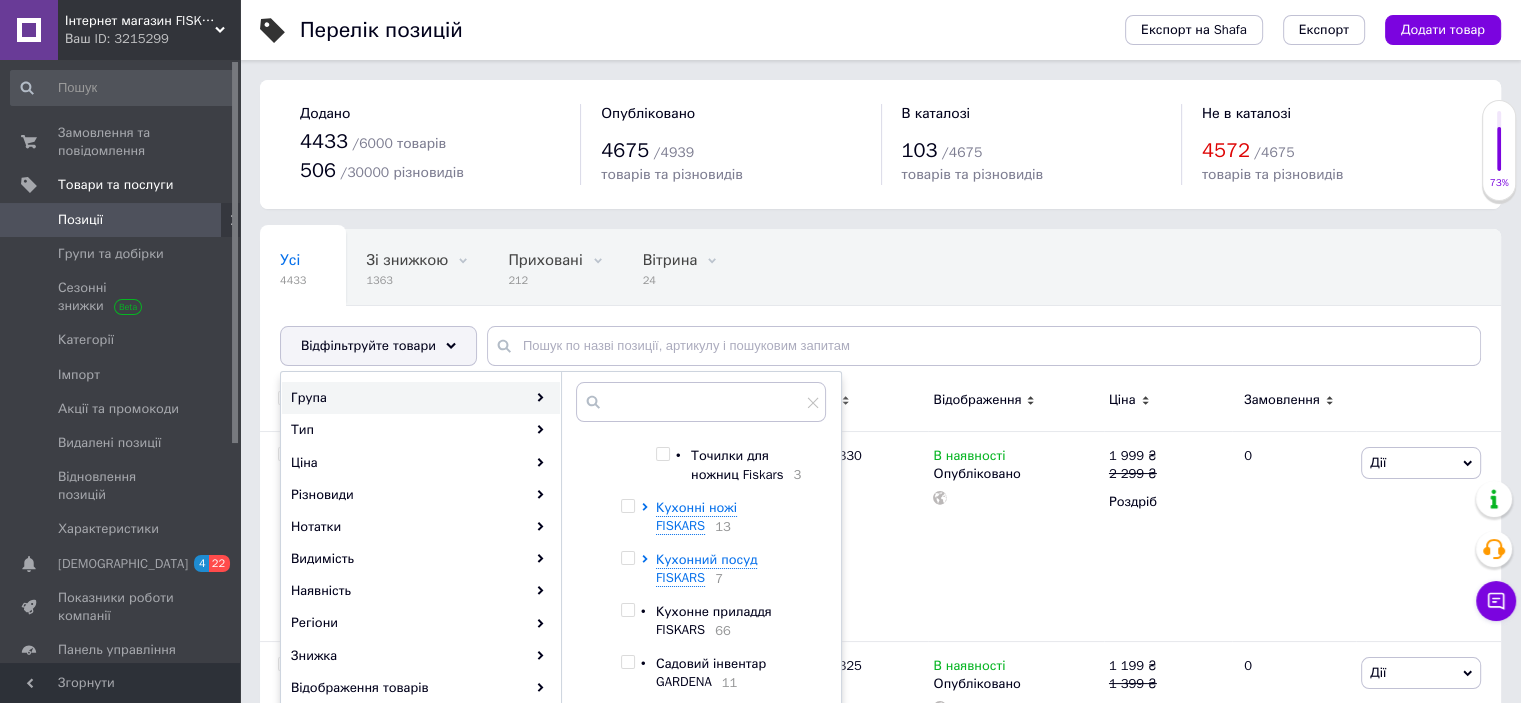 click at bounding box center [662, 454] 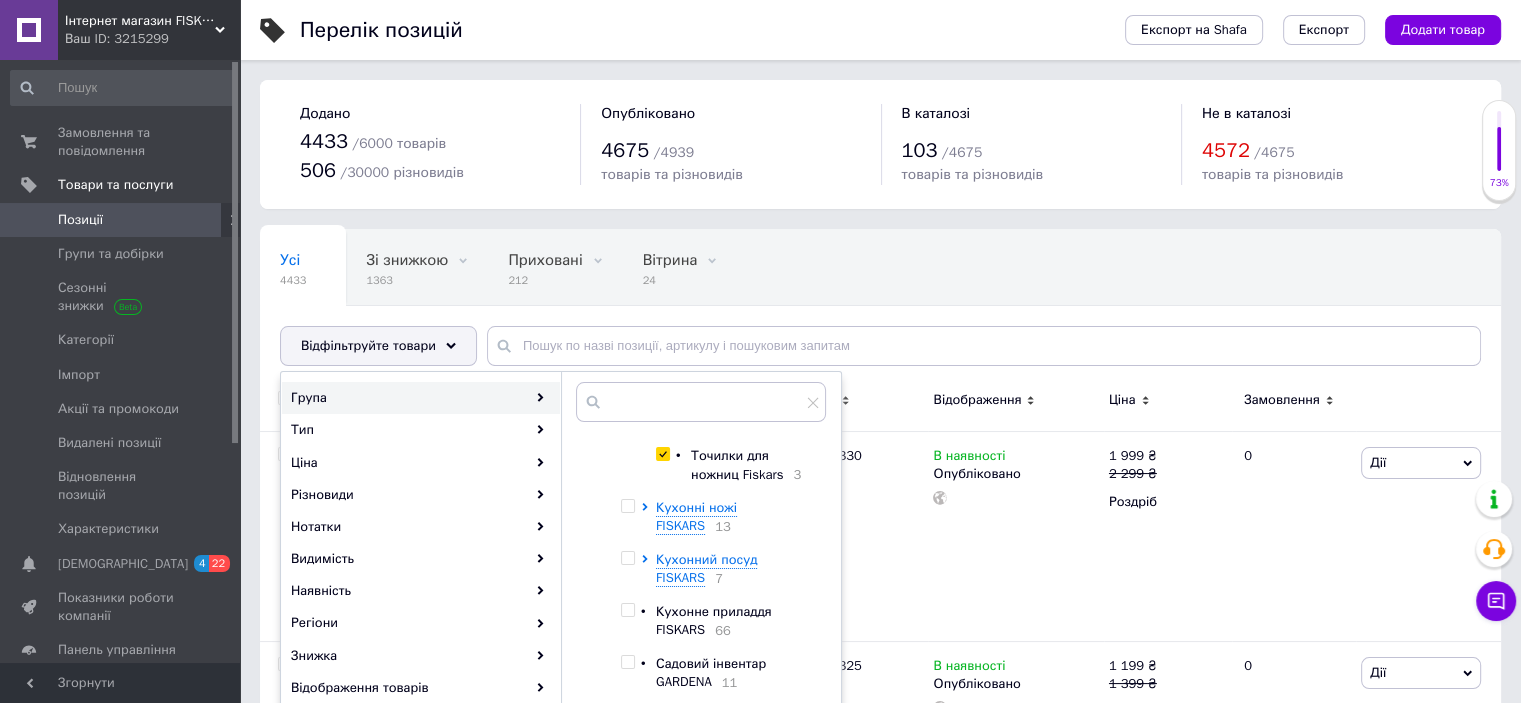 checkbox on "true" 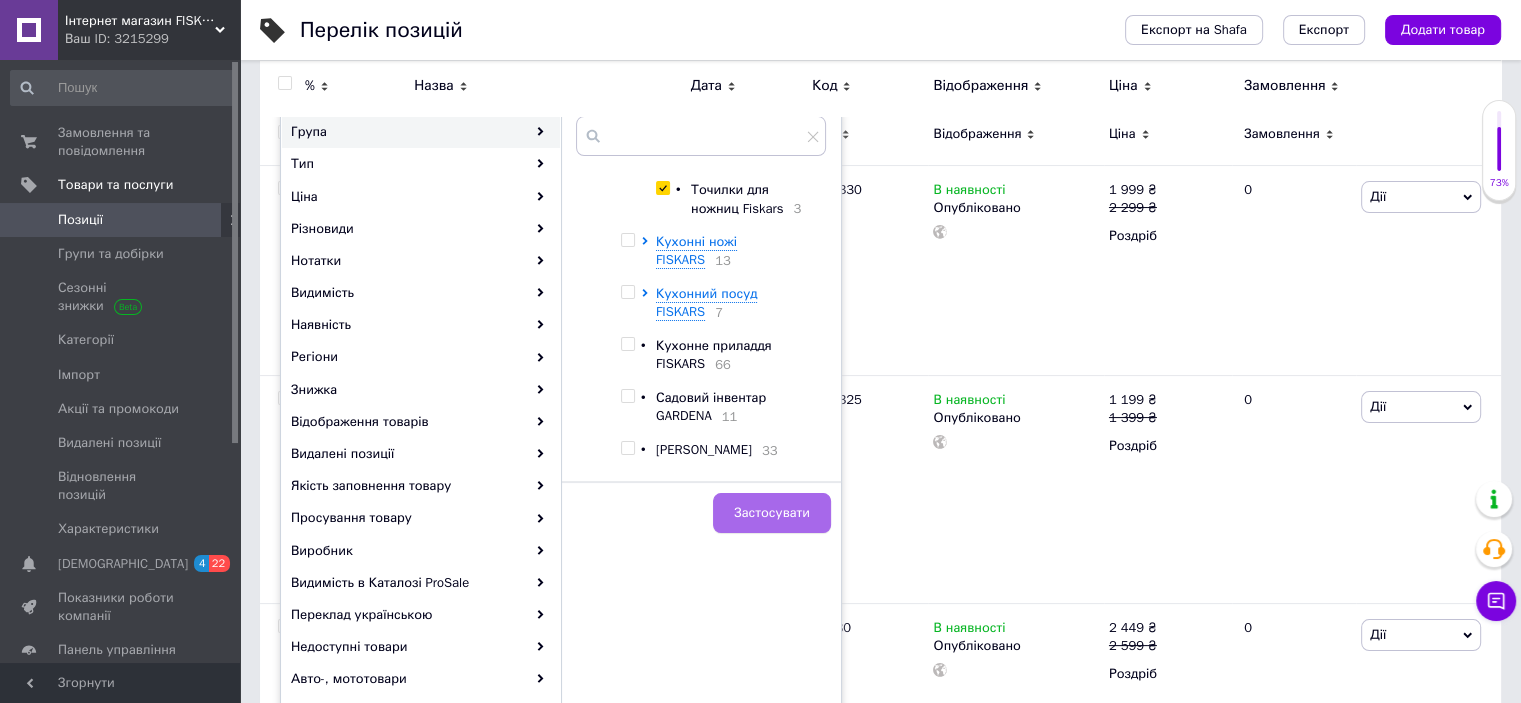 click on "Застосувати" at bounding box center (772, 513) 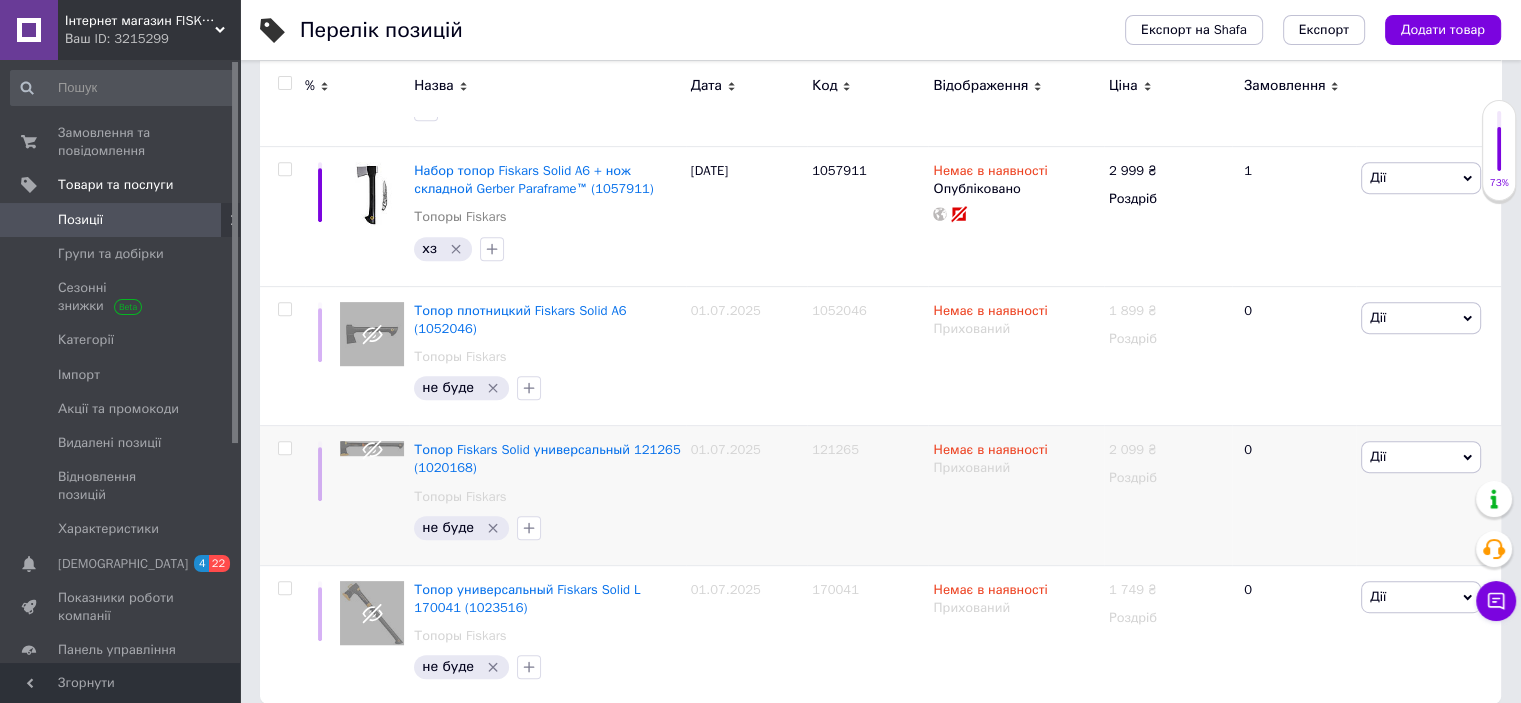 scroll, scrollTop: 844, scrollLeft: 0, axis: vertical 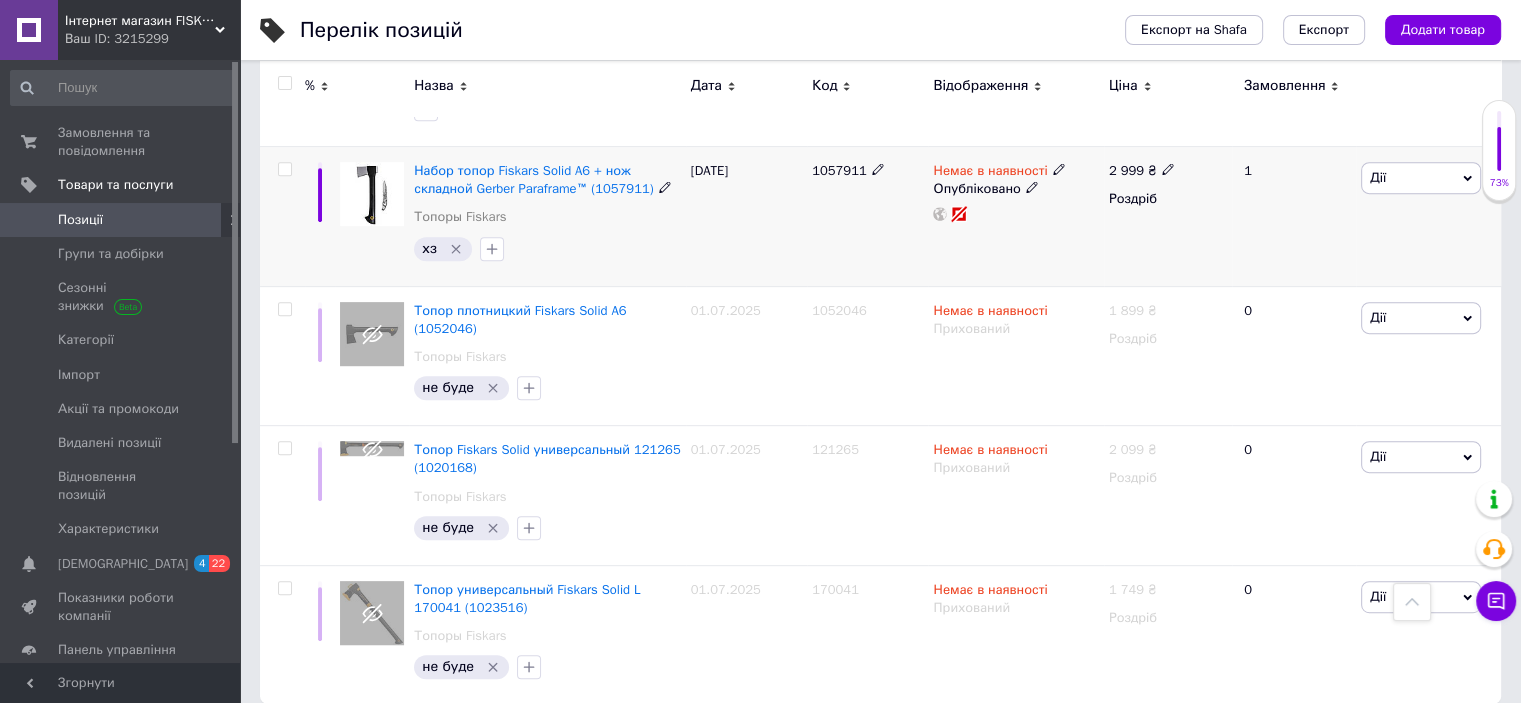 click on "1057911" at bounding box center [839, 170] 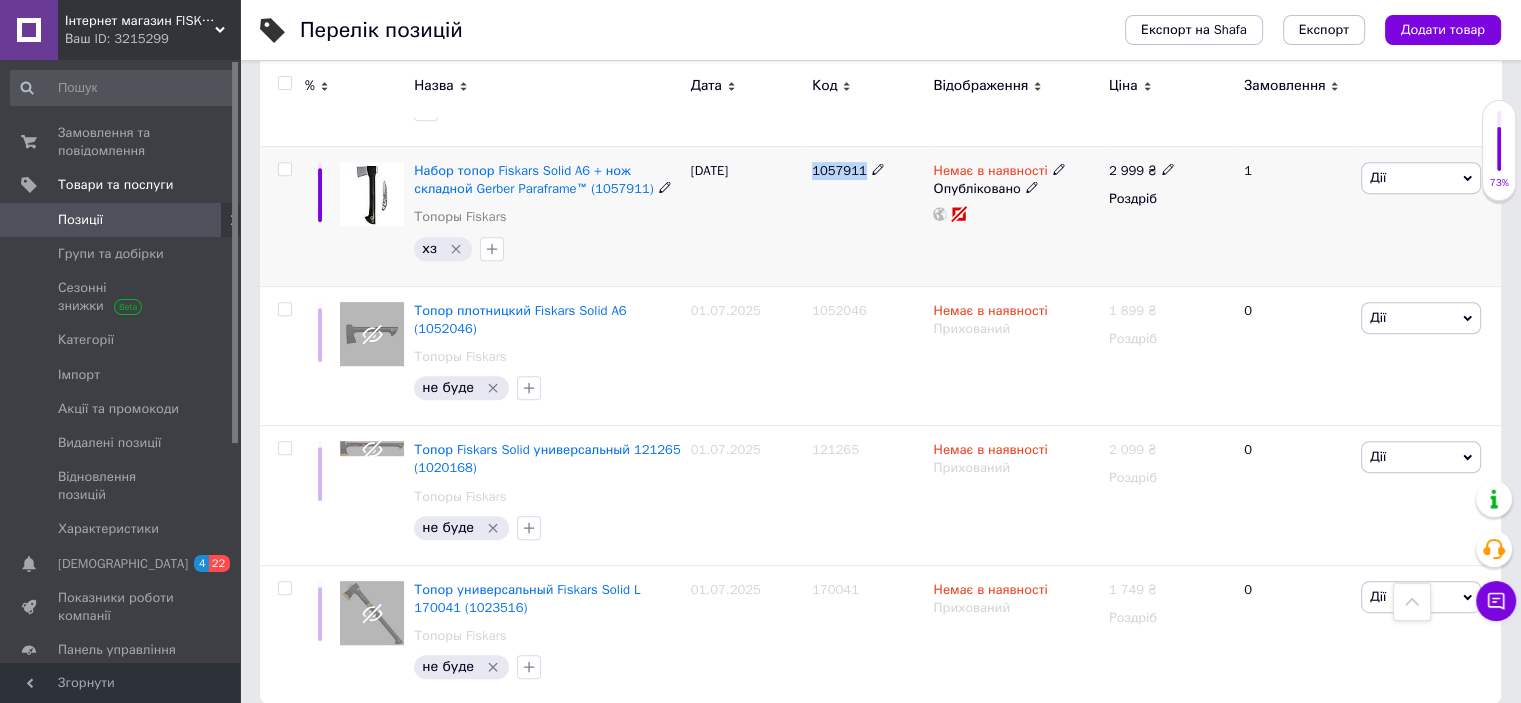 click on "1057911" at bounding box center [839, 170] 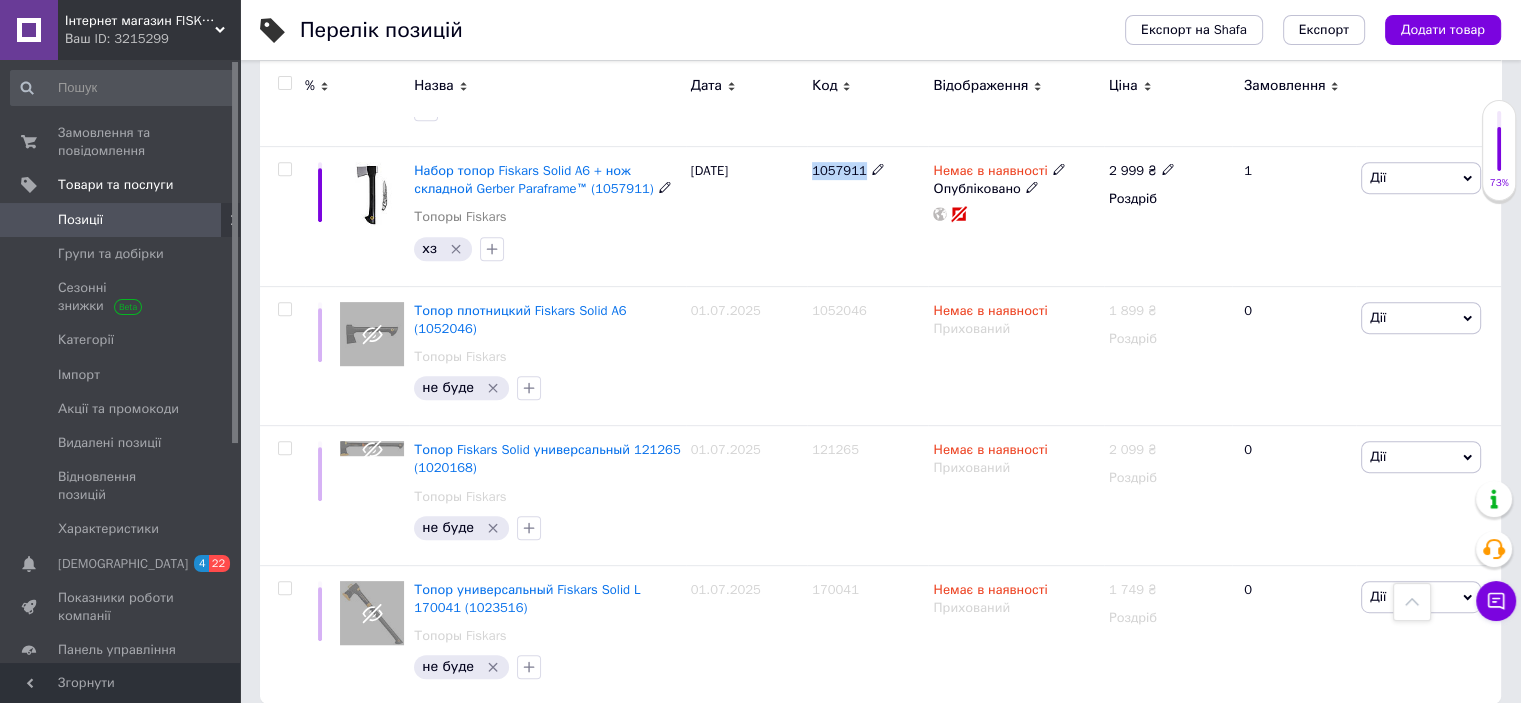 copy on "1057911" 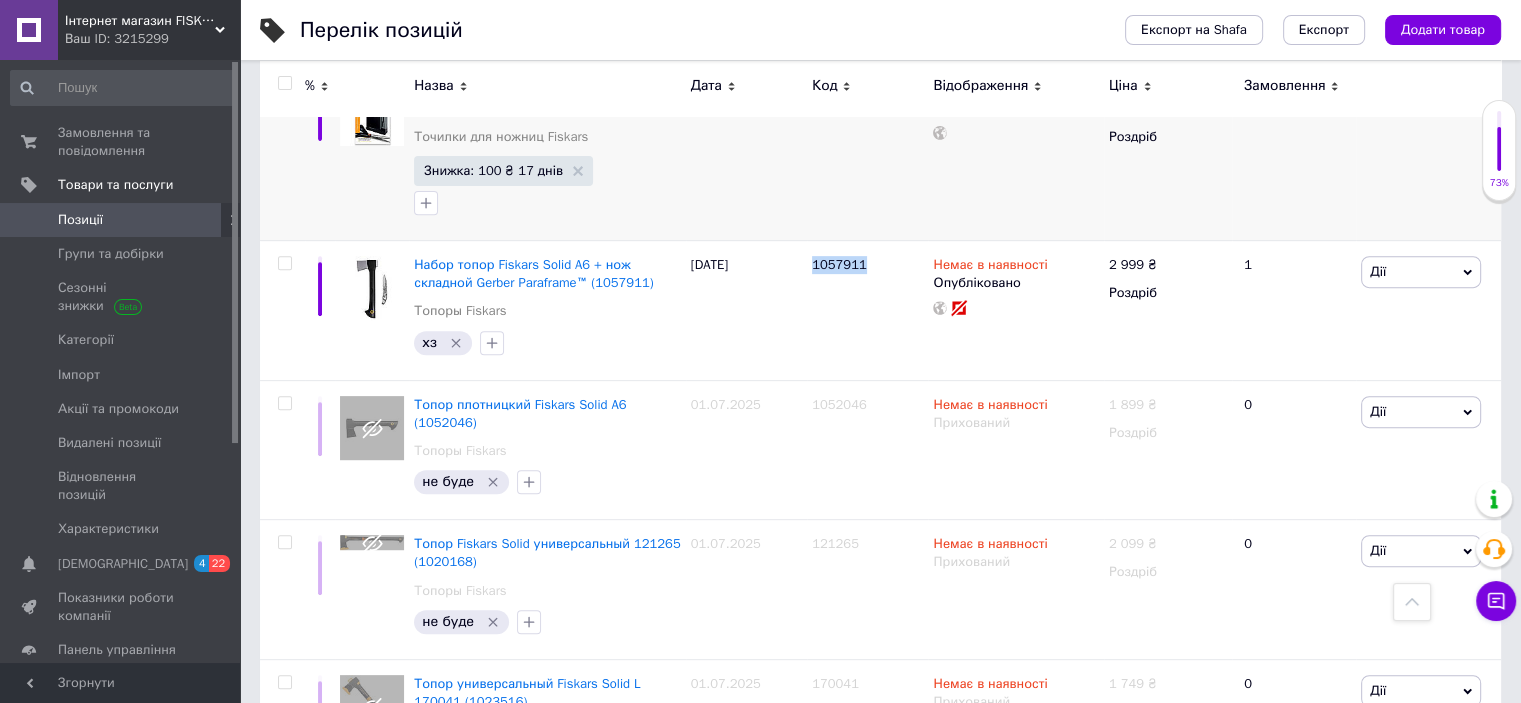 scroll, scrollTop: 711, scrollLeft: 0, axis: vertical 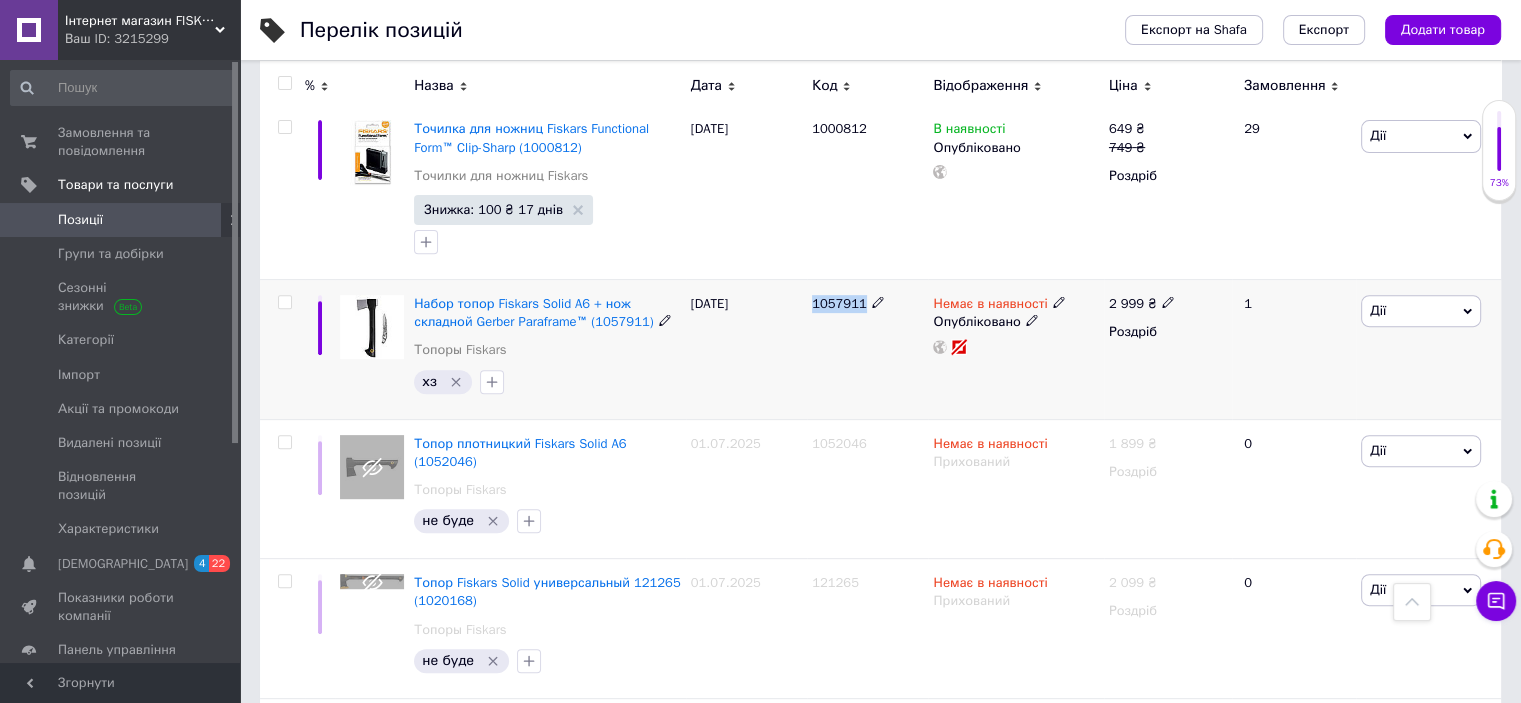 click on "Дії" at bounding box center [1421, 311] 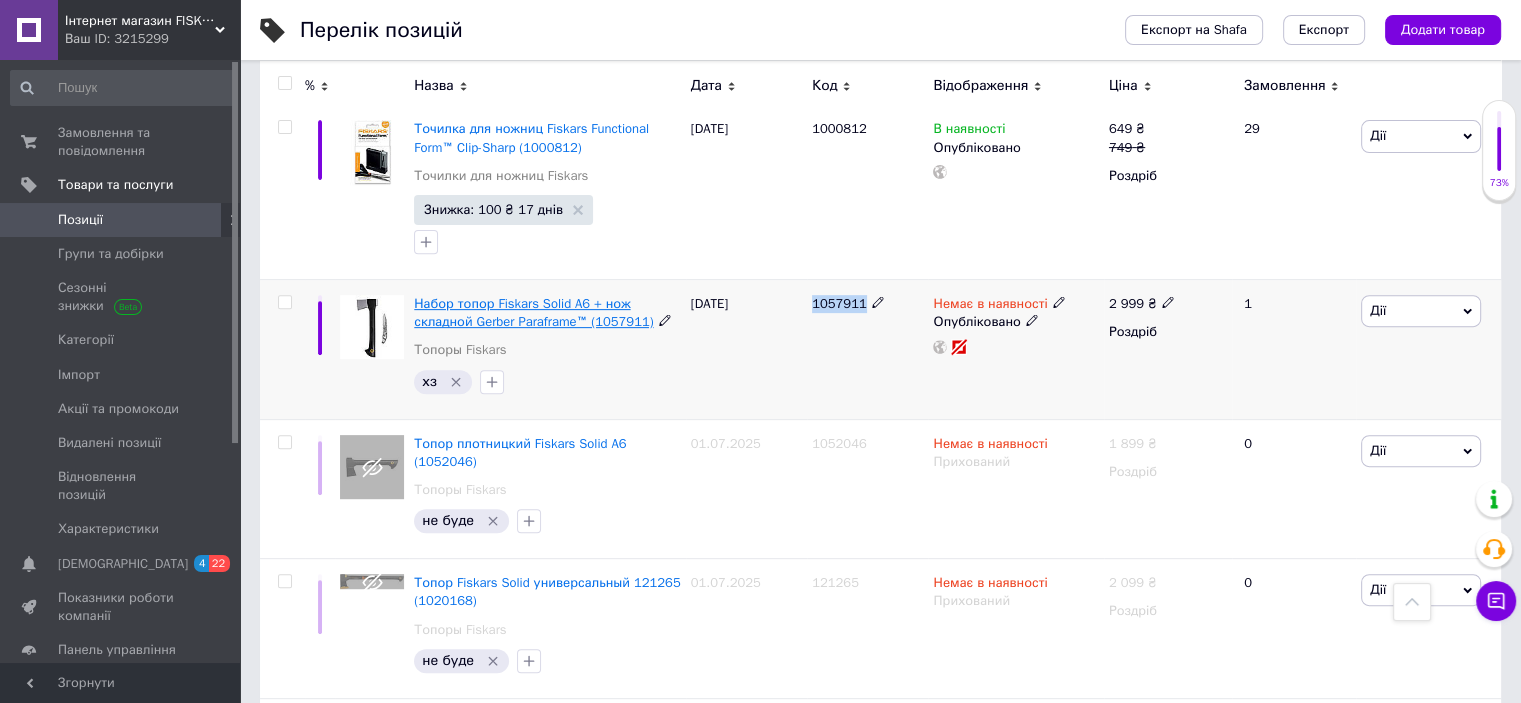 click on "Набор топор Fiskars Solid A6 + нож складной Gerber Paraframe™ (1057911)" at bounding box center (533, 312) 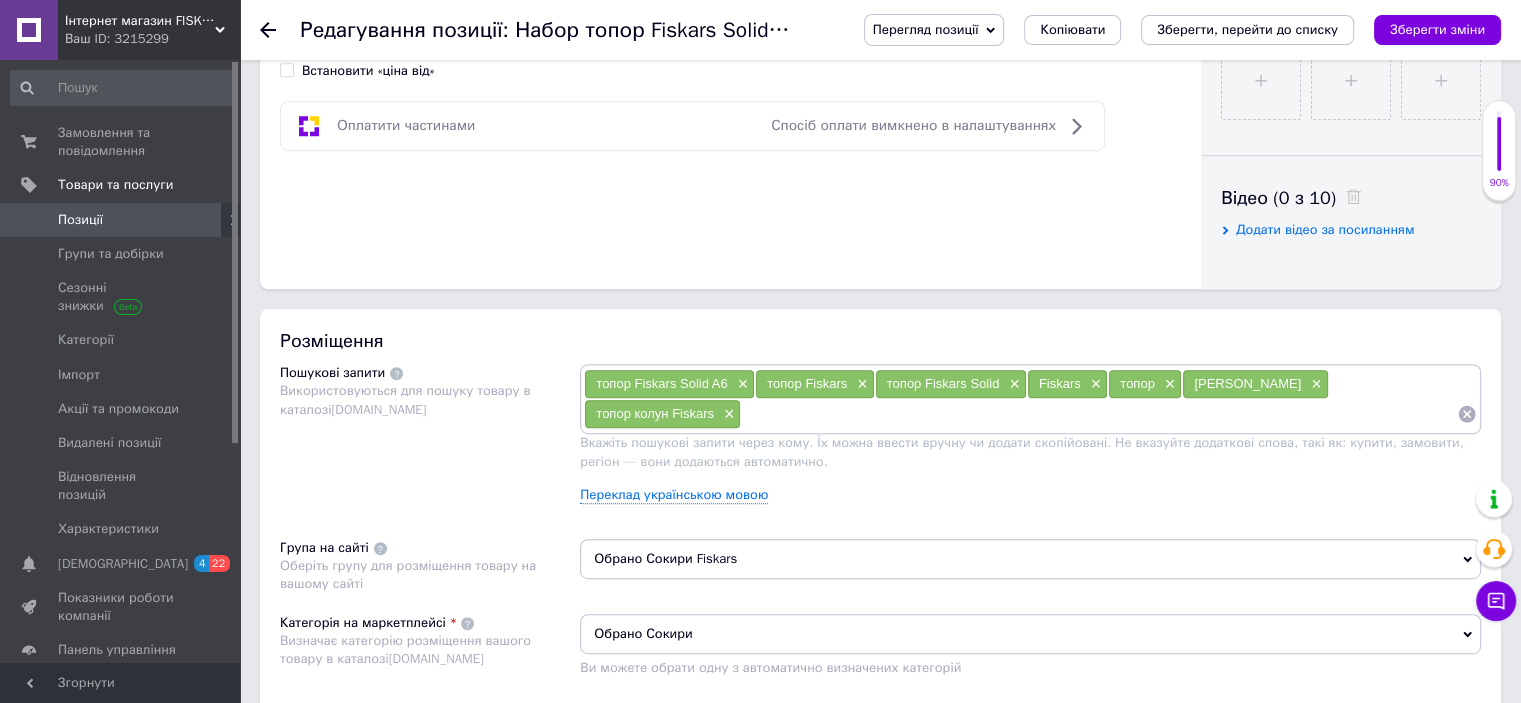 scroll, scrollTop: 1066, scrollLeft: 0, axis: vertical 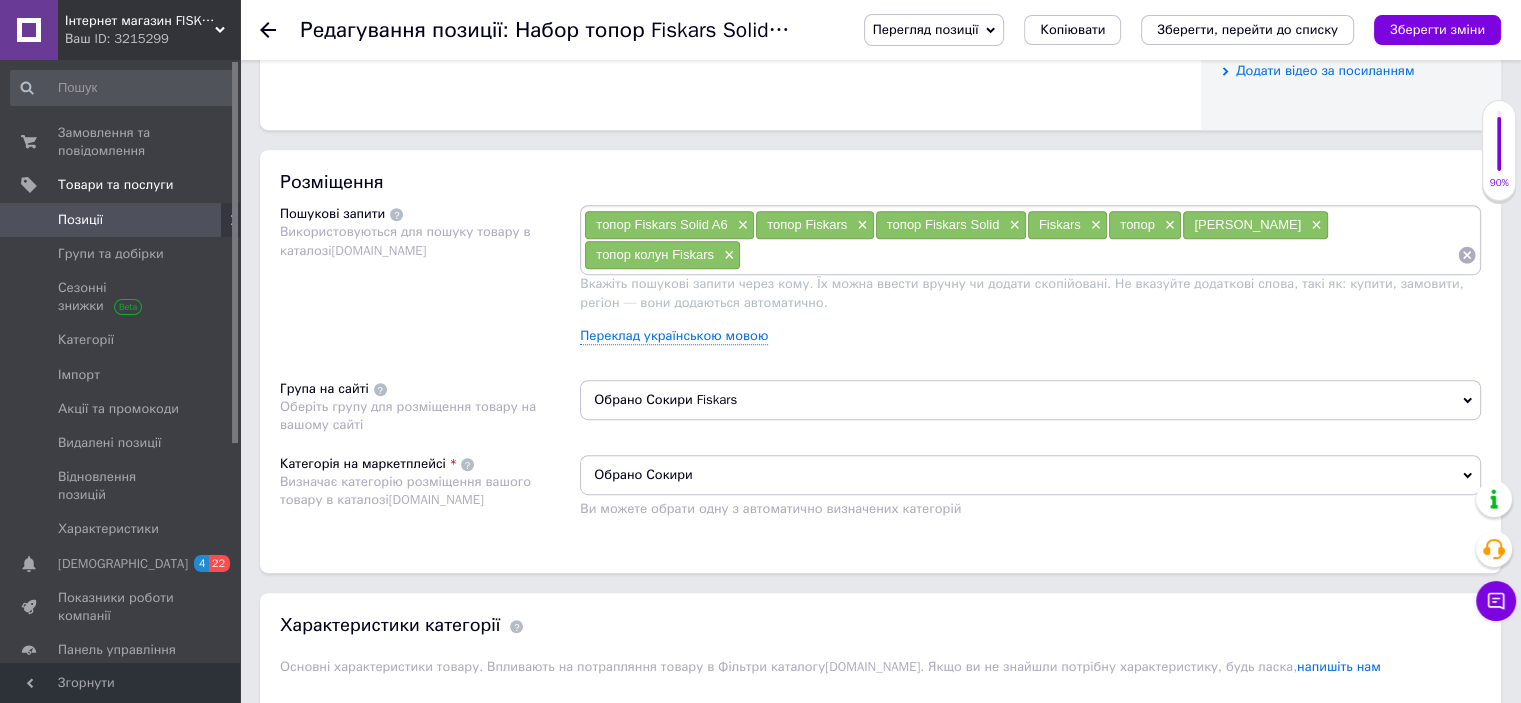click on "Обрано Сокири Fiskars" at bounding box center [1030, 400] 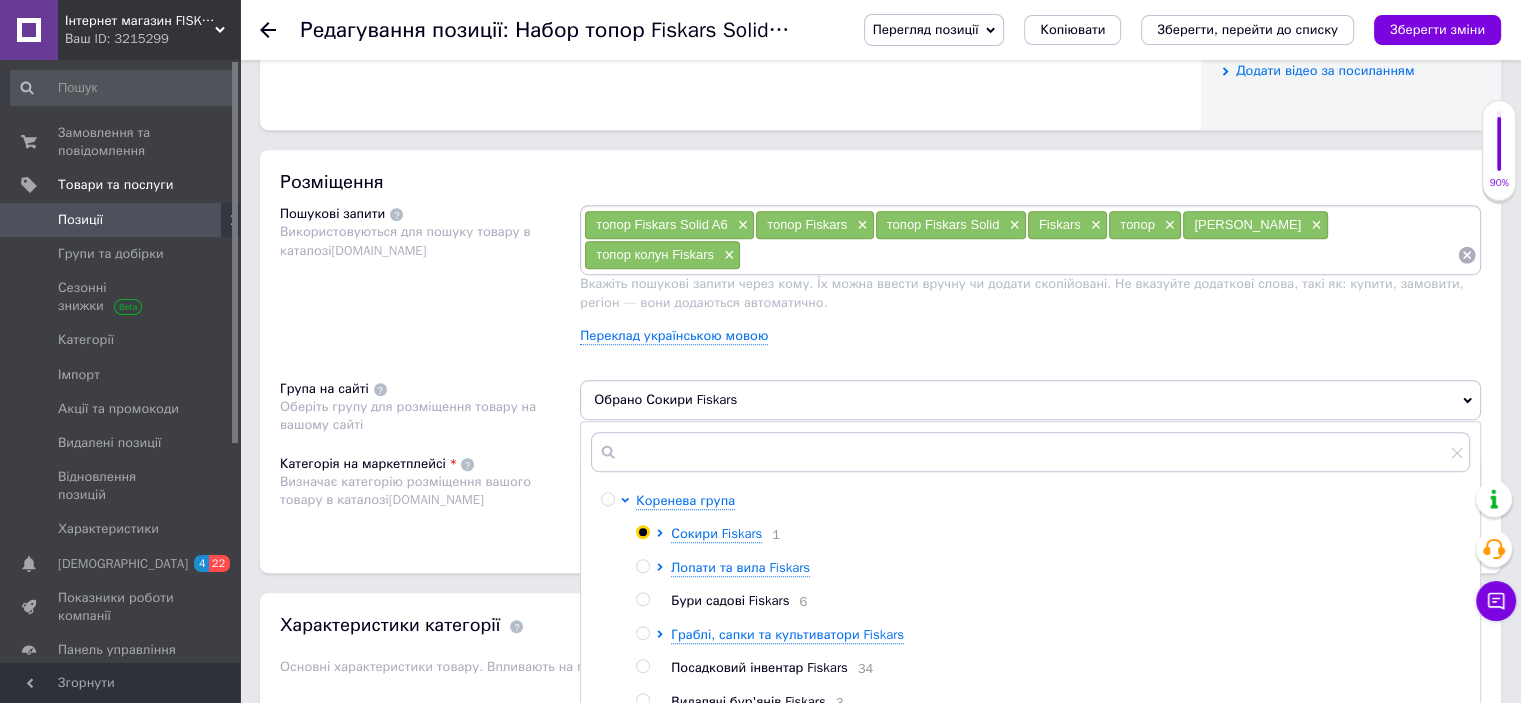 scroll, scrollTop: 1200, scrollLeft: 0, axis: vertical 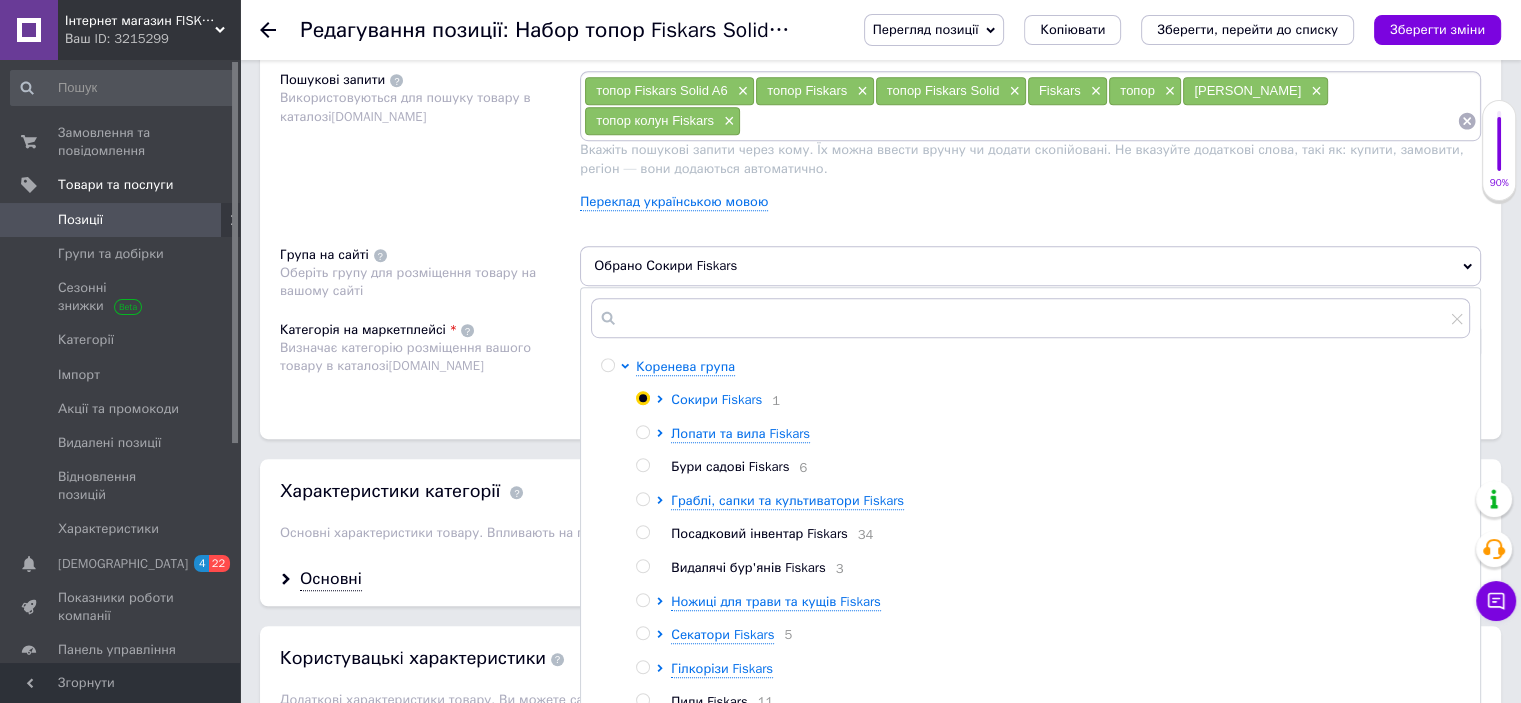 click on "Сокири Fiskars" at bounding box center (716, 399) 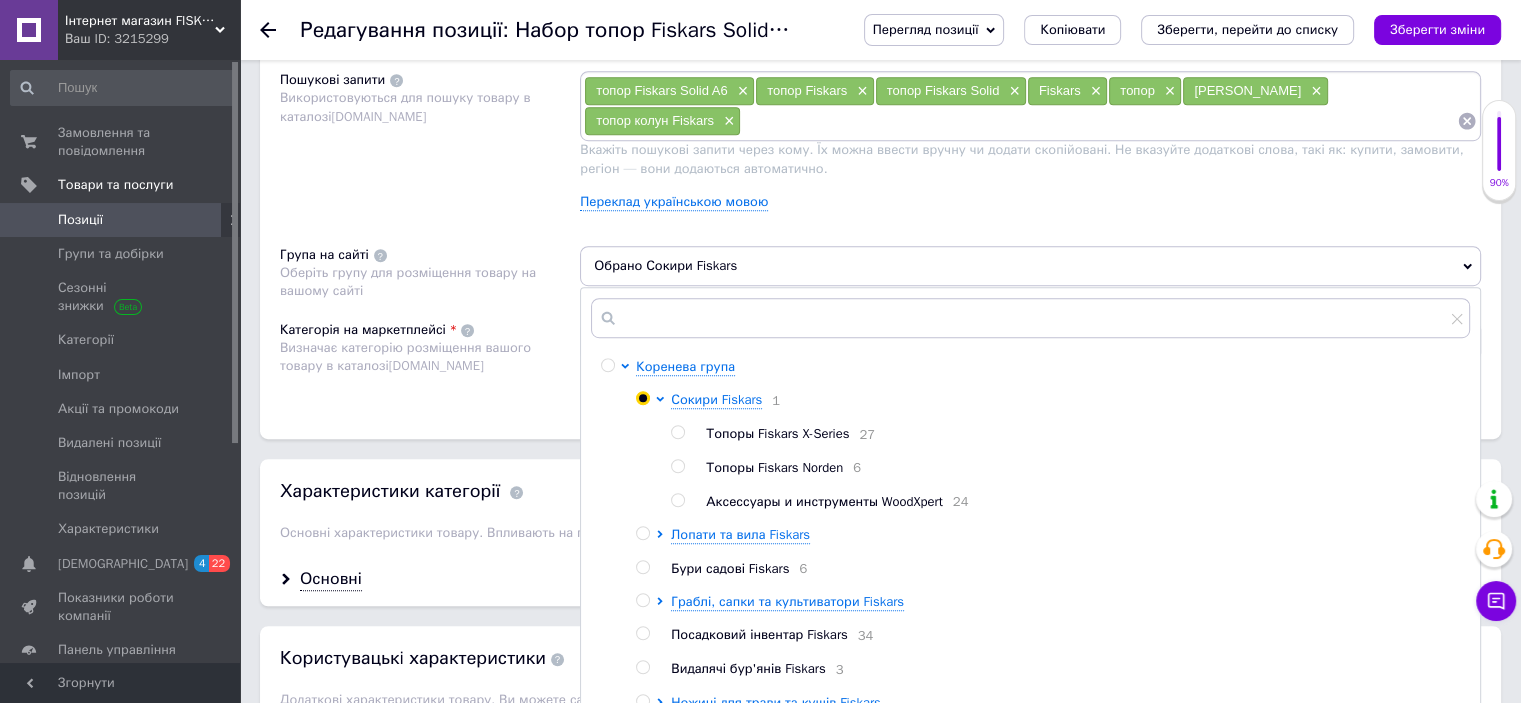 click at bounding box center (677, 432) 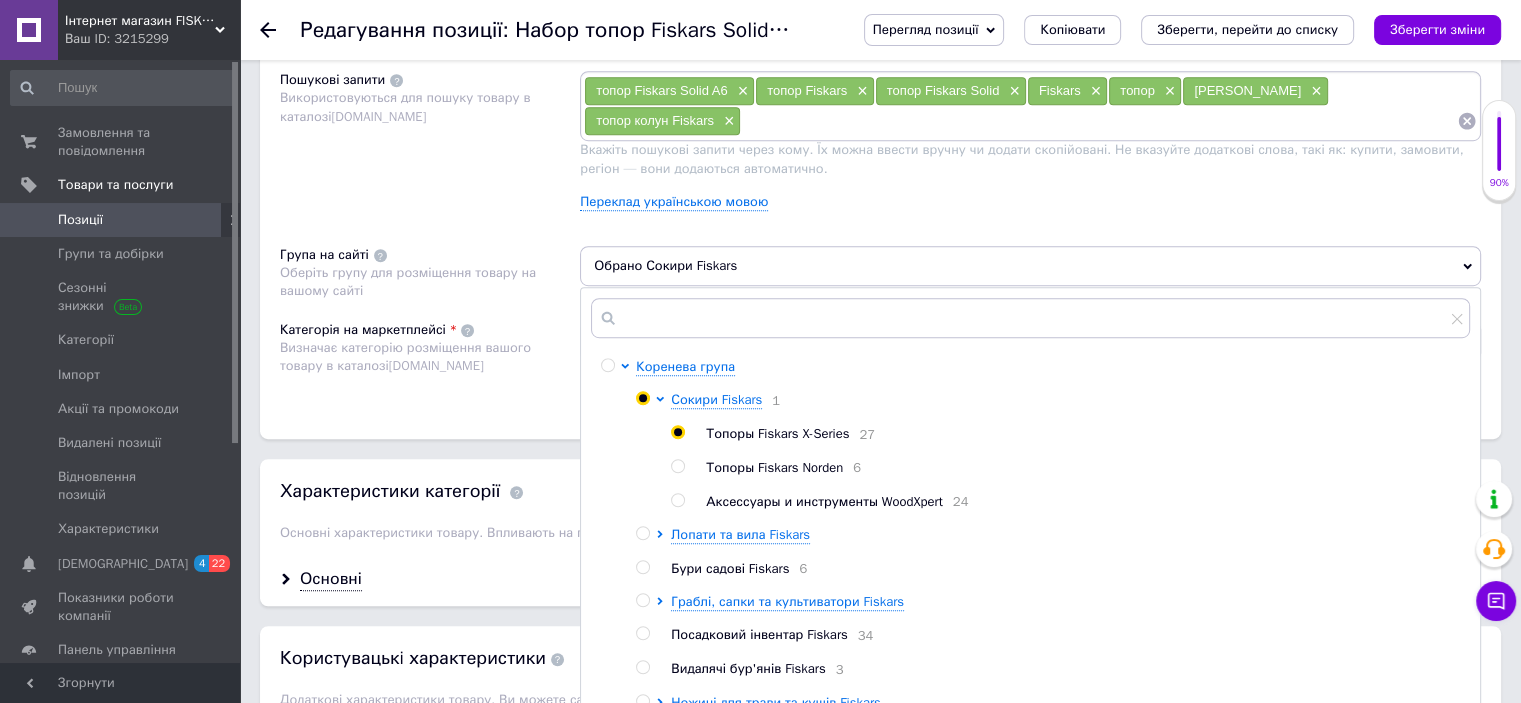 radio on "true" 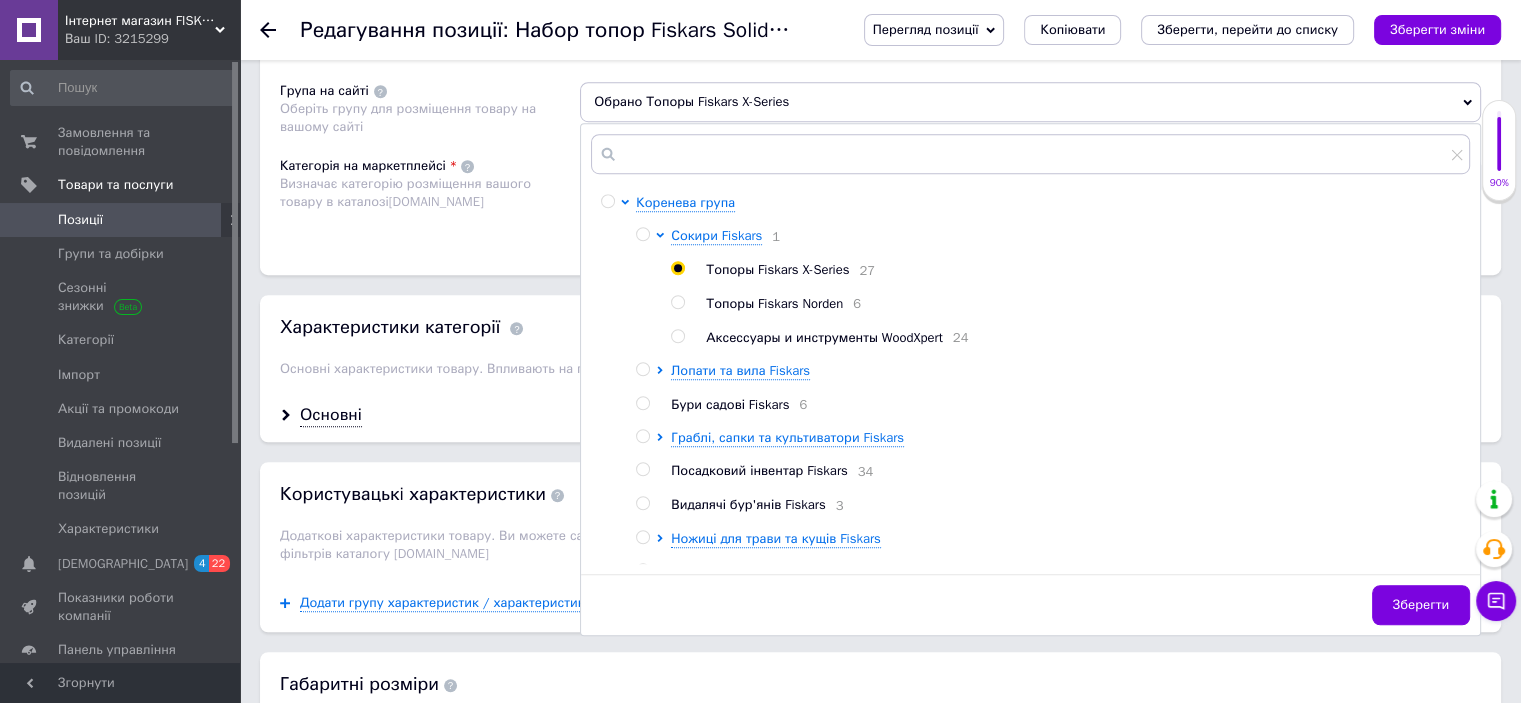 scroll, scrollTop: 1466, scrollLeft: 0, axis: vertical 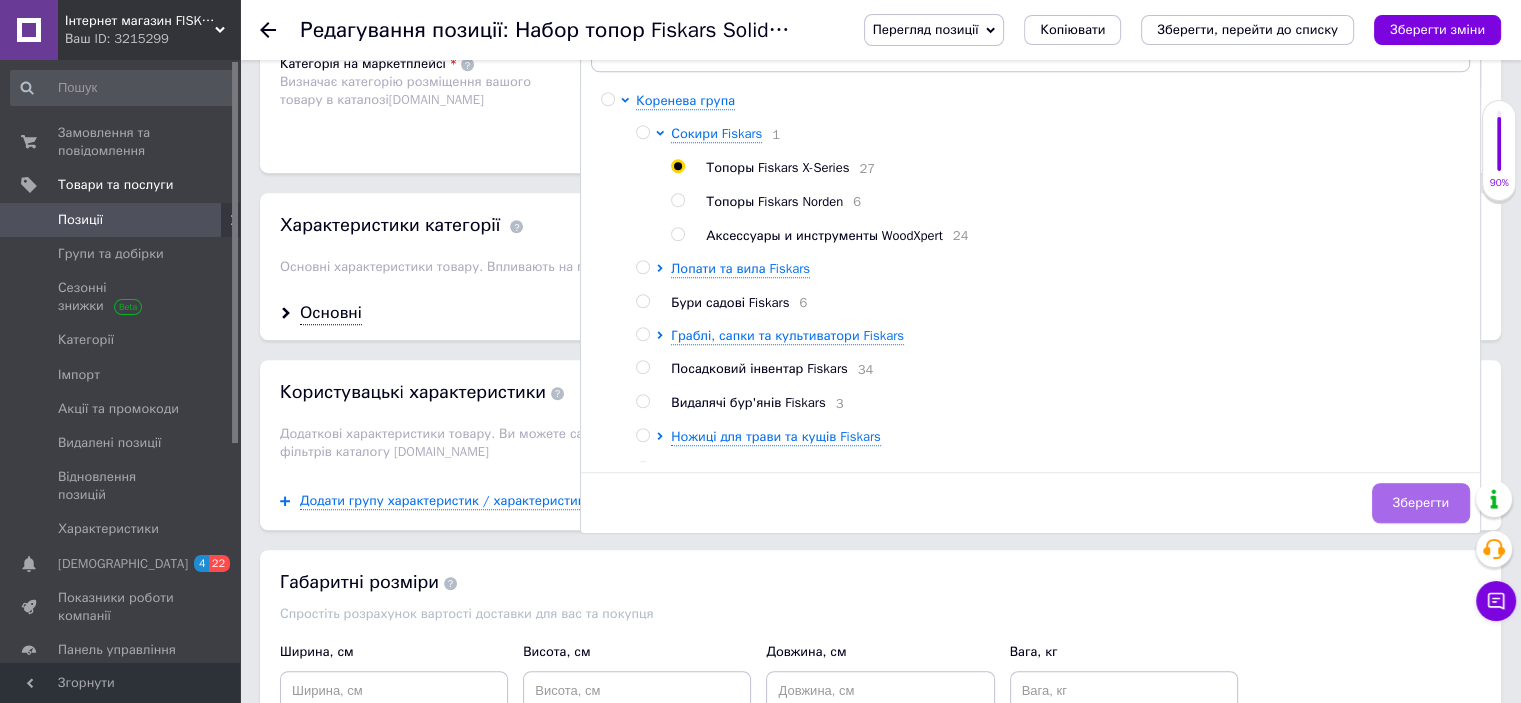 click on "Зберегти" at bounding box center [1421, 503] 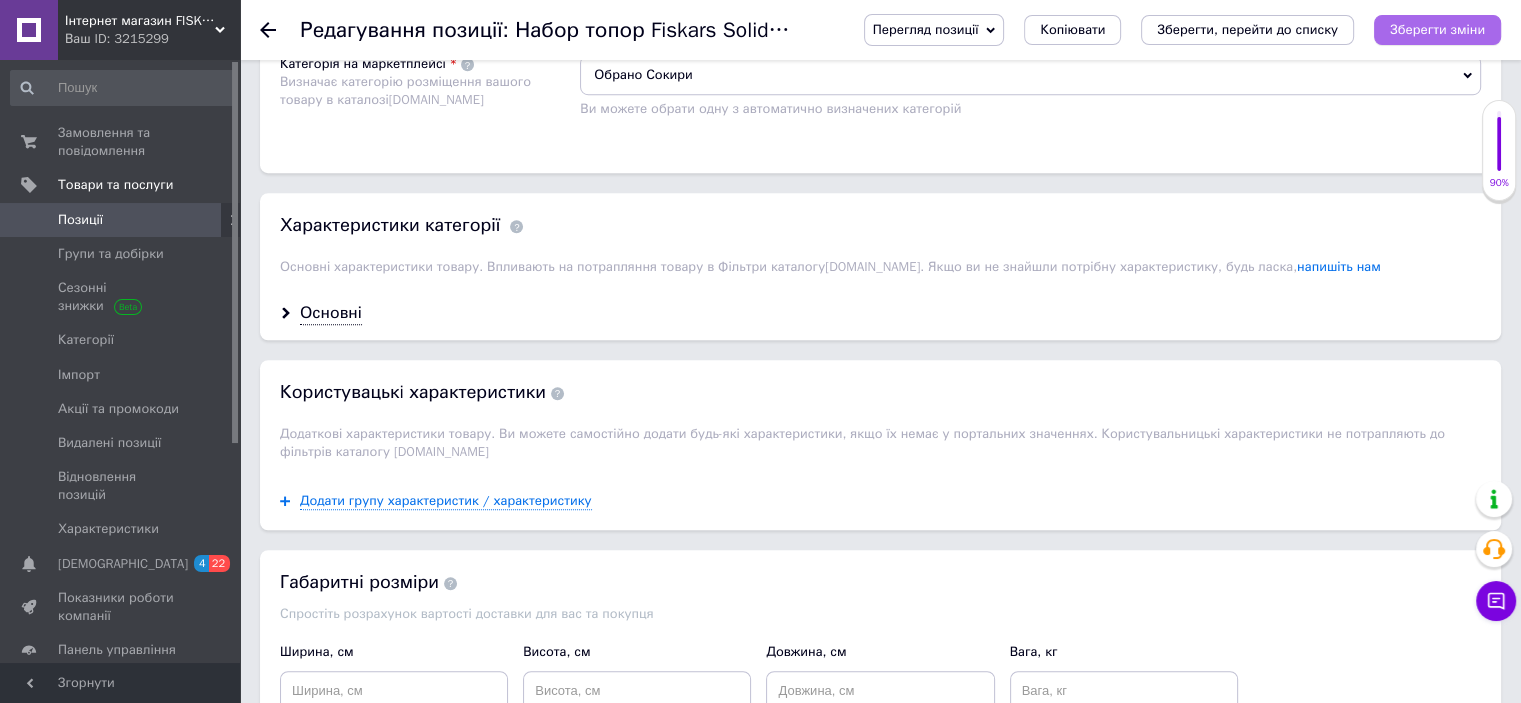 click on "Зберегти зміни" at bounding box center [1437, 29] 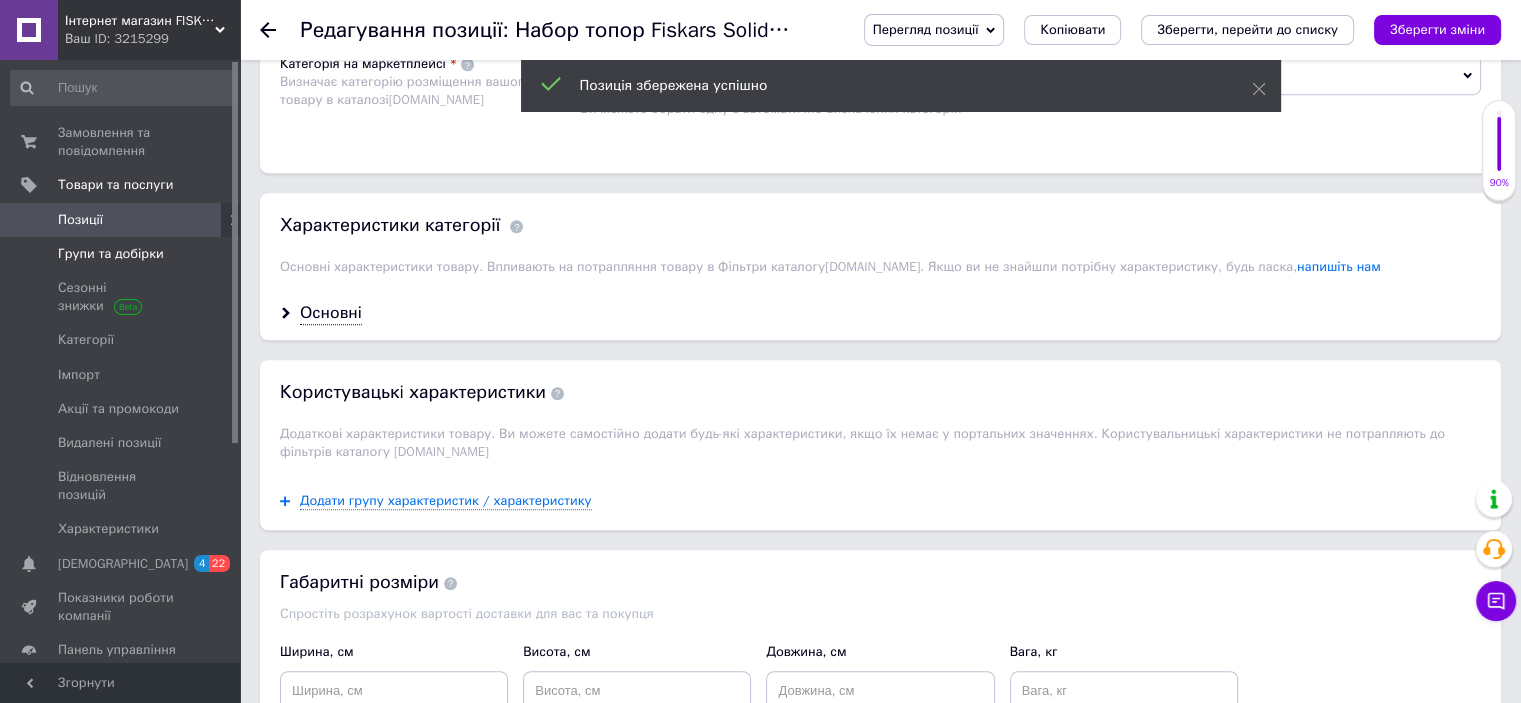 click on "Групи та добірки" at bounding box center (123, 254) 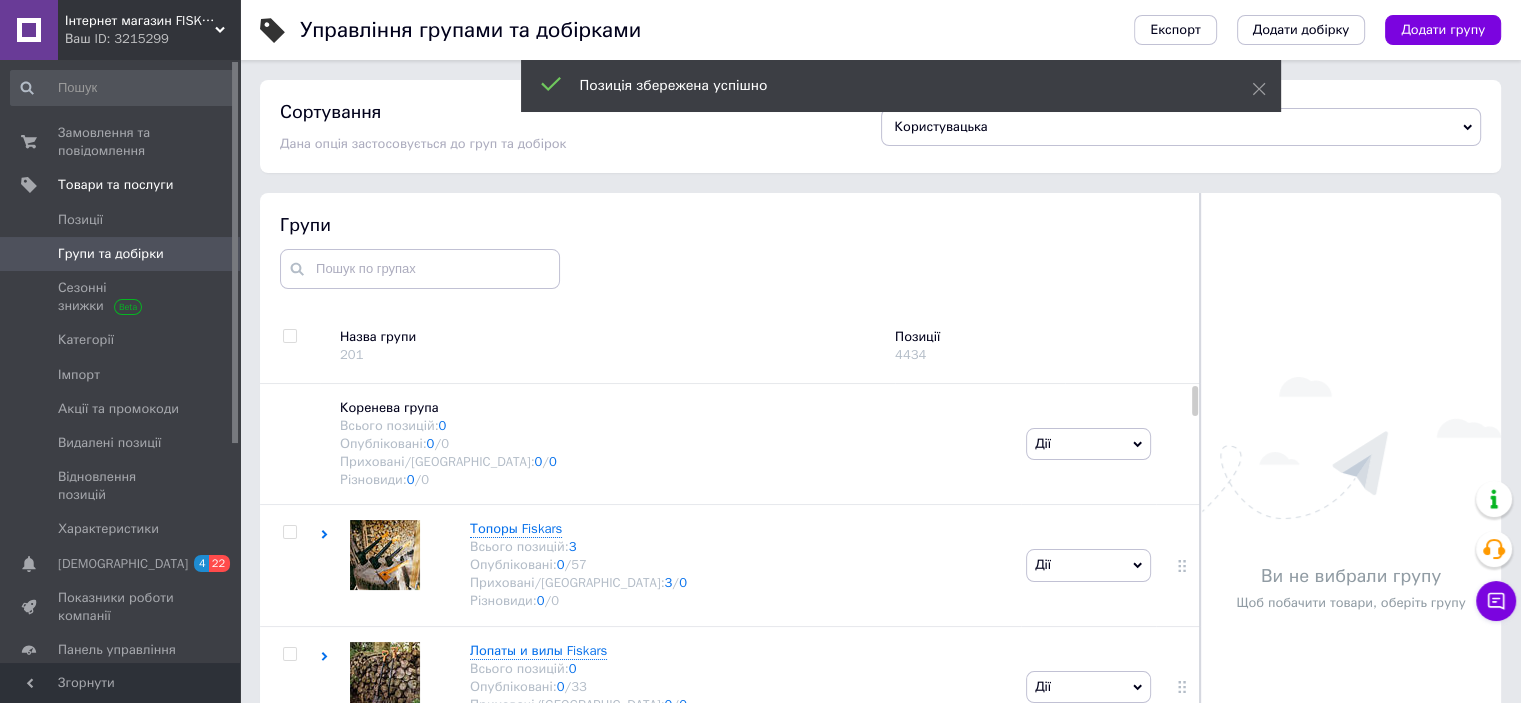 scroll, scrollTop: 73, scrollLeft: 0, axis: vertical 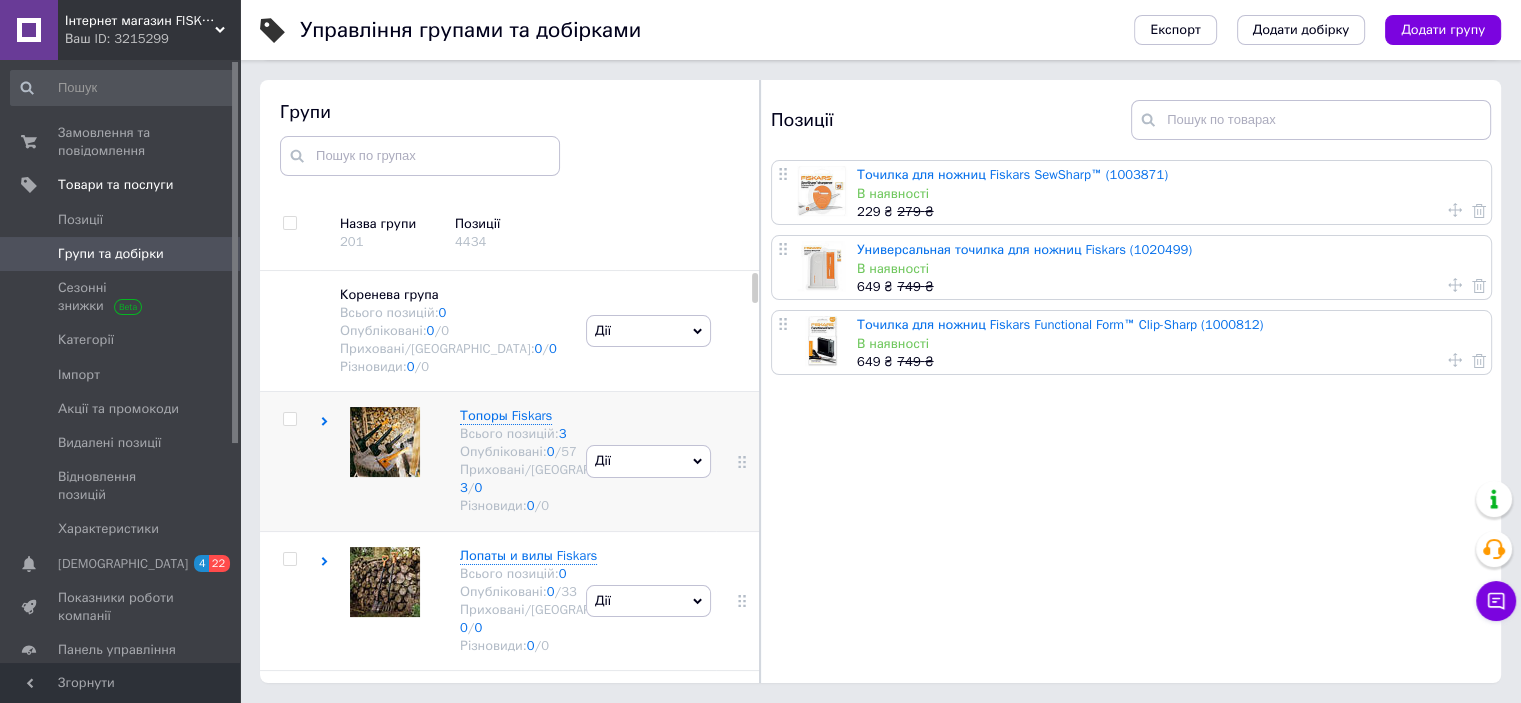 click at bounding box center (385, 442) 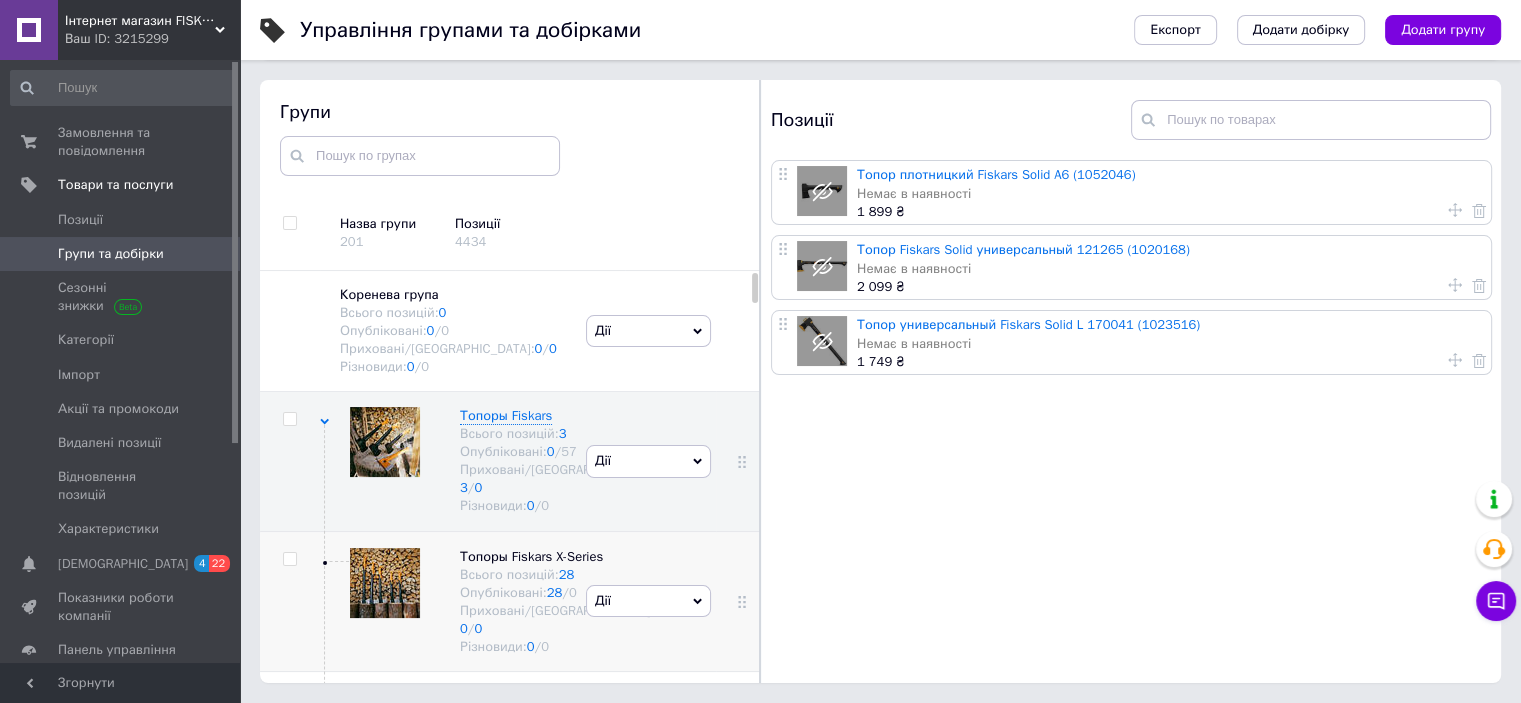 click at bounding box center [385, 583] 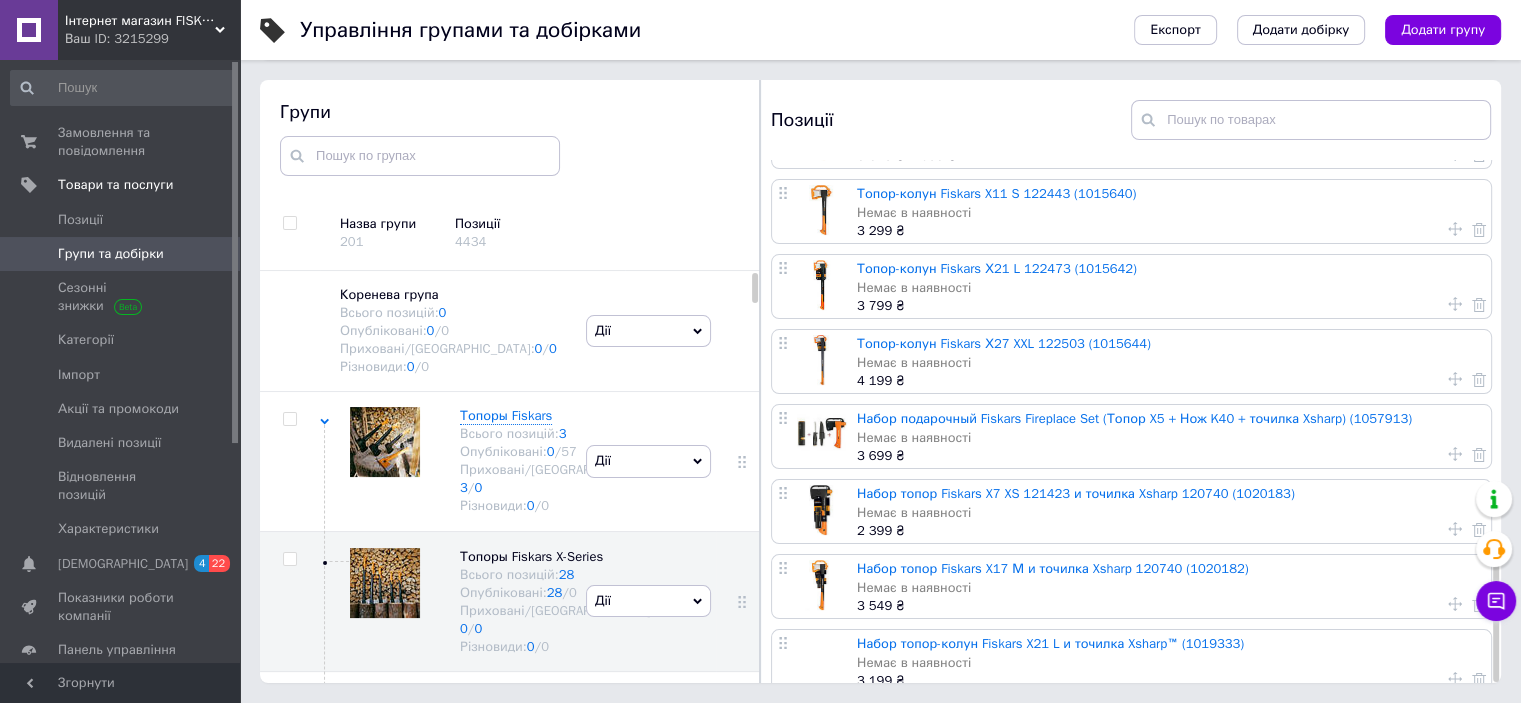 scroll, scrollTop: 1636, scrollLeft: 0, axis: vertical 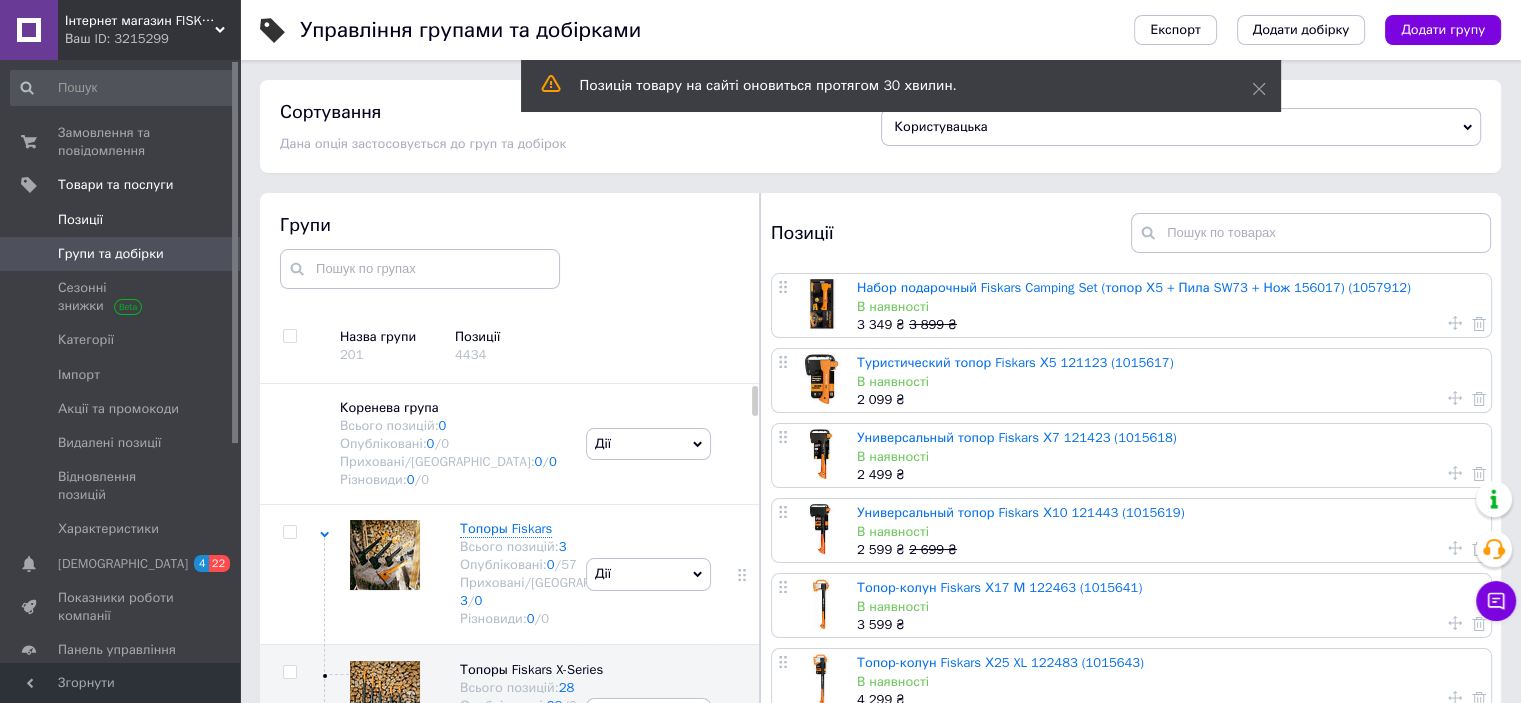 click on "Позиції" at bounding box center (121, 220) 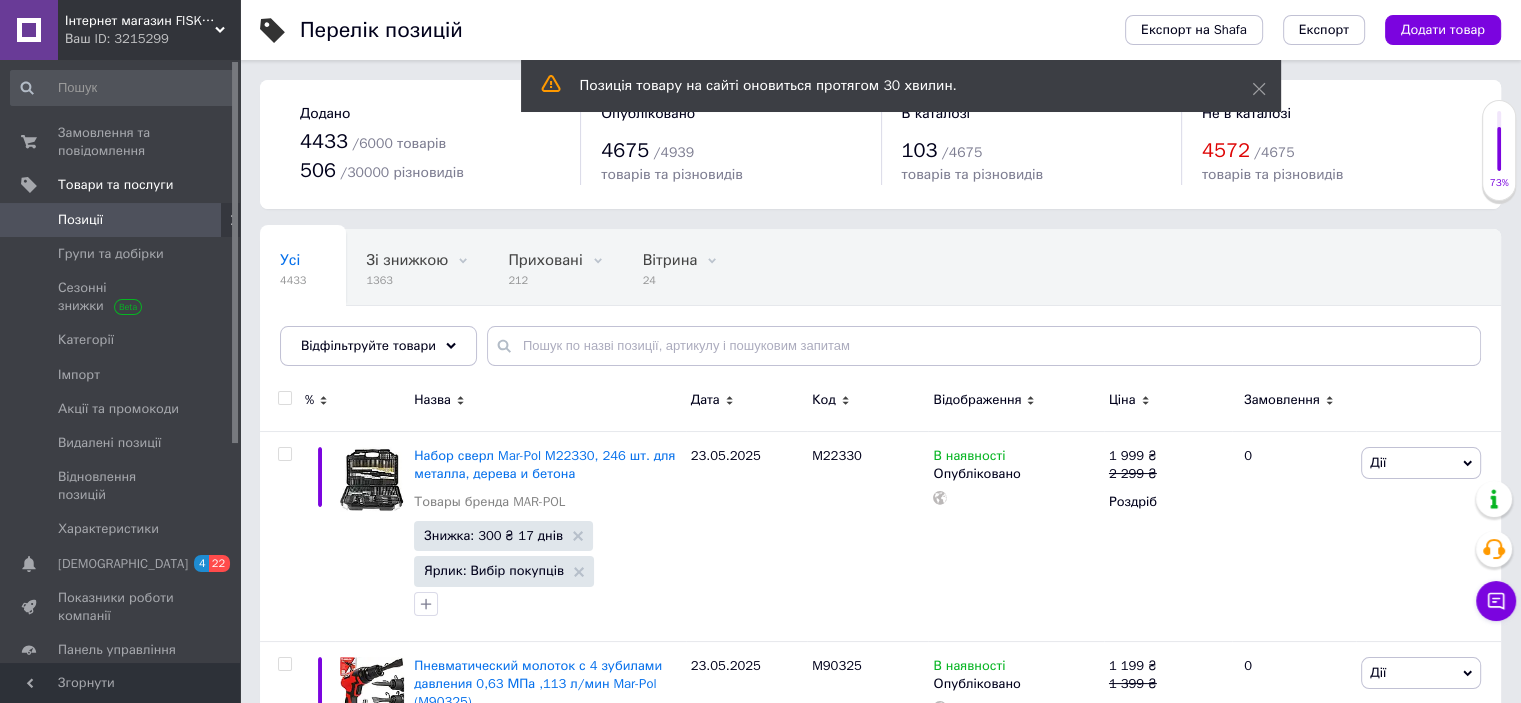 click on "Відфільтруйте товари" at bounding box center [378, 346] 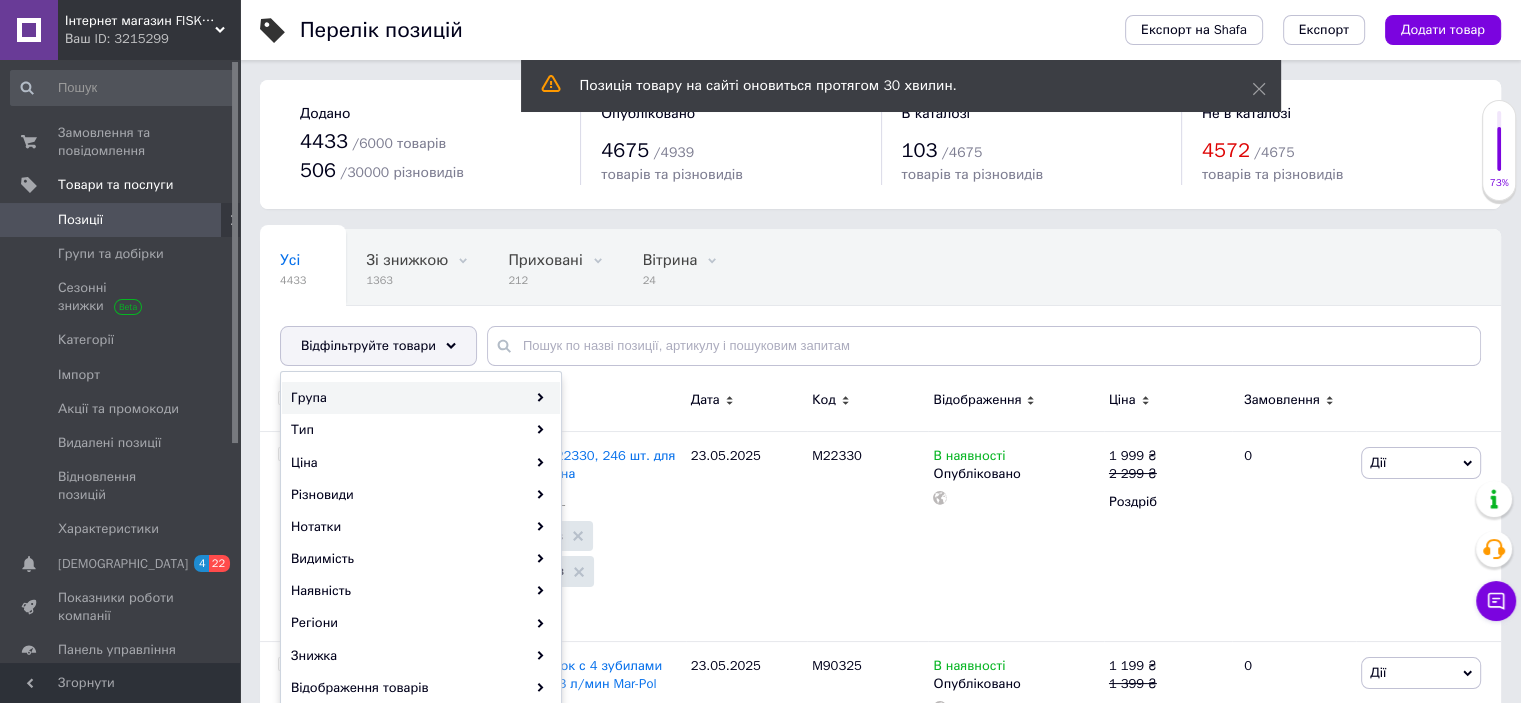 click on "Група" at bounding box center [421, 398] 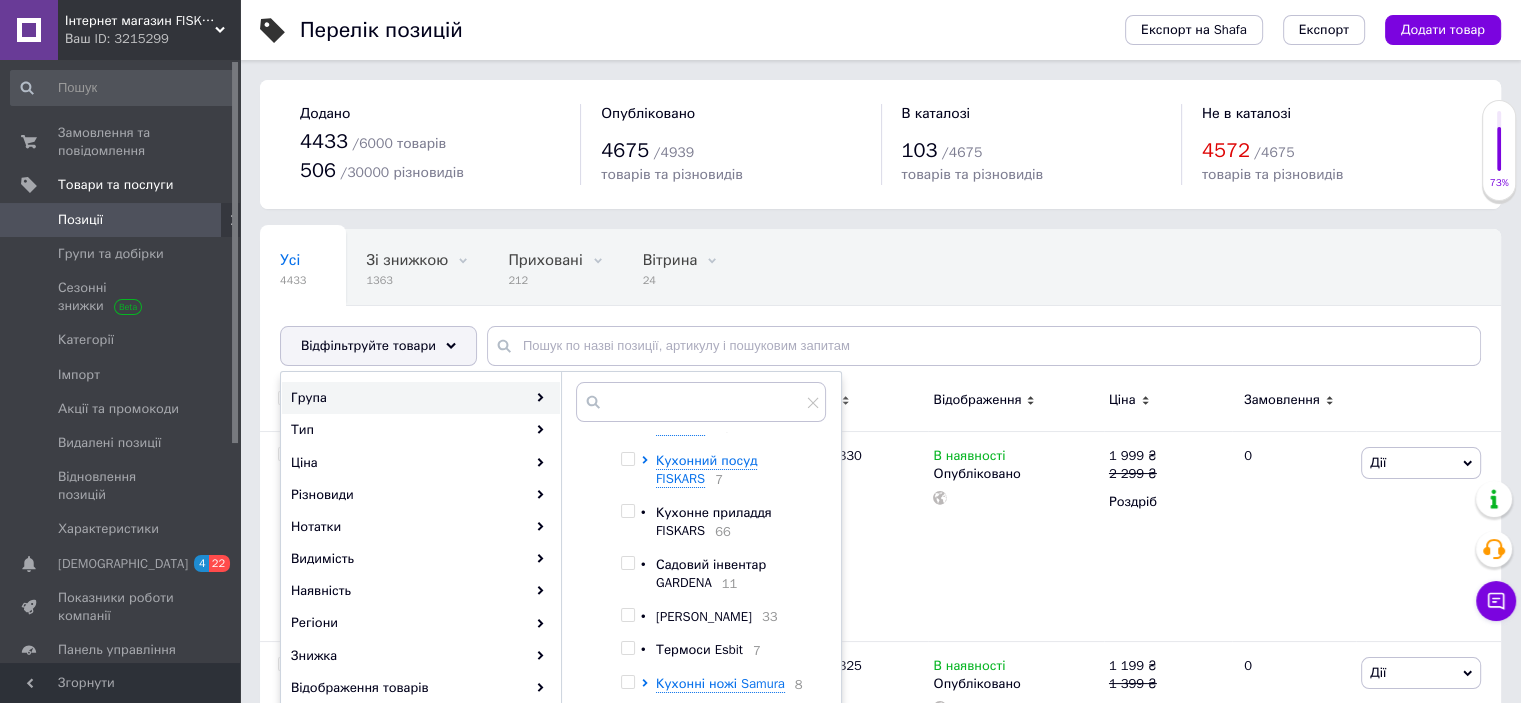 scroll, scrollTop: 586, scrollLeft: 0, axis: vertical 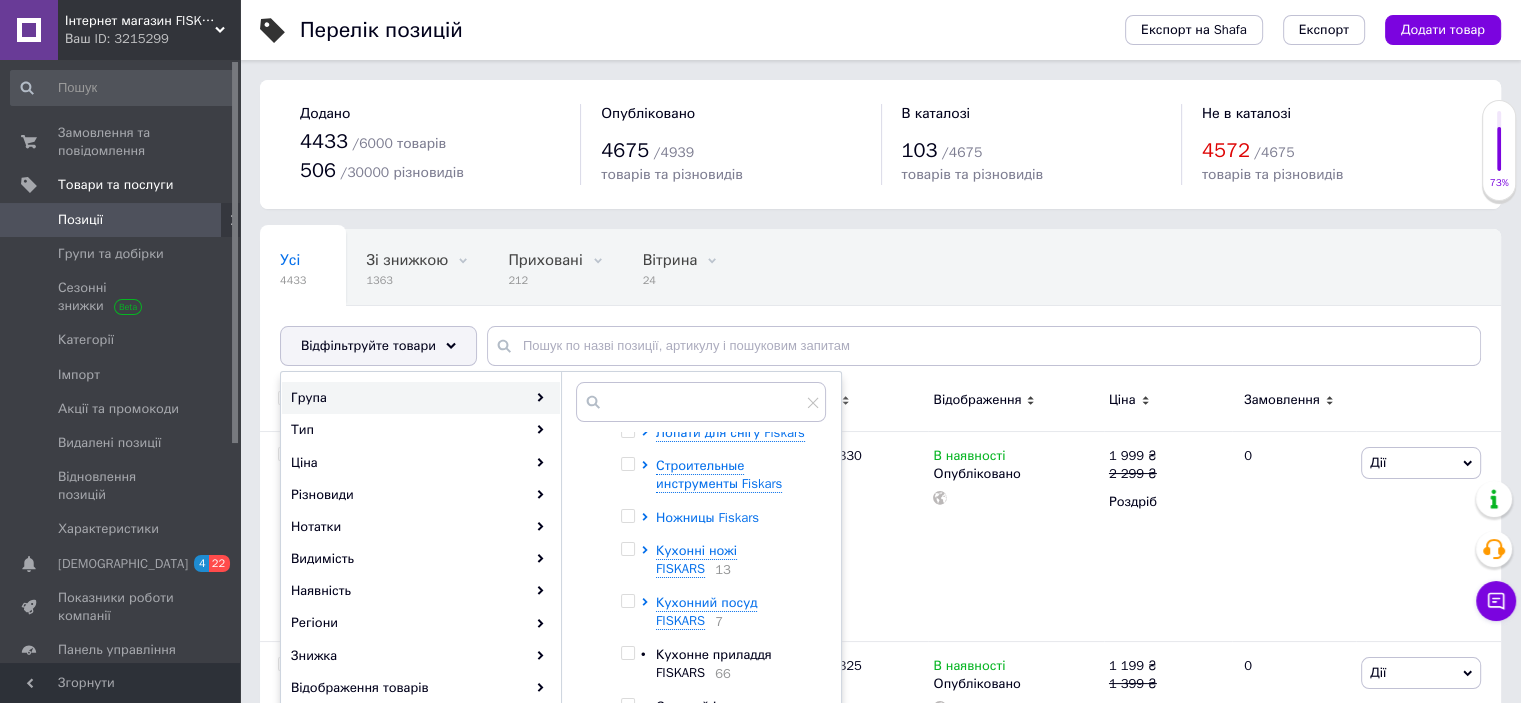 click on "Ножницы Fiskars" at bounding box center [707, 517] 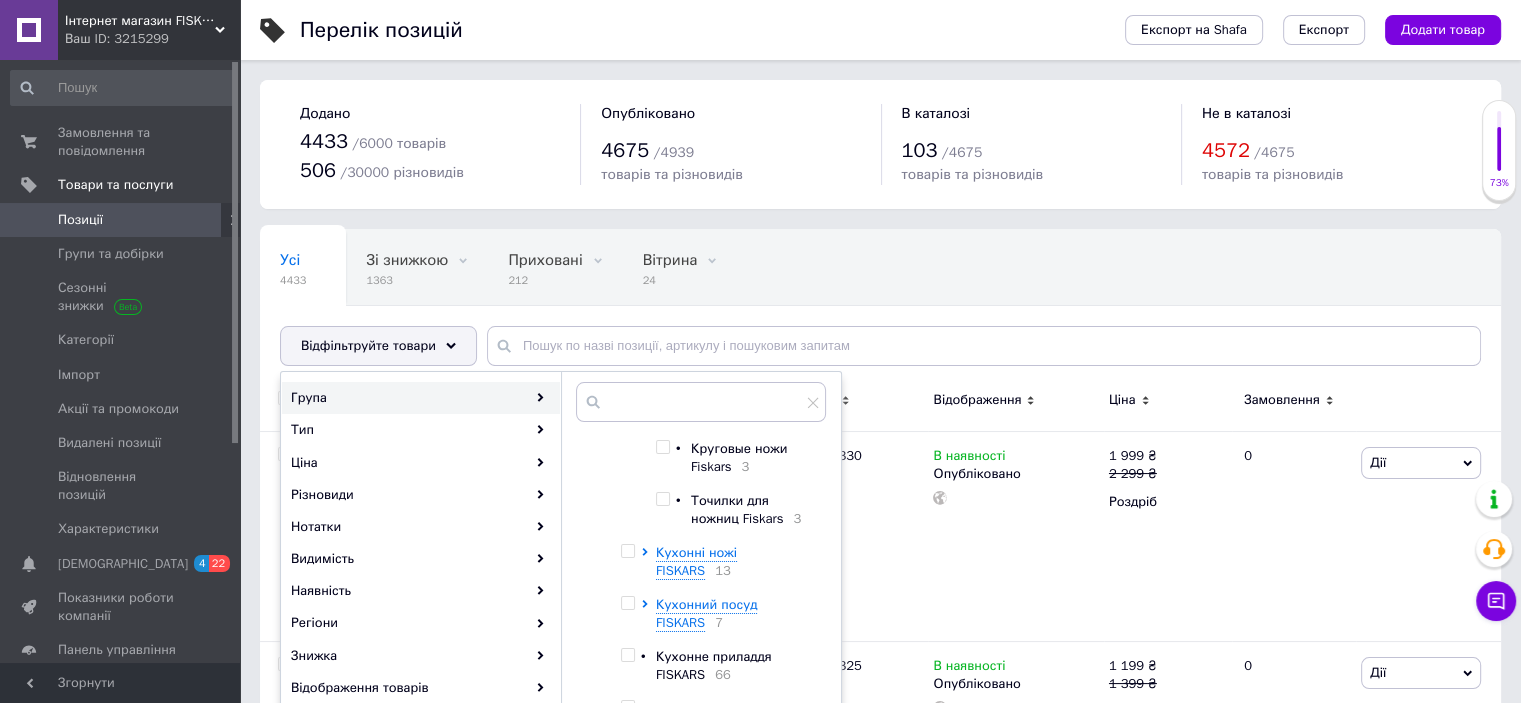 scroll, scrollTop: 986, scrollLeft: 0, axis: vertical 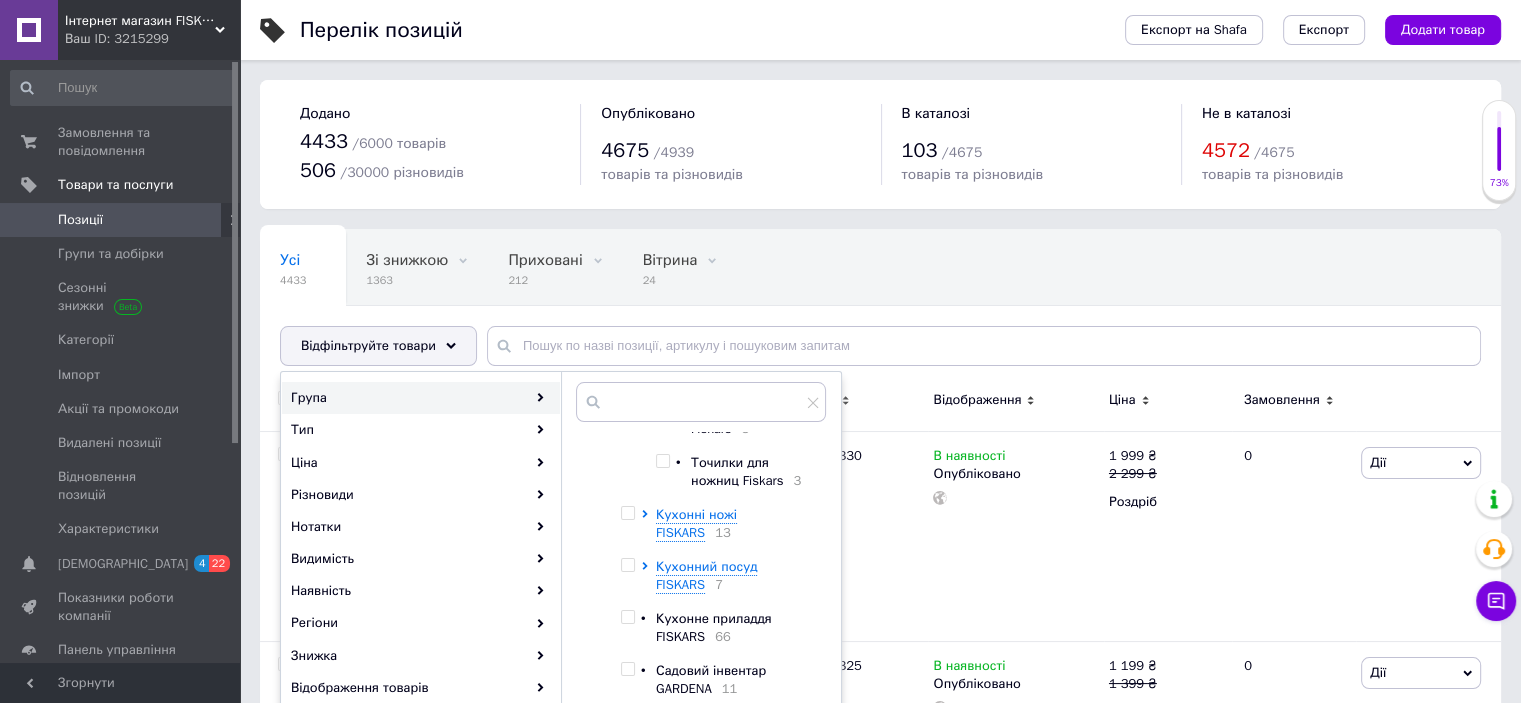 click at bounding box center [662, 461] 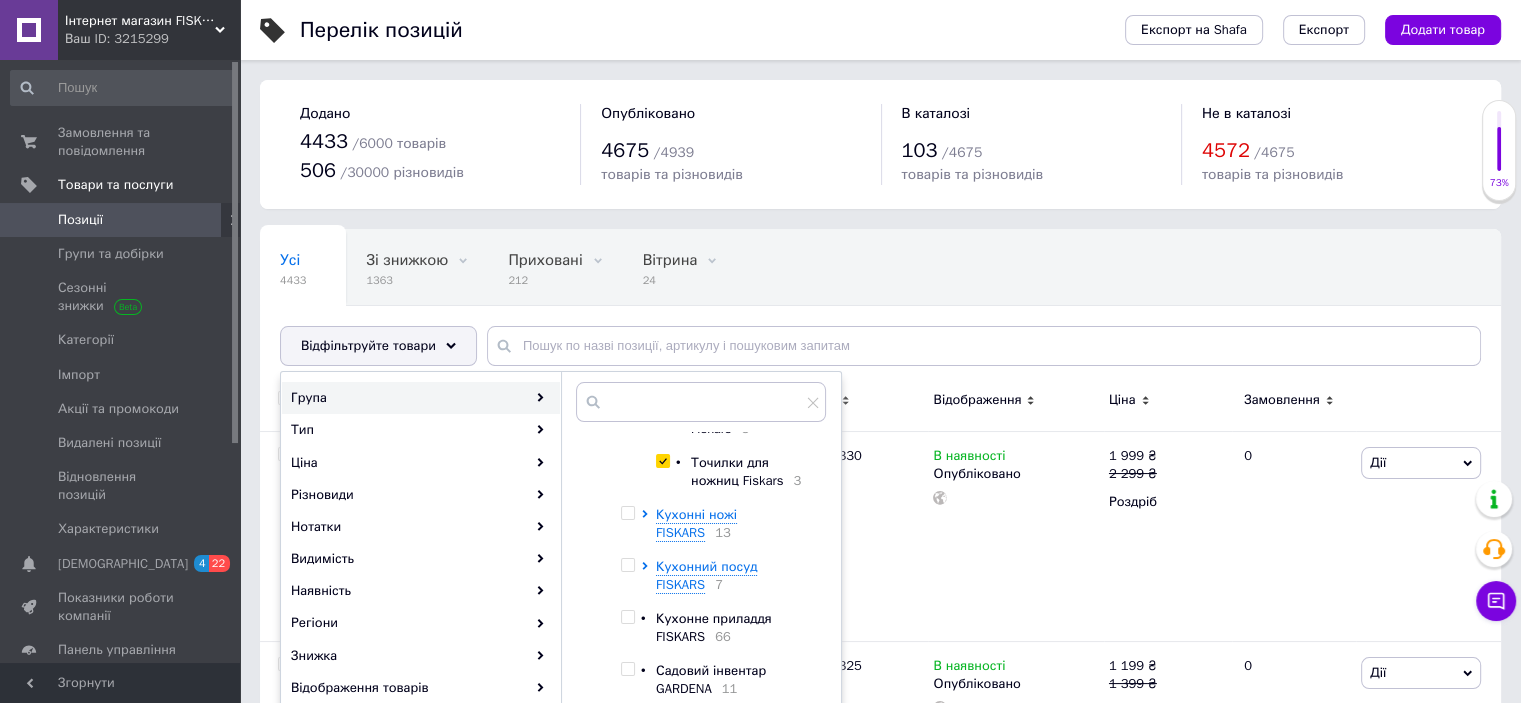 checkbox on "true" 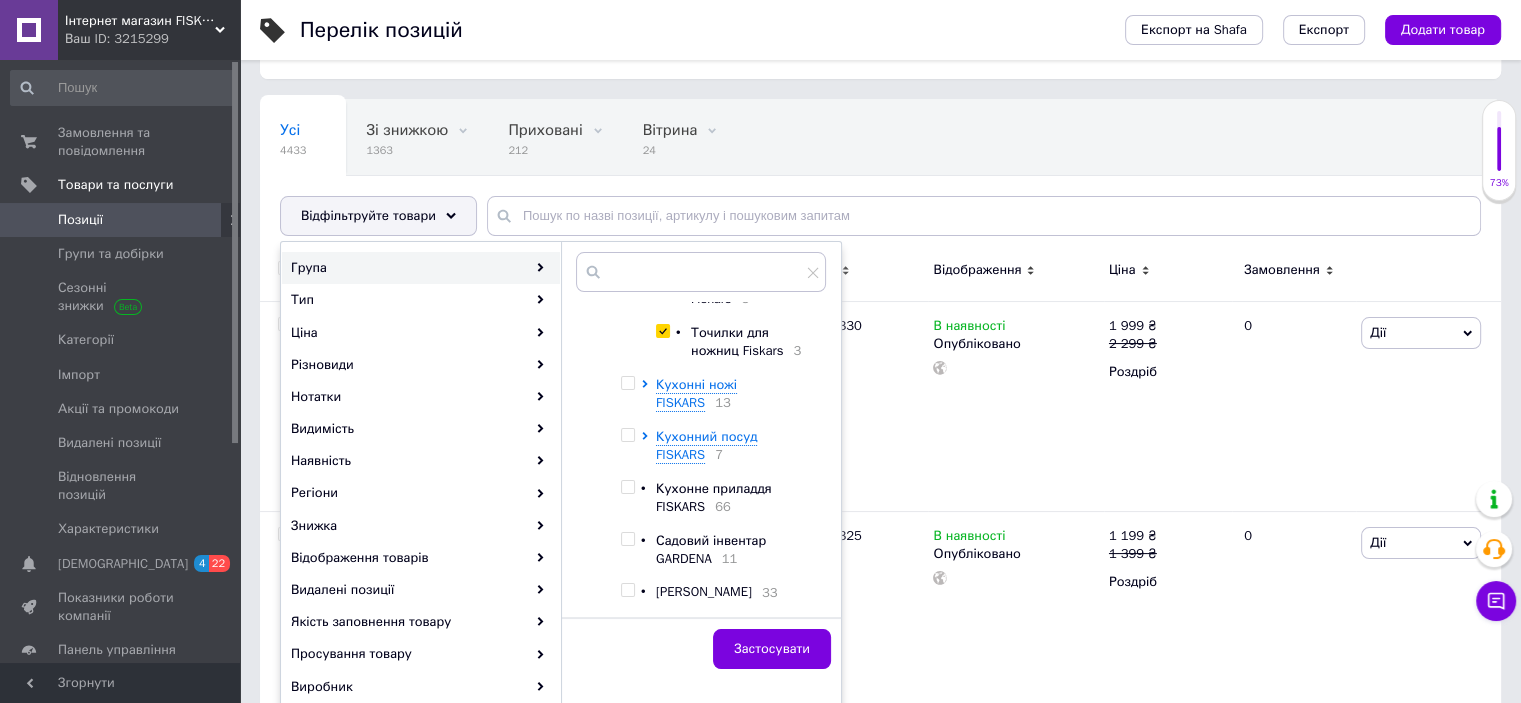 scroll, scrollTop: 133, scrollLeft: 0, axis: vertical 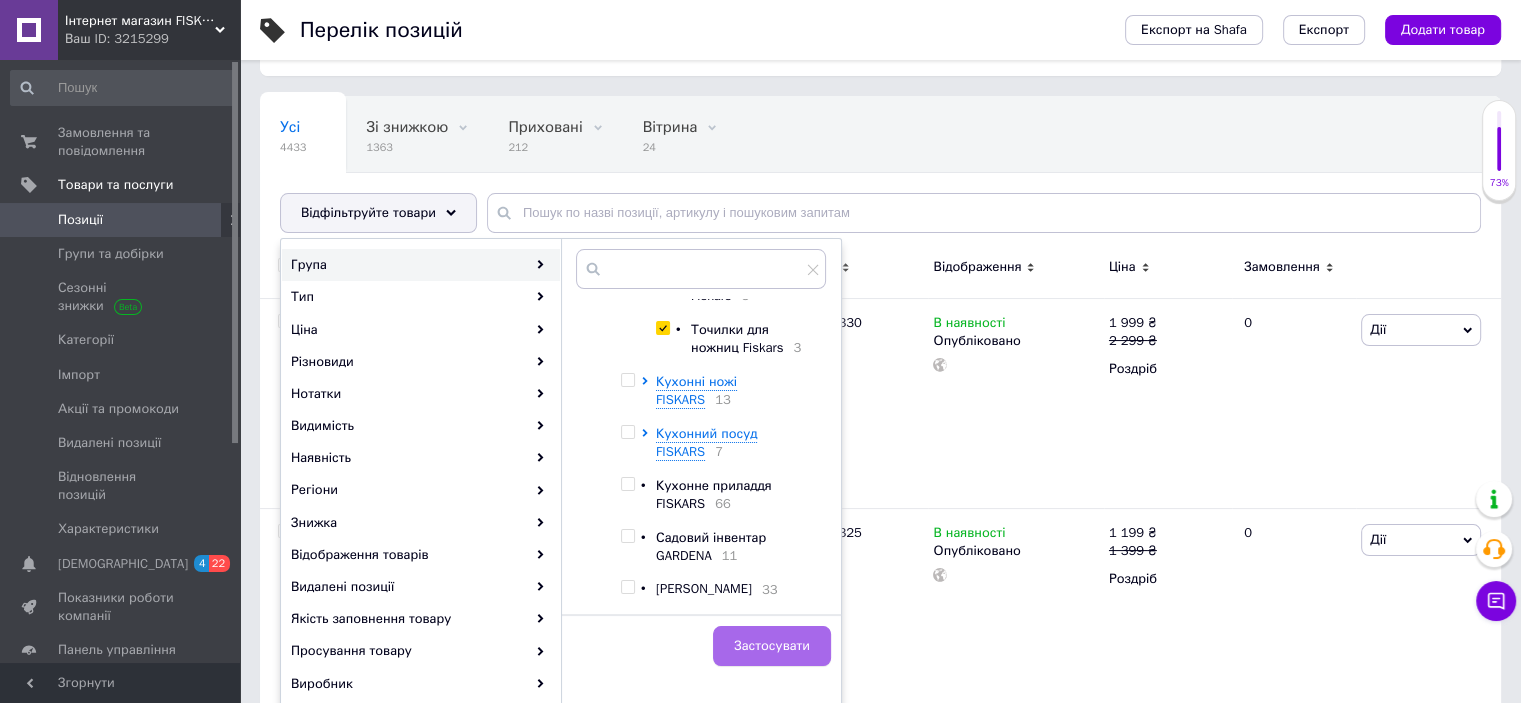 click on "Застосувати" at bounding box center [772, 646] 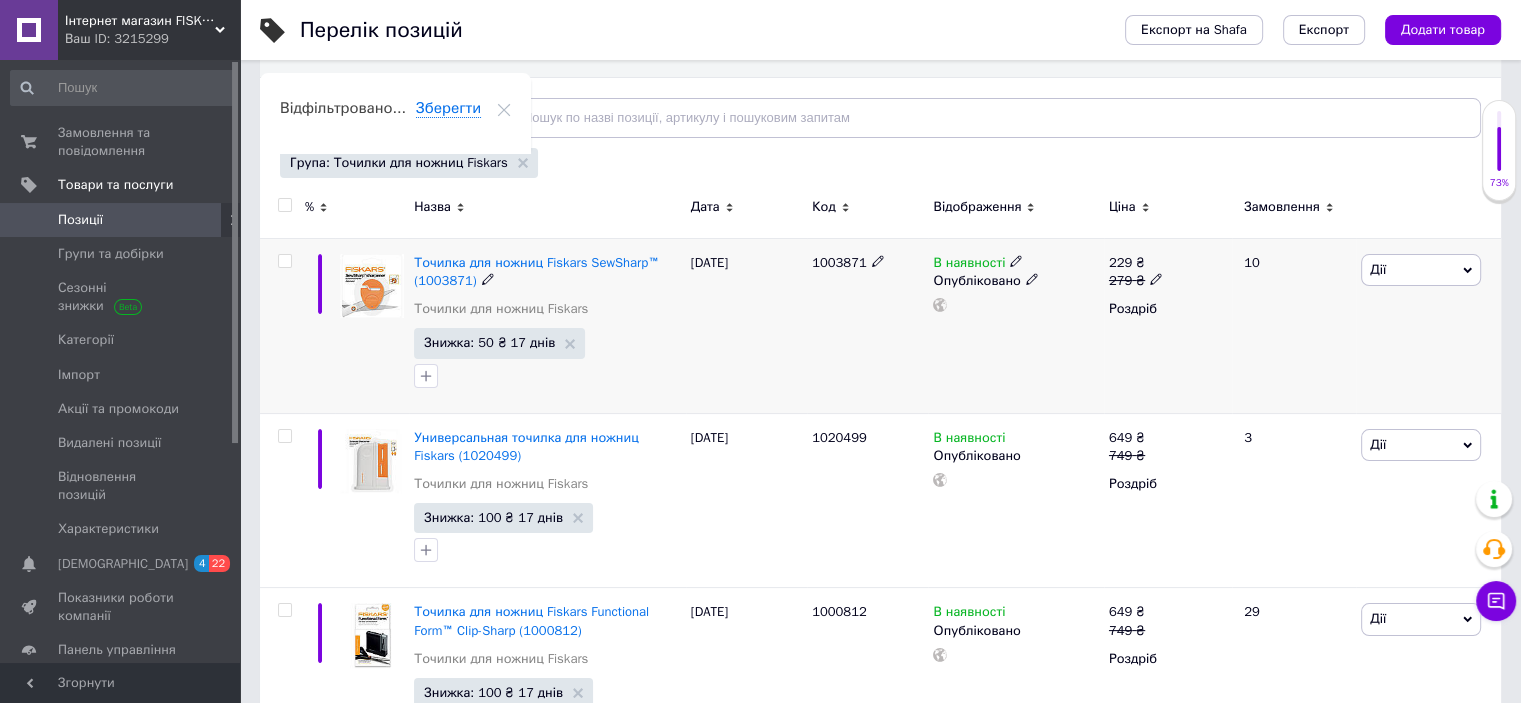 scroll, scrollTop: 266, scrollLeft: 0, axis: vertical 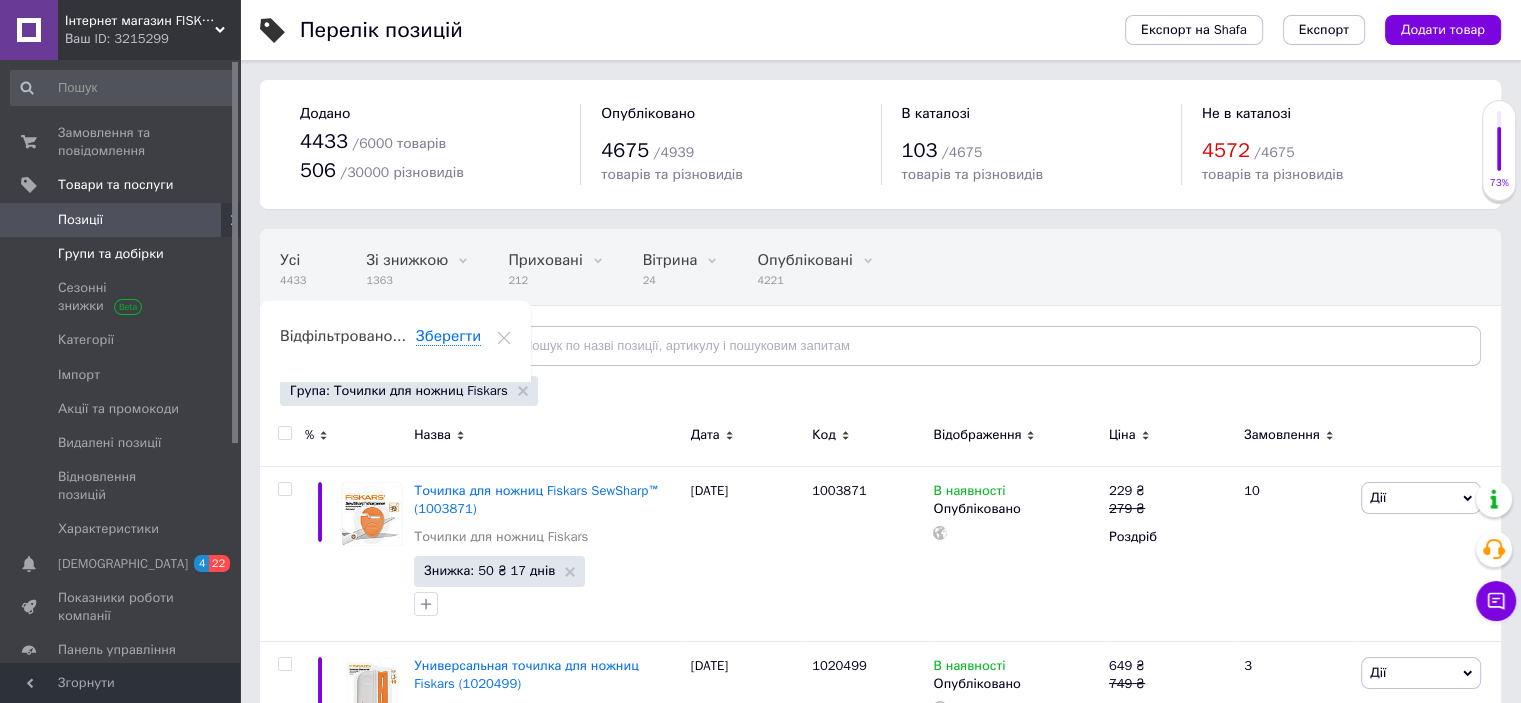 click on "Групи та добірки" at bounding box center (111, 254) 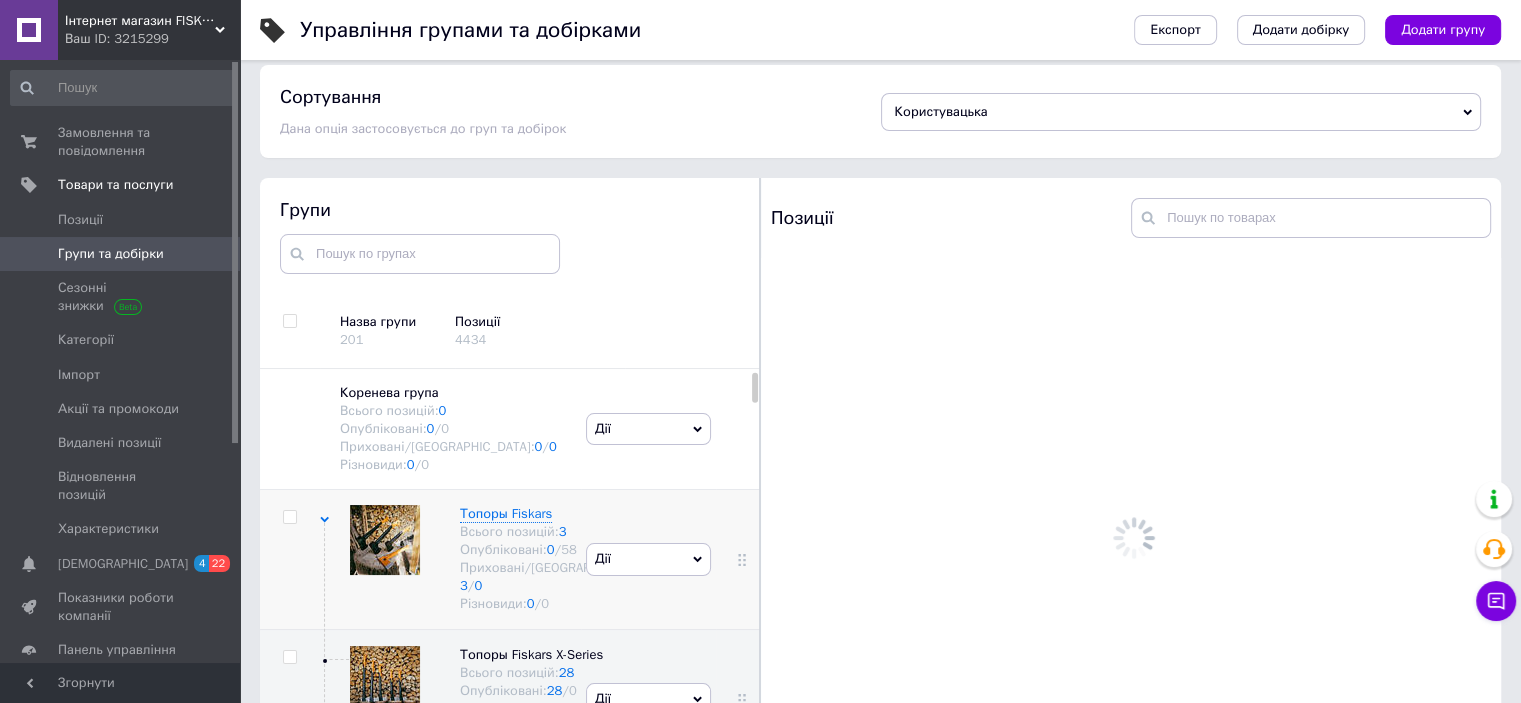 scroll, scrollTop: 88, scrollLeft: 0, axis: vertical 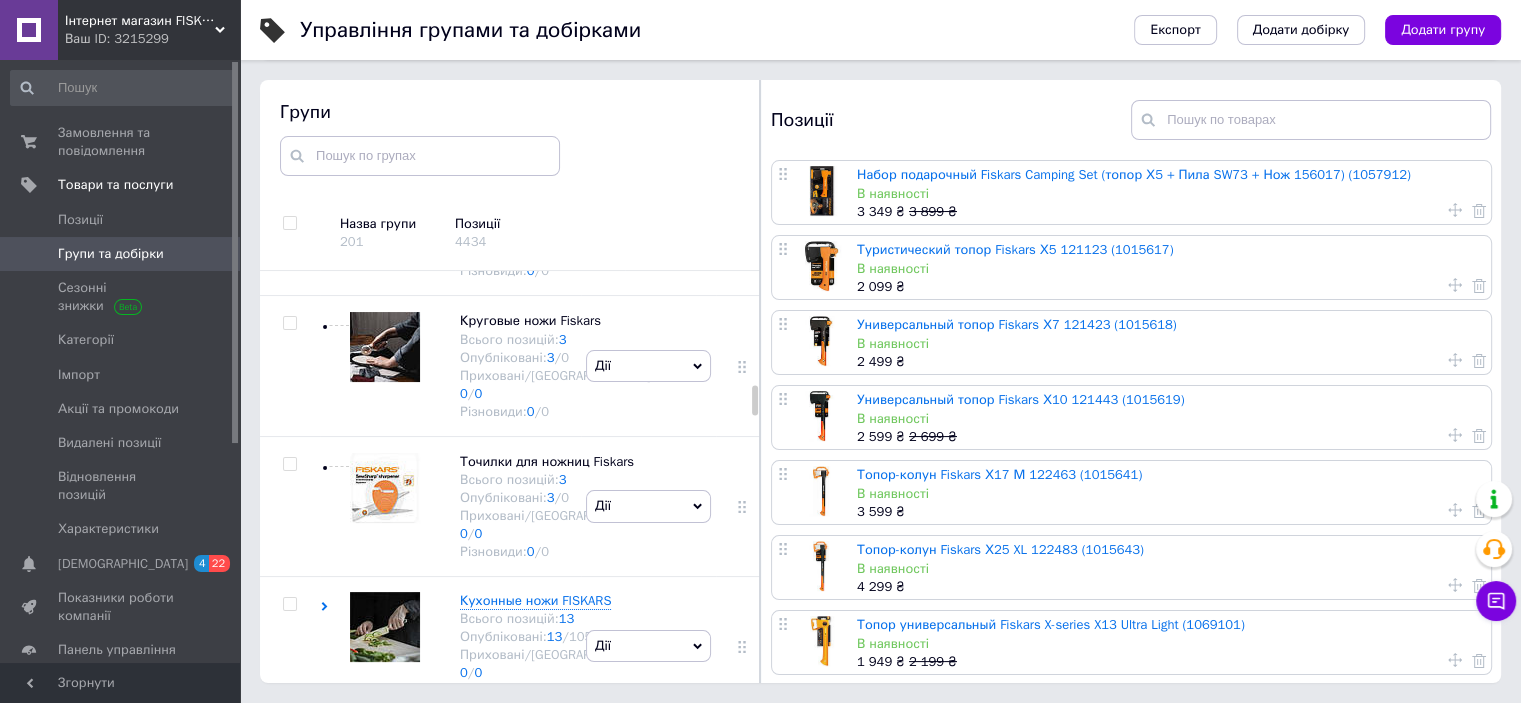 click at bounding box center [385, -513] 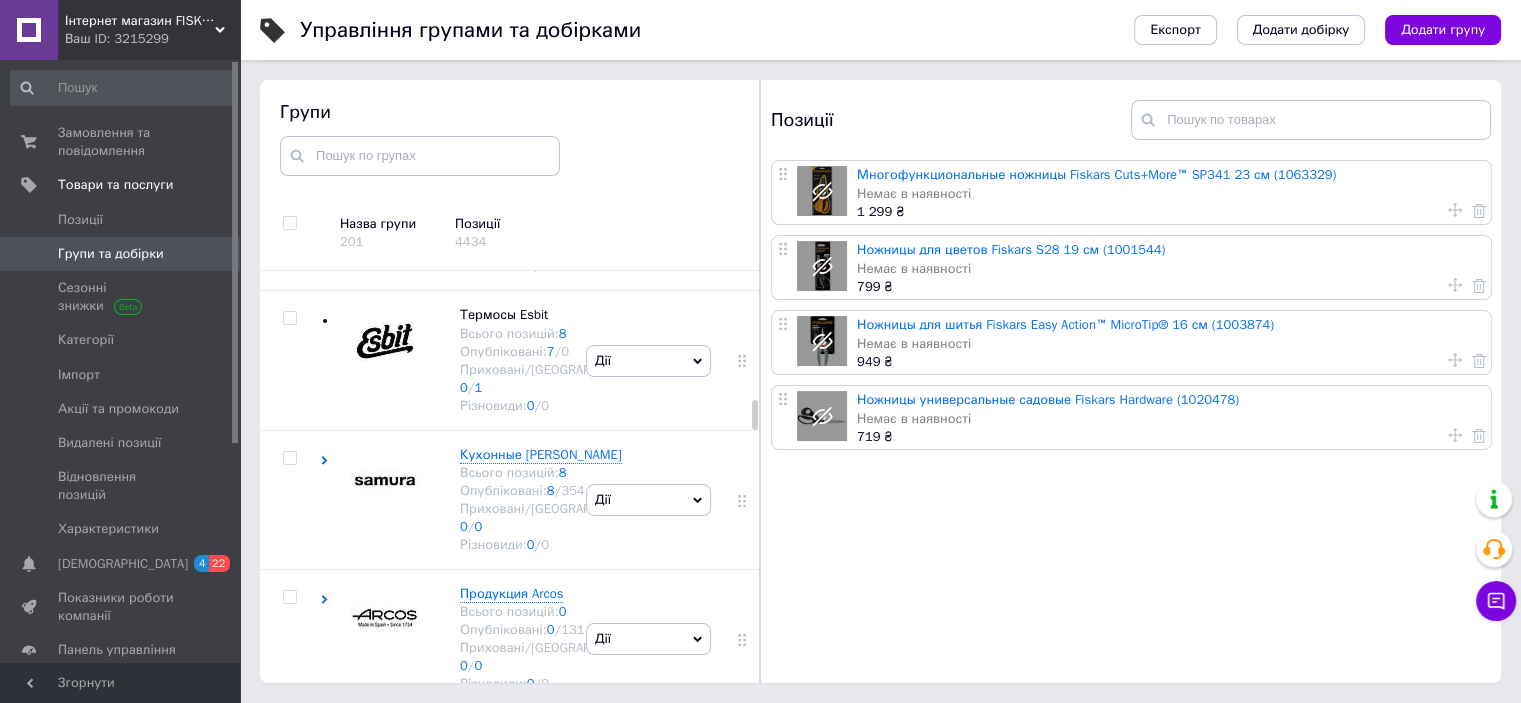 click at bounding box center [385, -513] 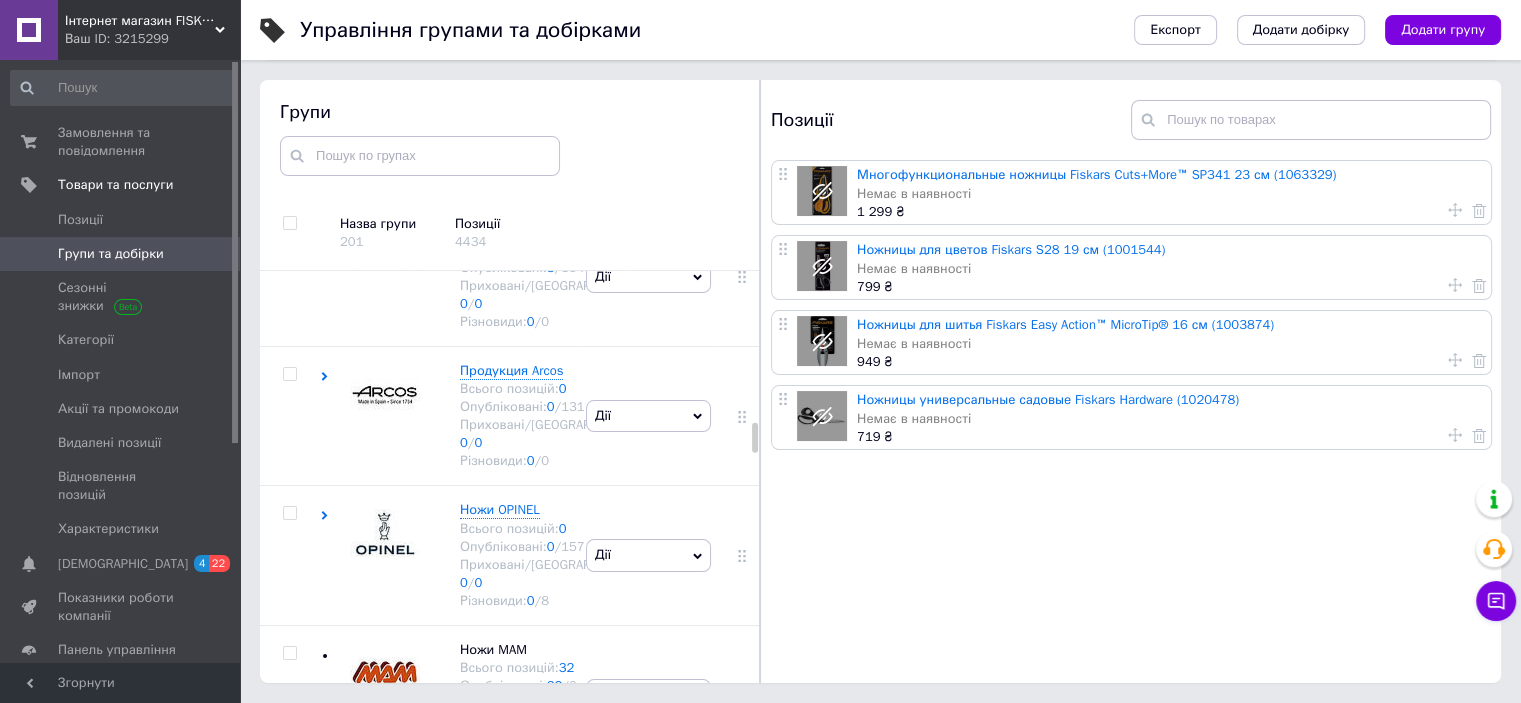 scroll, scrollTop: 4892, scrollLeft: 0, axis: vertical 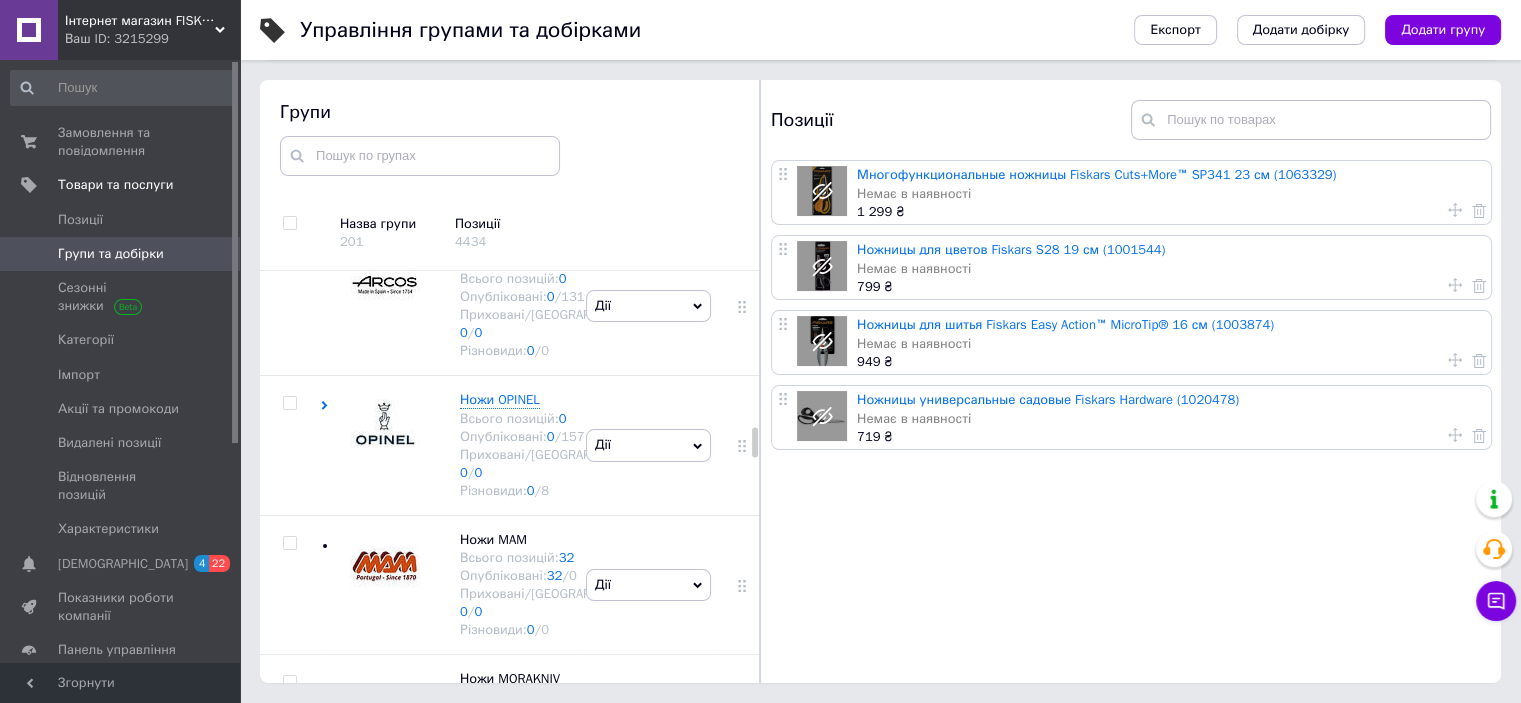 click on "Дії" at bounding box center [648, -828] 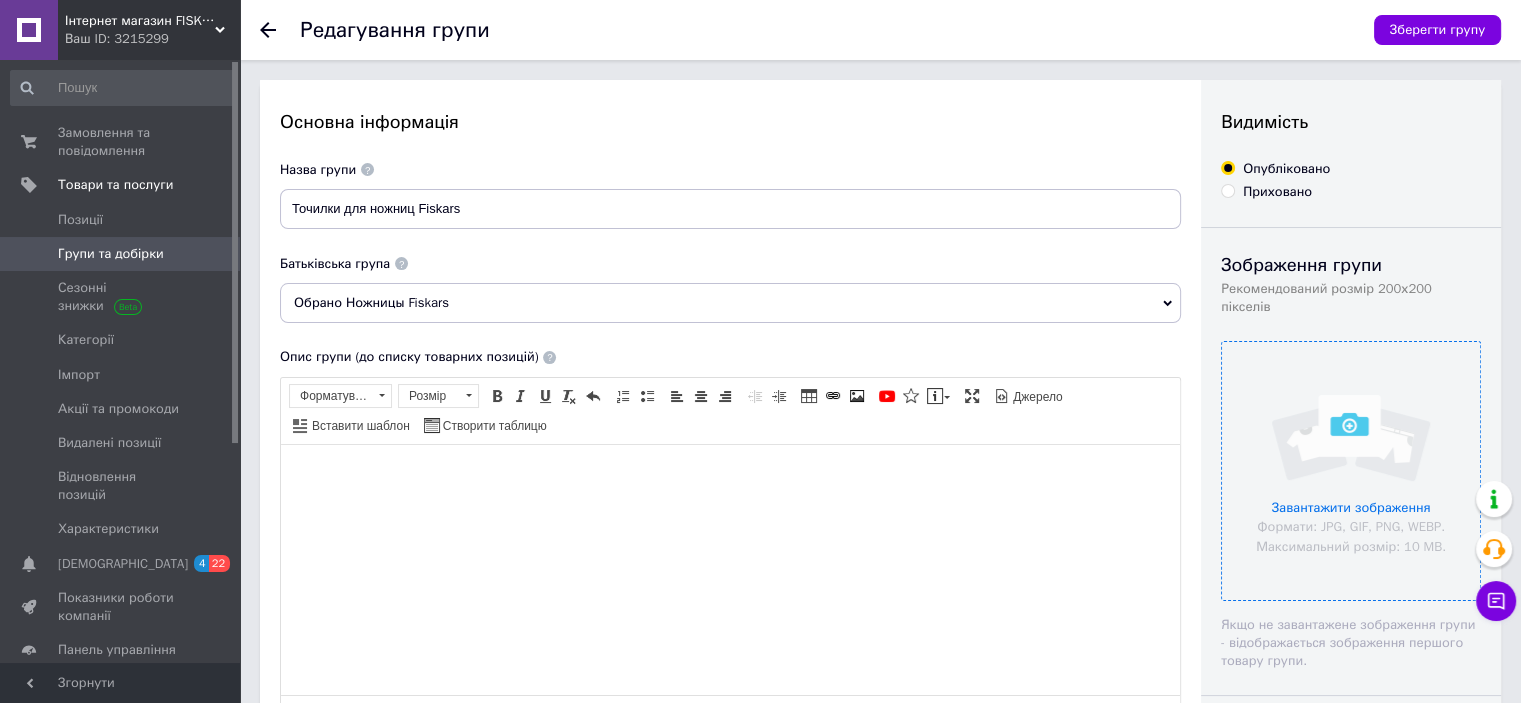 scroll, scrollTop: 0, scrollLeft: 0, axis: both 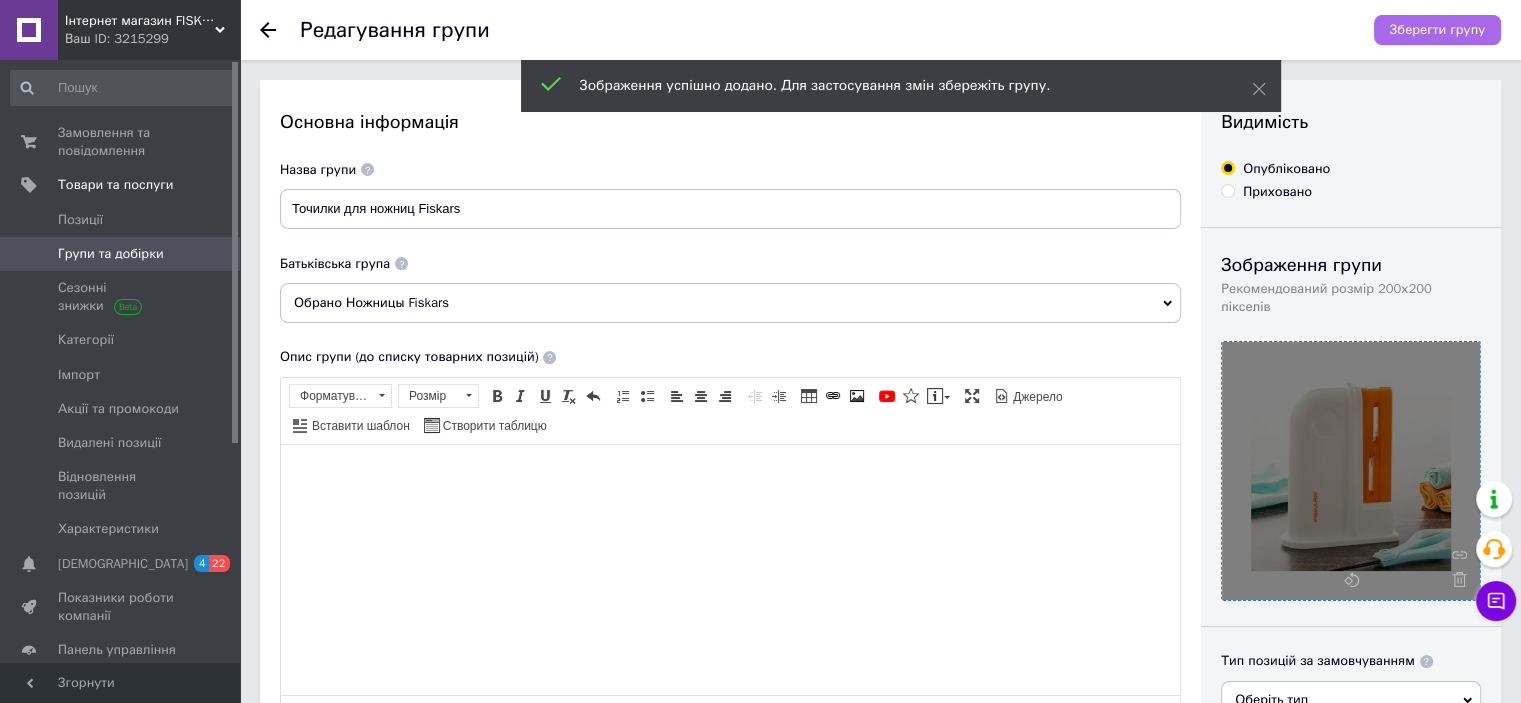 click on "Зберегти групу" at bounding box center [1437, 30] 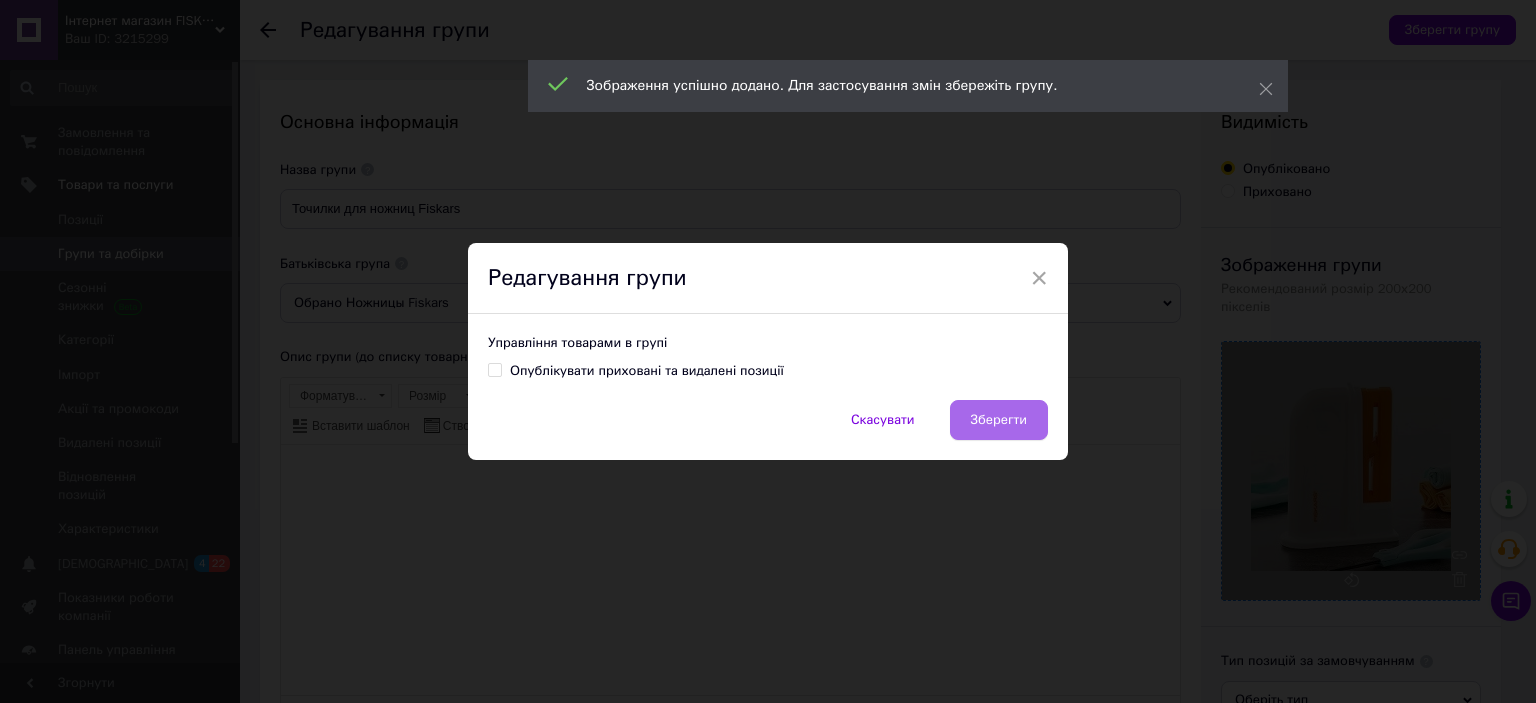 click on "Зберегти" at bounding box center (999, 420) 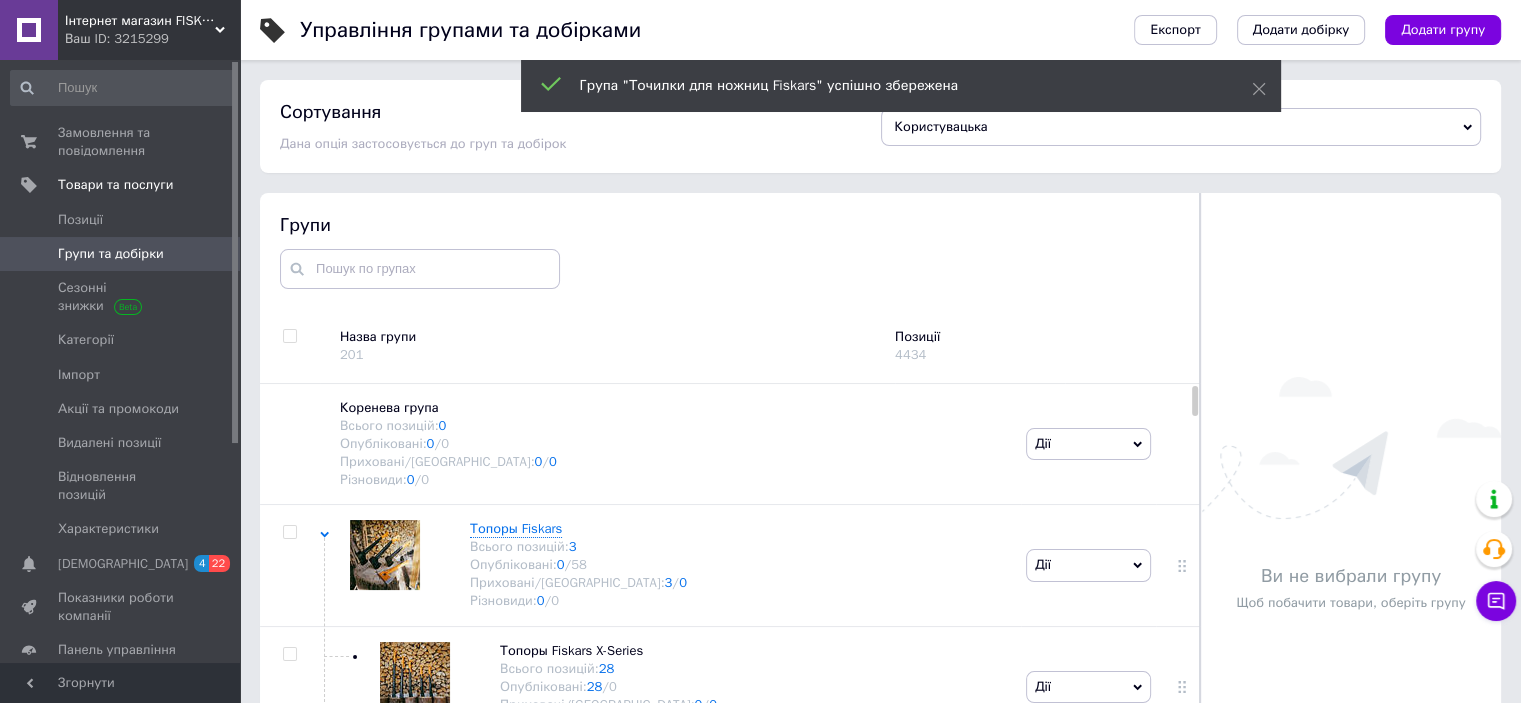 scroll, scrollTop: 88, scrollLeft: 0, axis: vertical 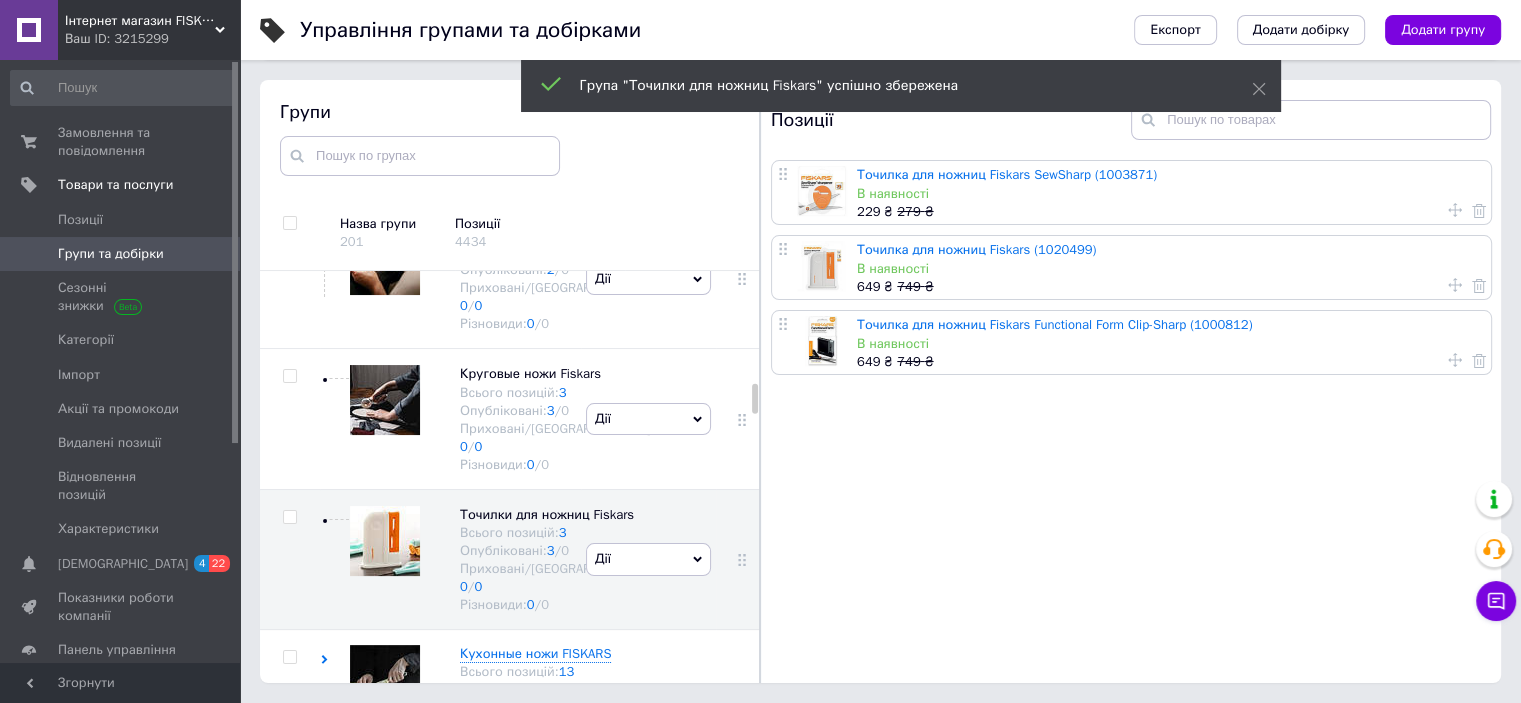 click at bounding box center [385, -460] 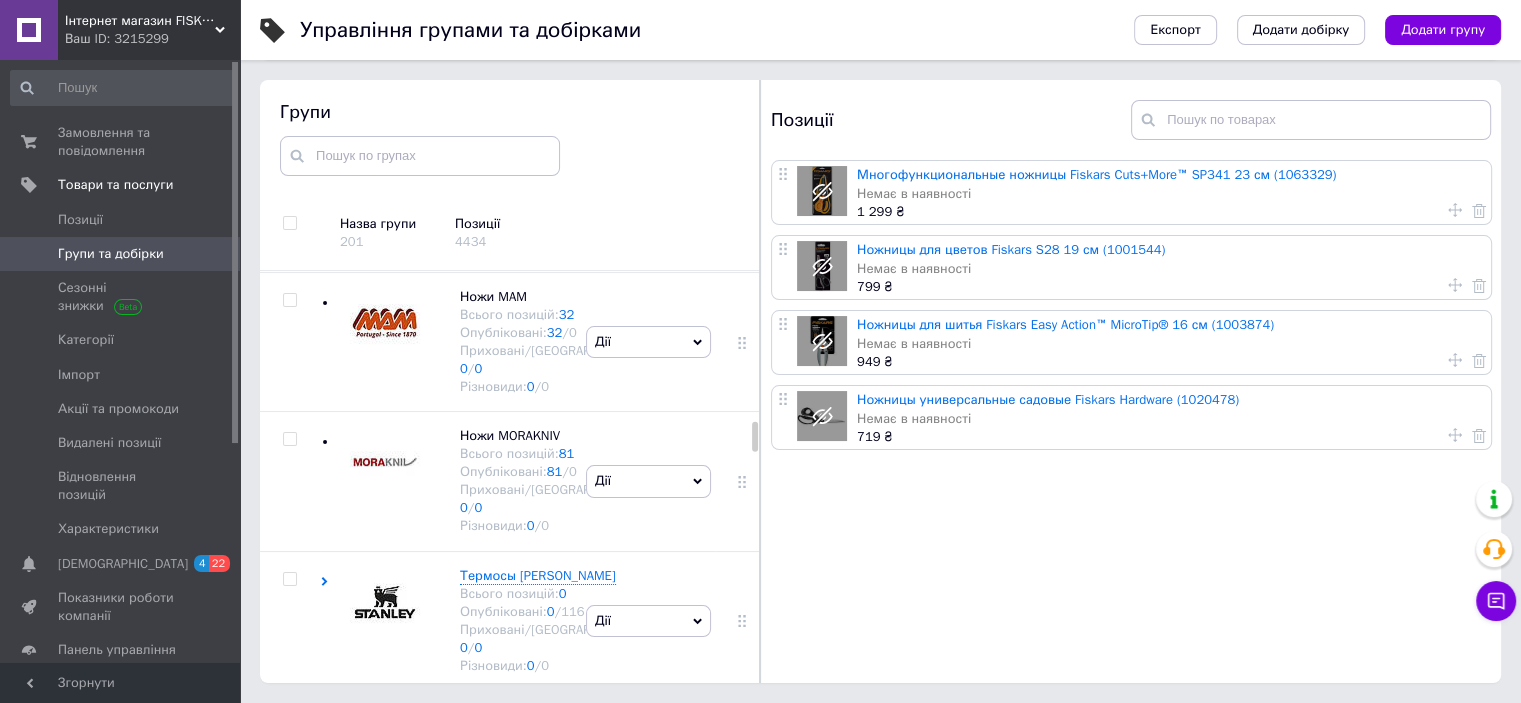 scroll, scrollTop: 4172, scrollLeft: 0, axis: vertical 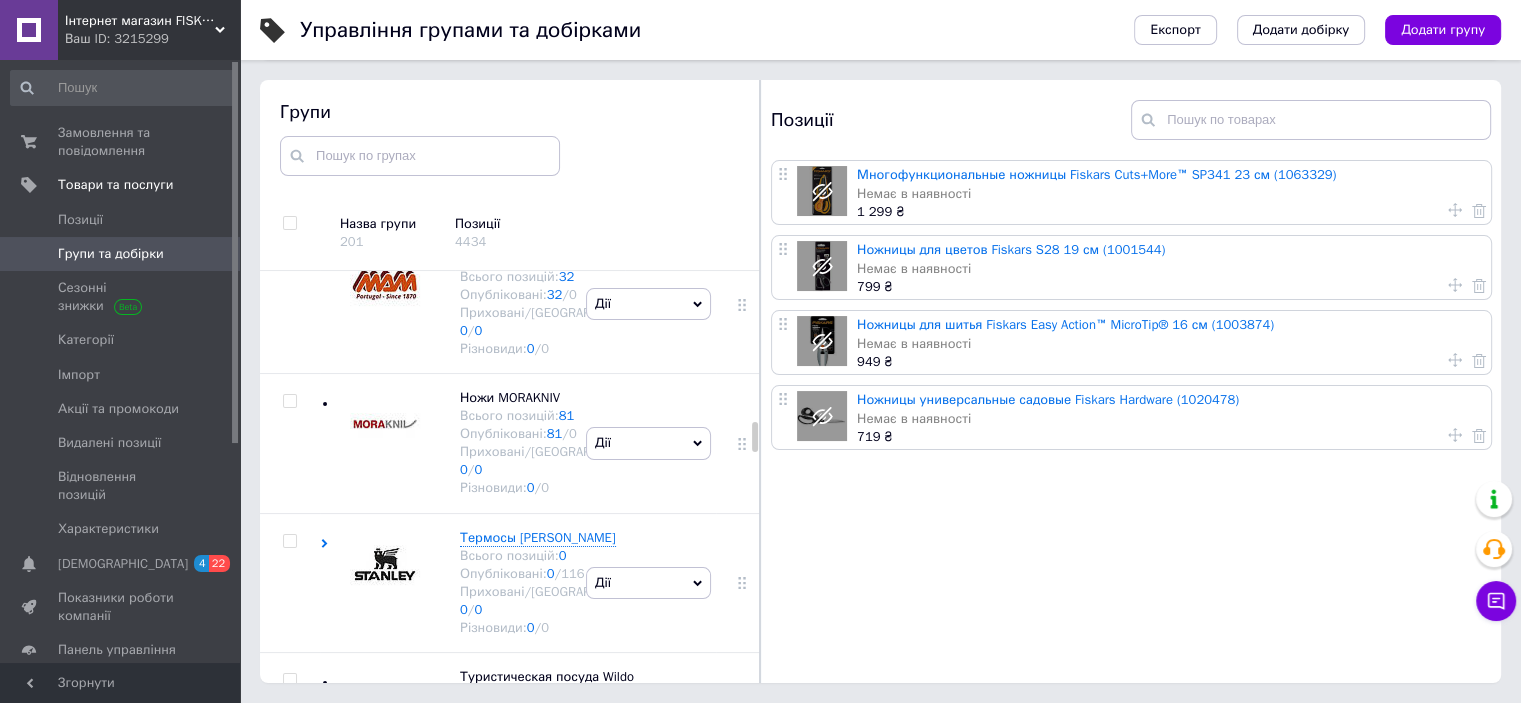 click on "Дії" at bounding box center [648, -681] 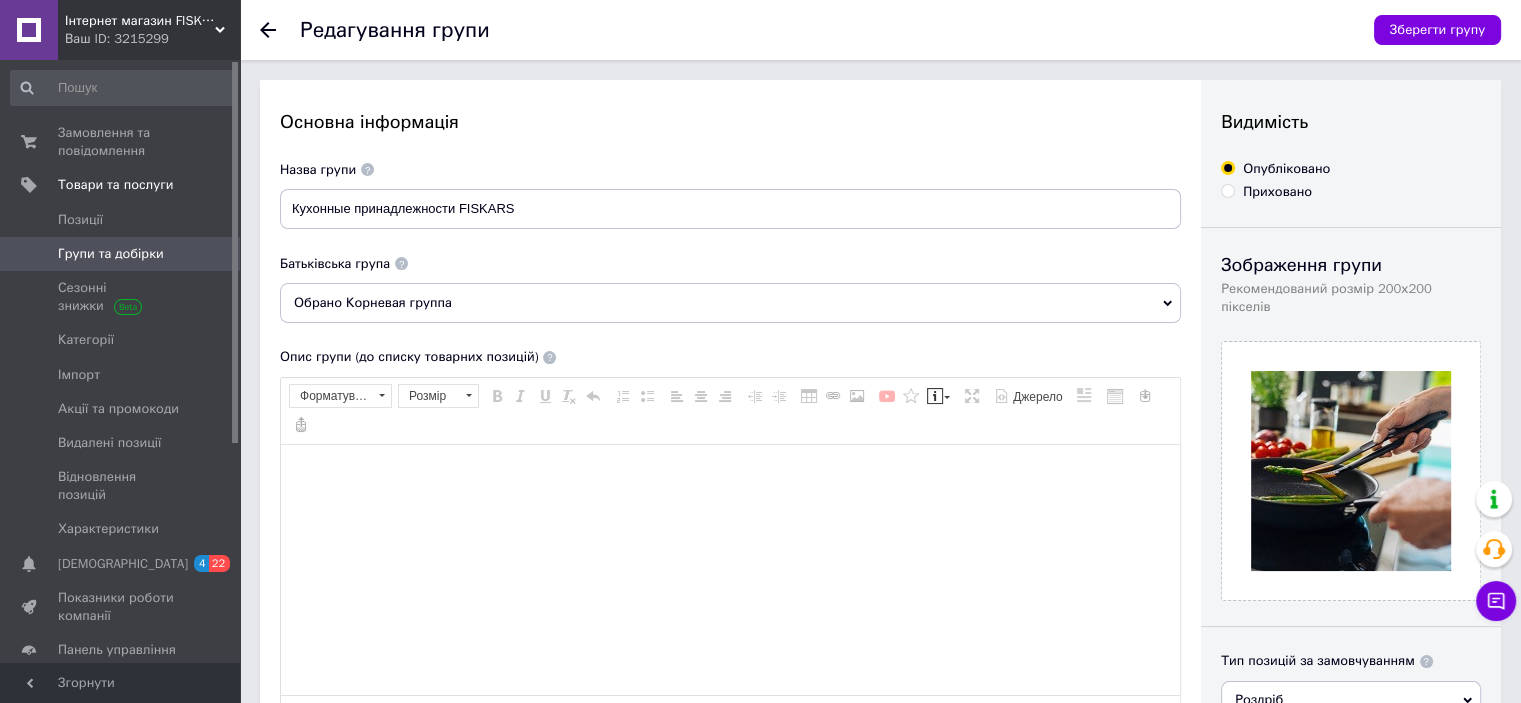 scroll, scrollTop: 0, scrollLeft: 0, axis: both 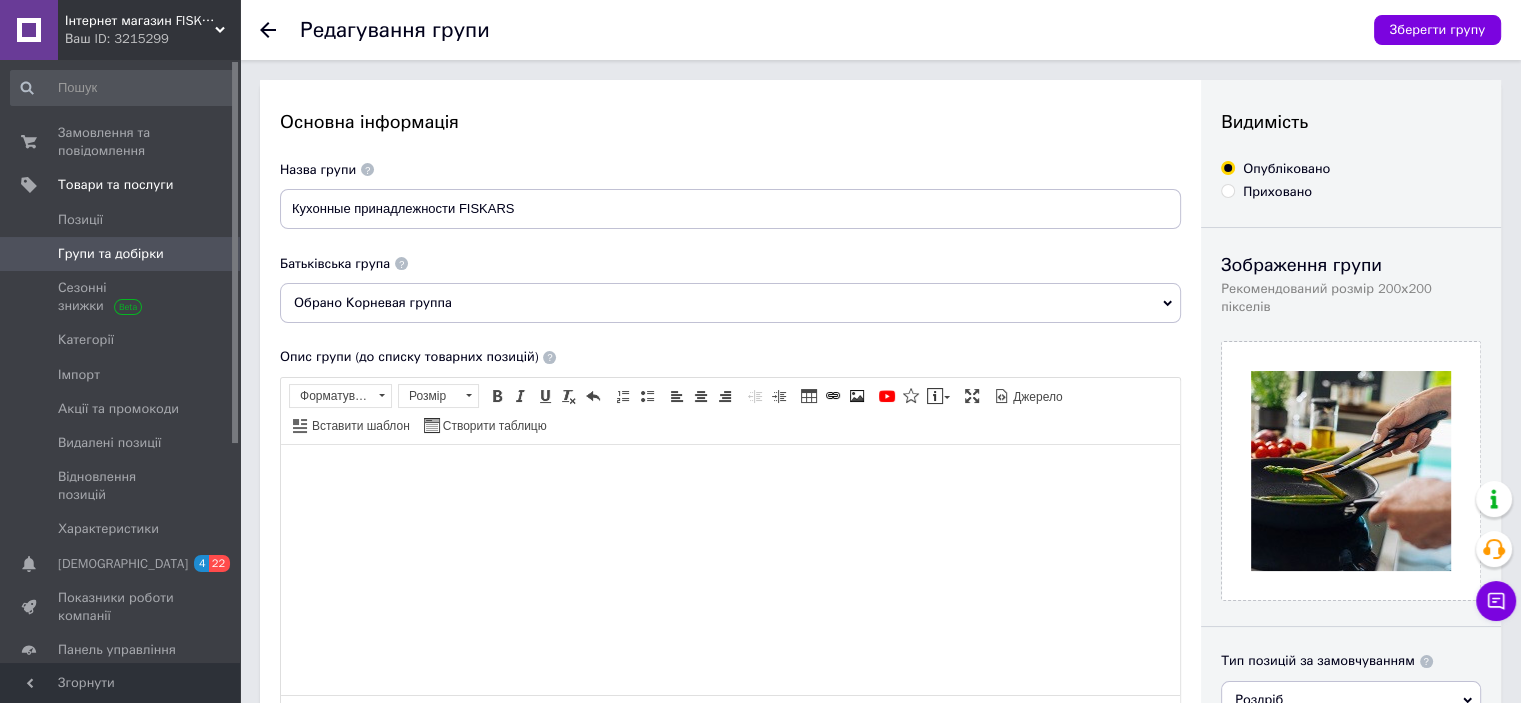 click on "Обрано Корневая группа" at bounding box center (730, 303) 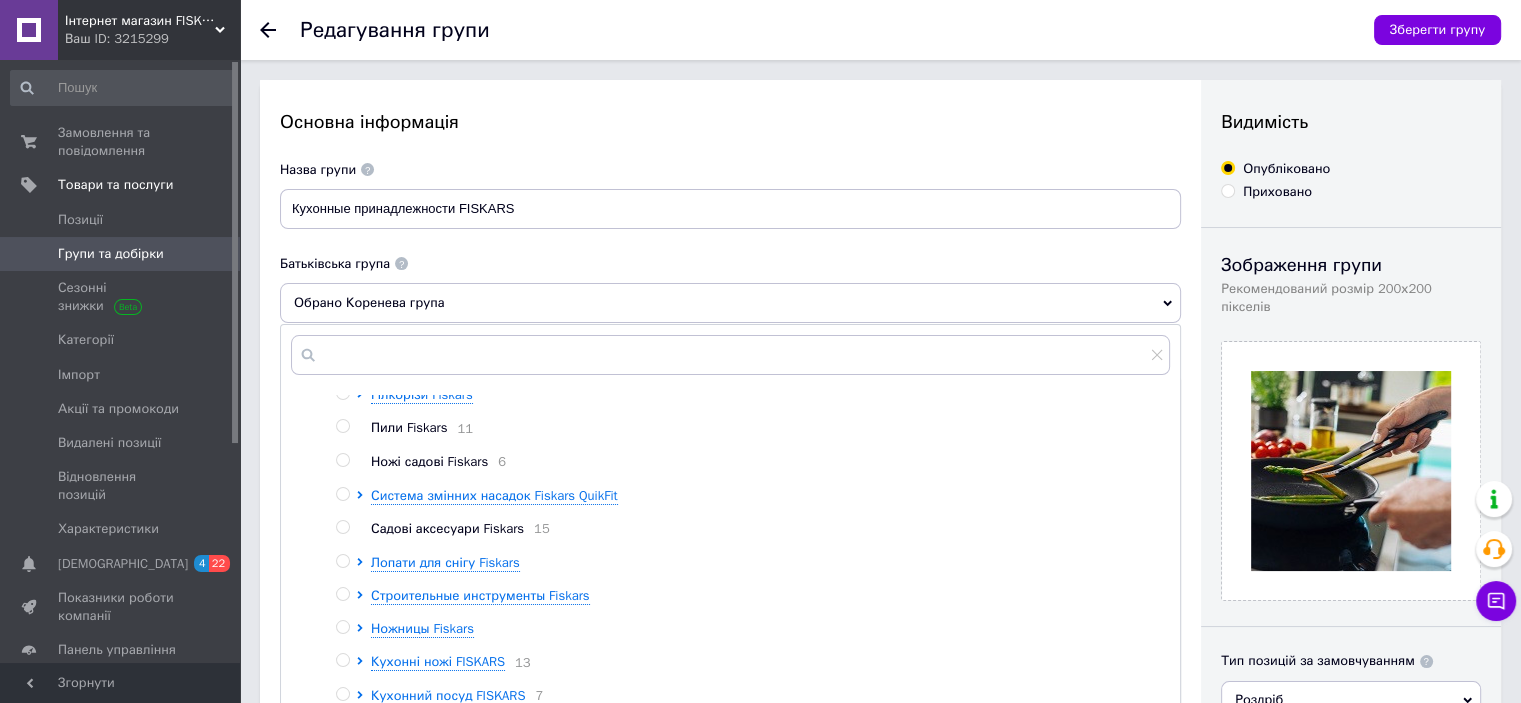 scroll, scrollTop: 334, scrollLeft: 0, axis: vertical 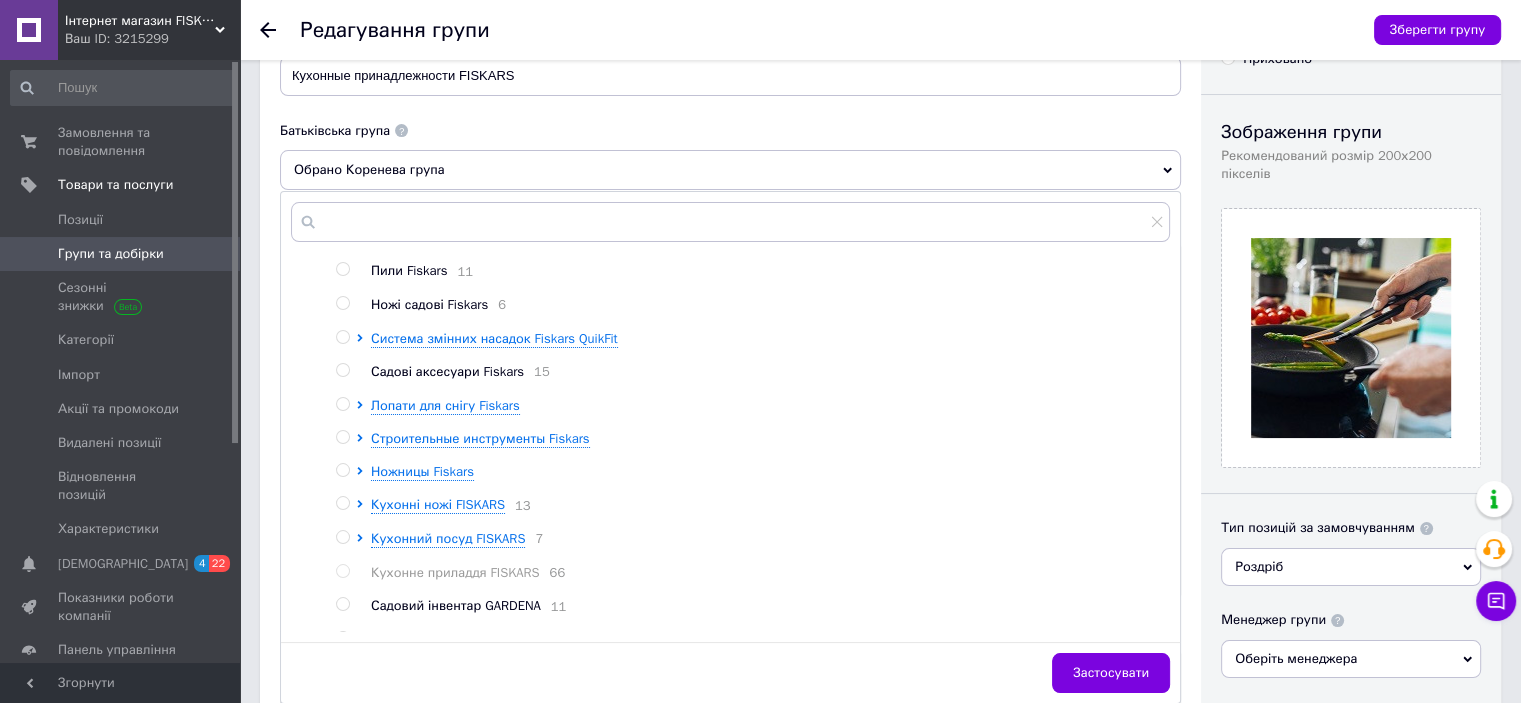 click at bounding box center [342, 503] 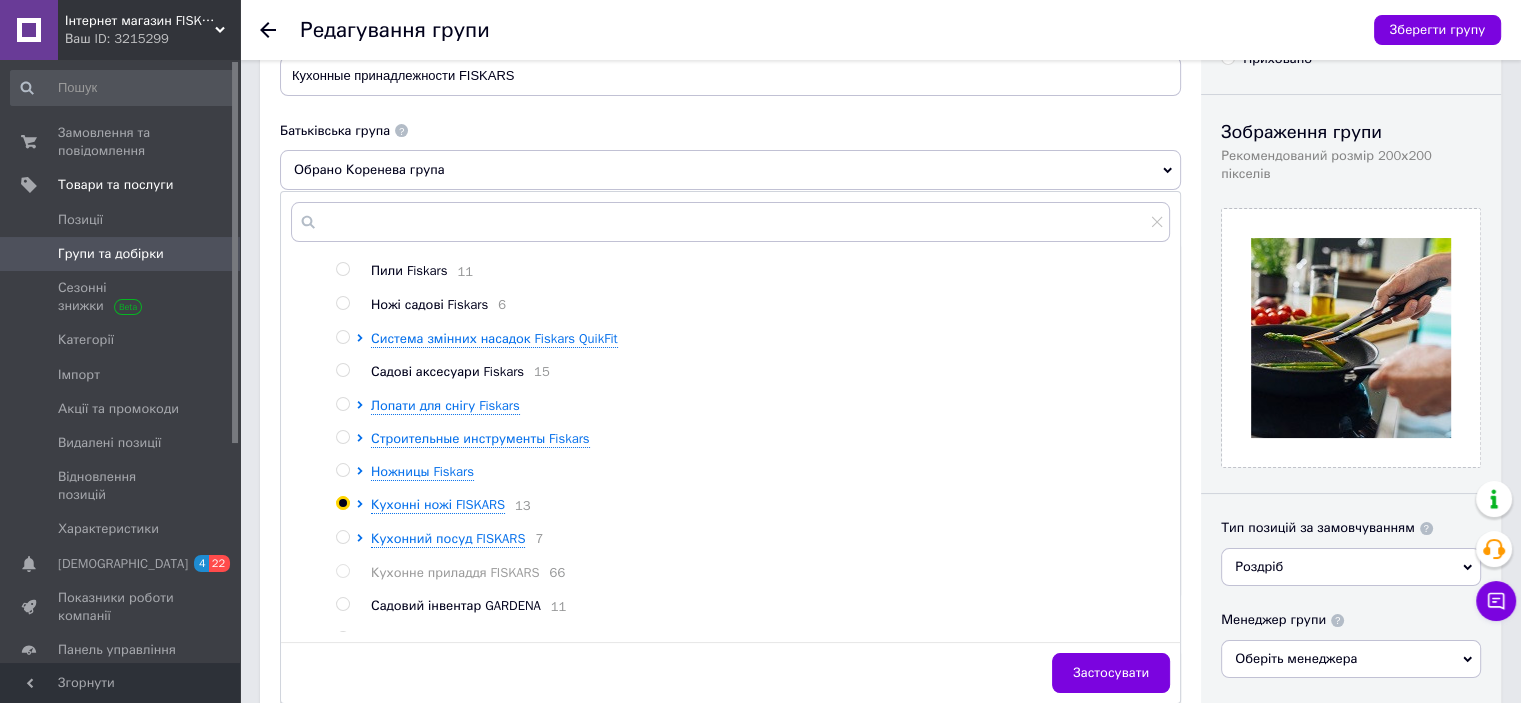 radio on "true" 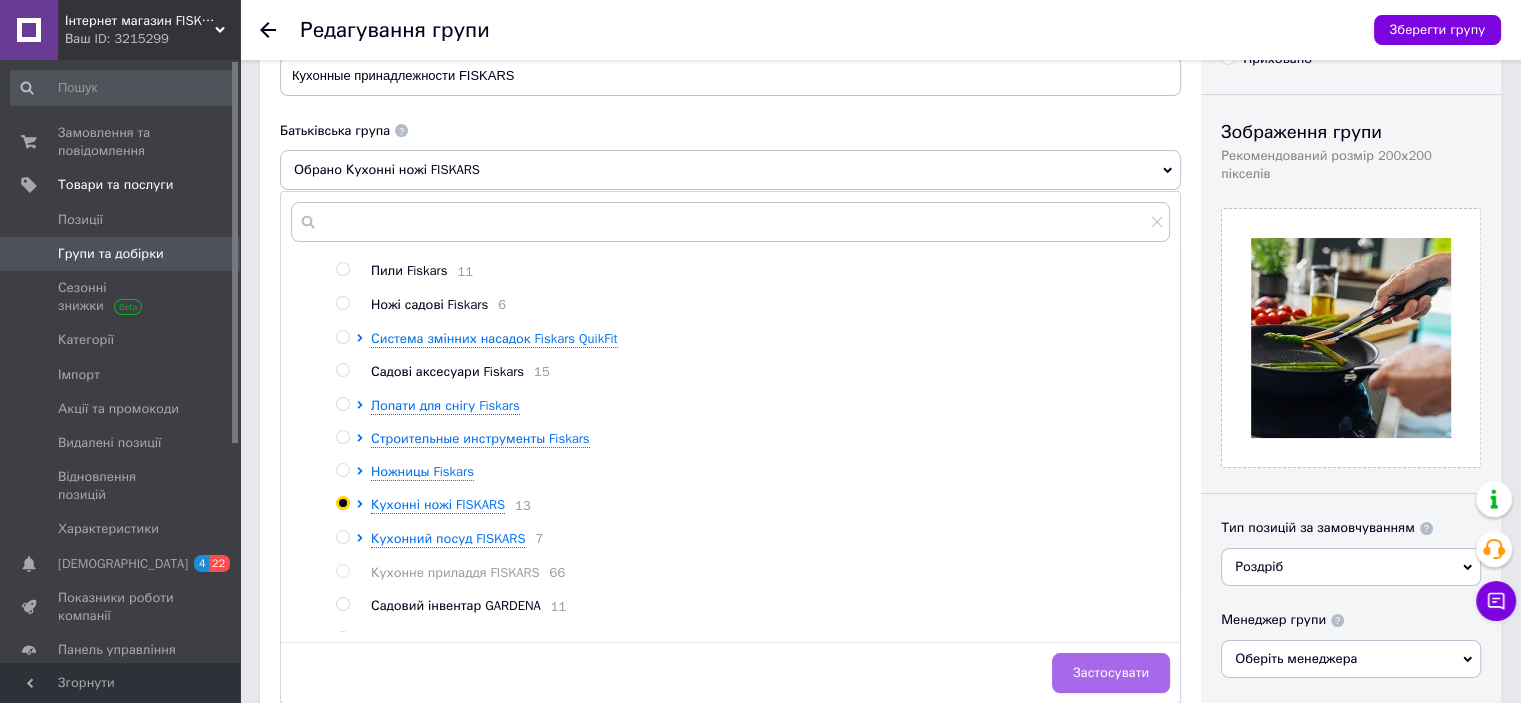 click on "Застосувати" at bounding box center [1111, 673] 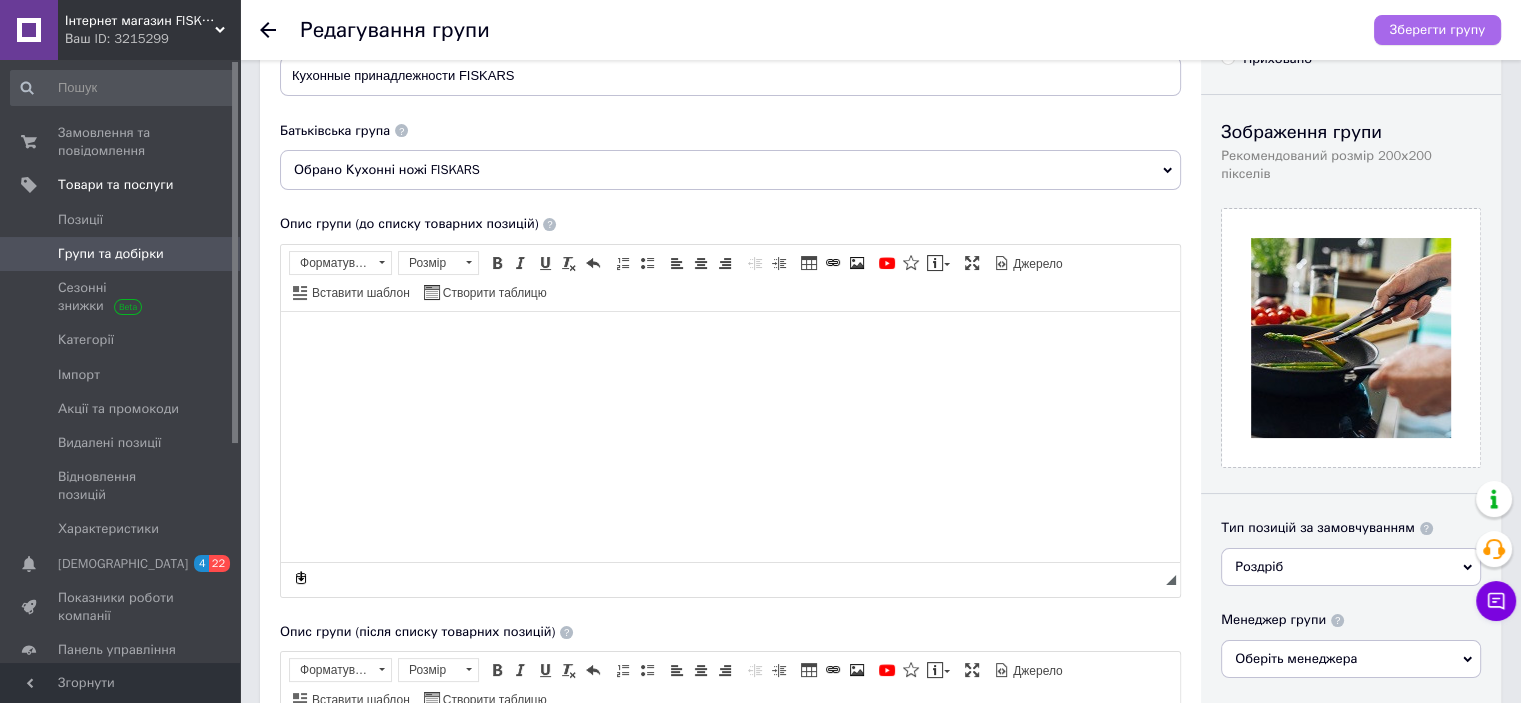 click on "Зберегти групу" at bounding box center (1437, 30) 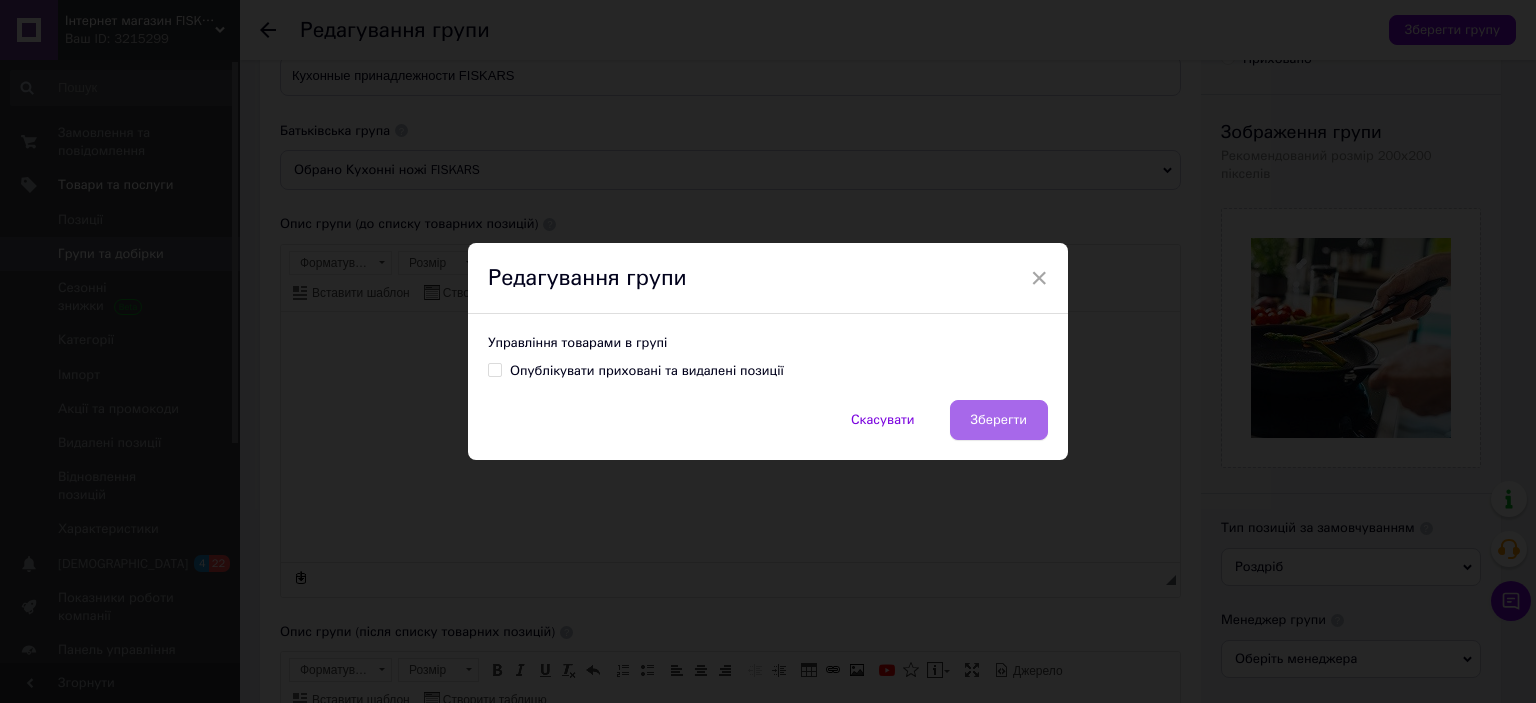 click on "Зберегти" at bounding box center [999, 420] 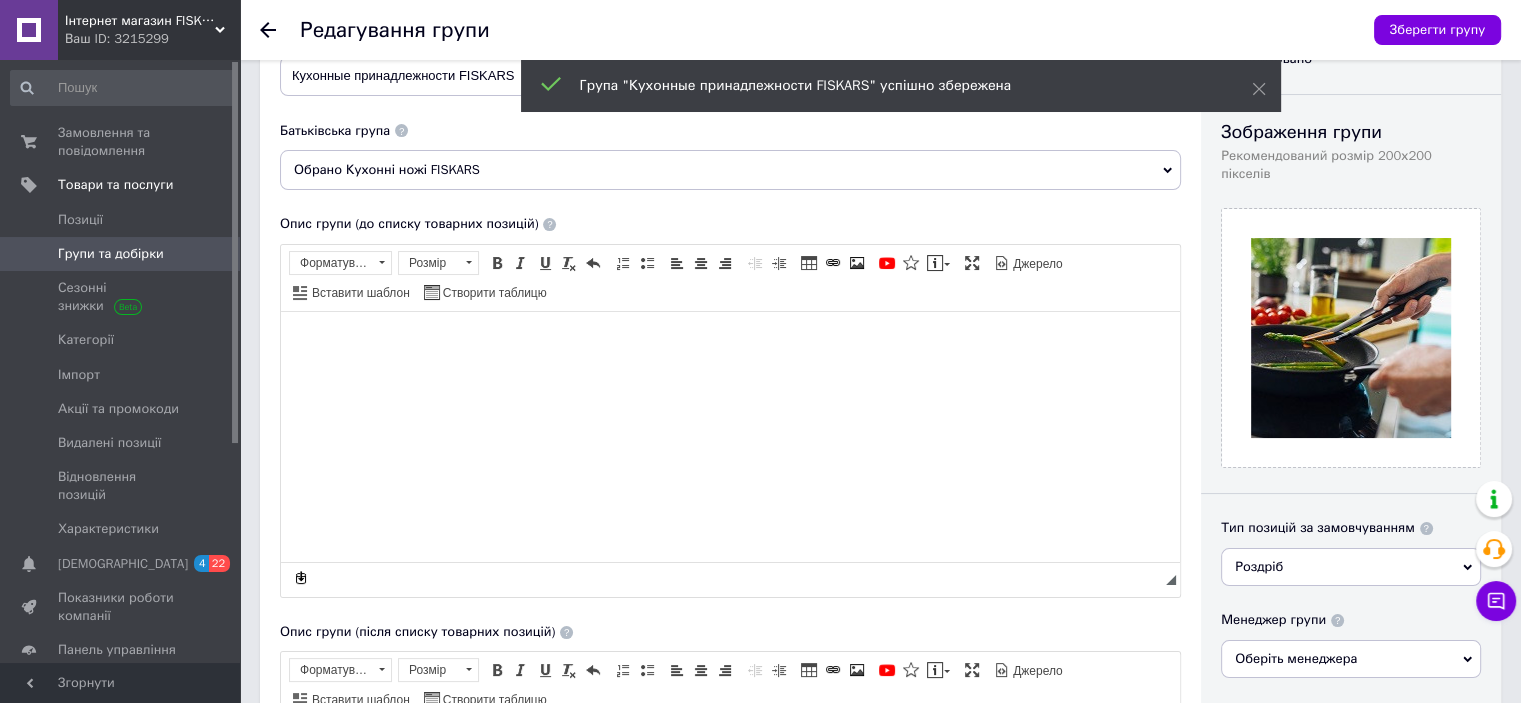 drag, startPoint x: 578, startPoint y: 200, endPoint x: 595, endPoint y: 203, distance: 17.262676 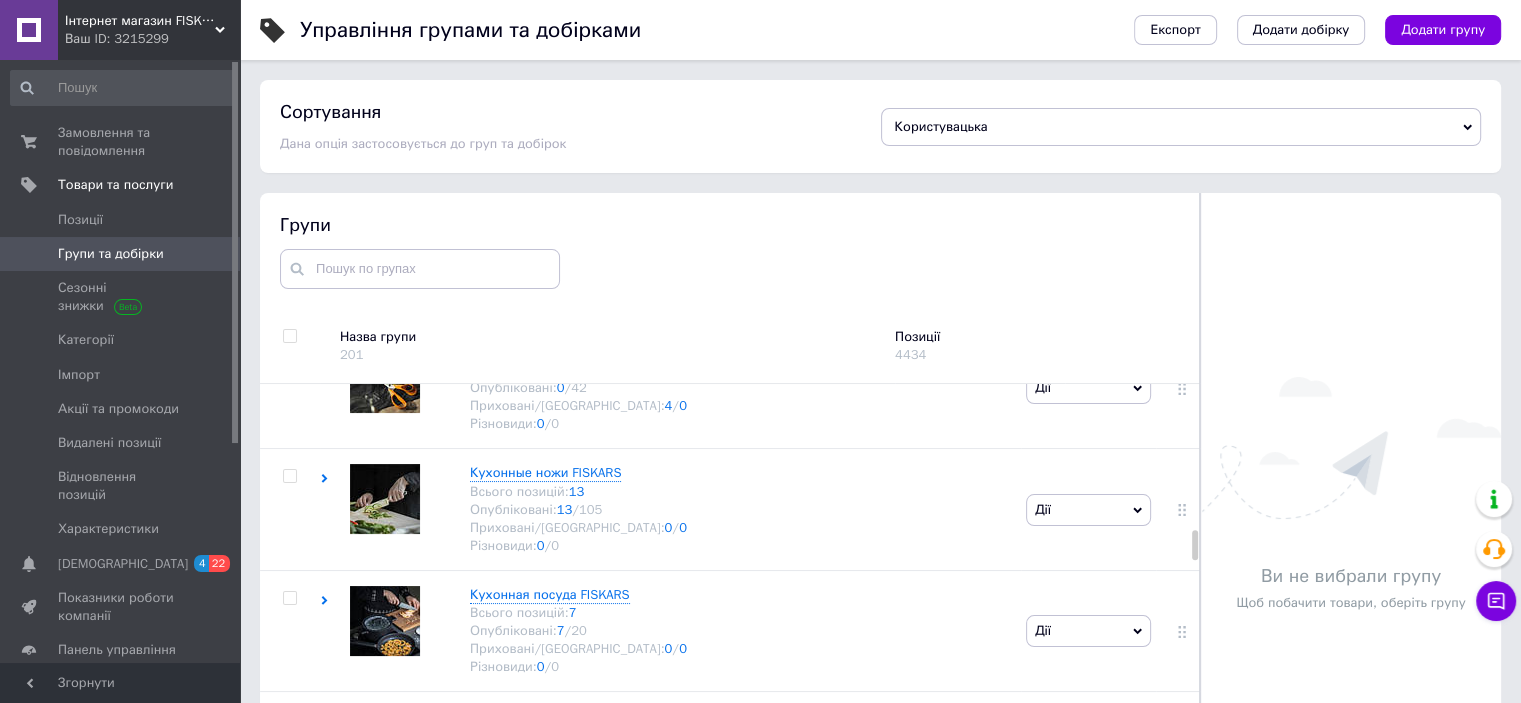 scroll, scrollTop: 2400, scrollLeft: 0, axis: vertical 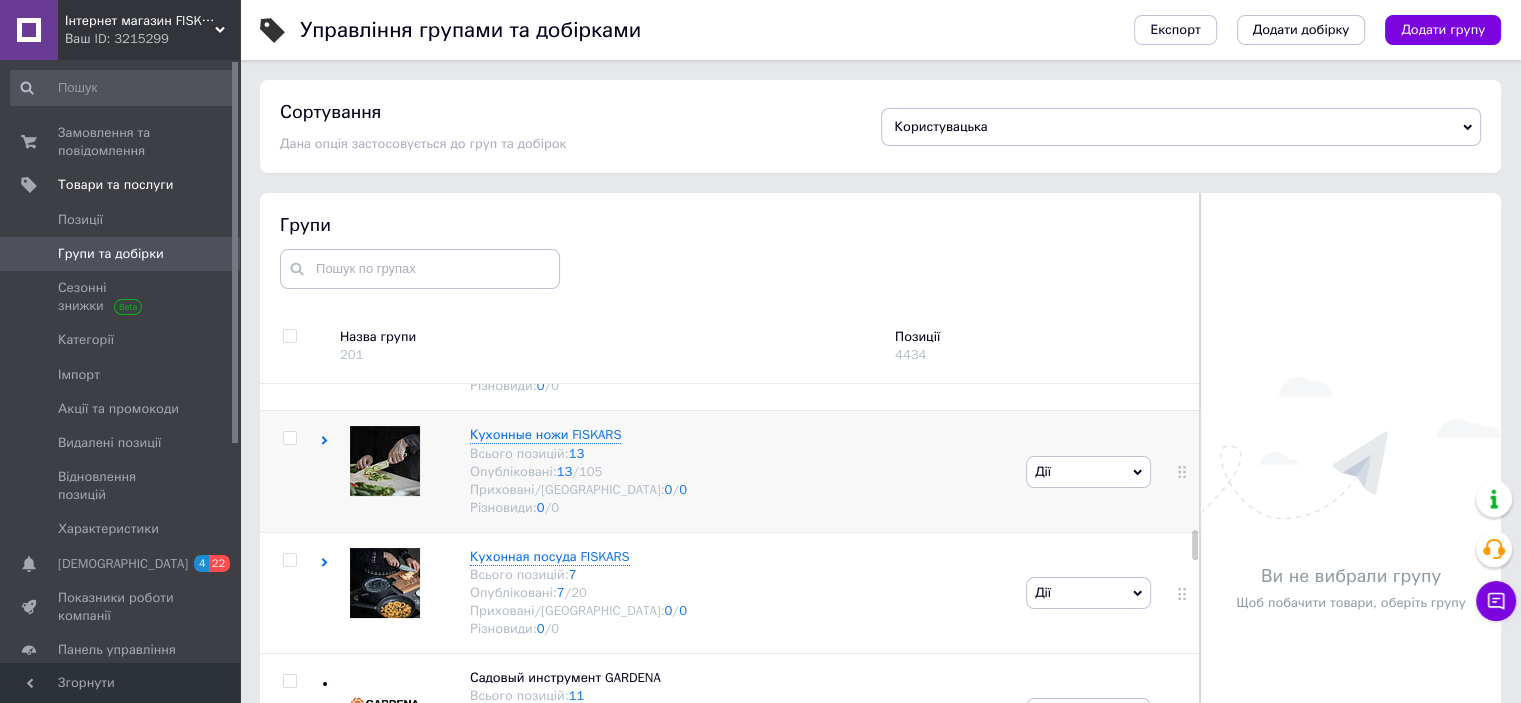 click 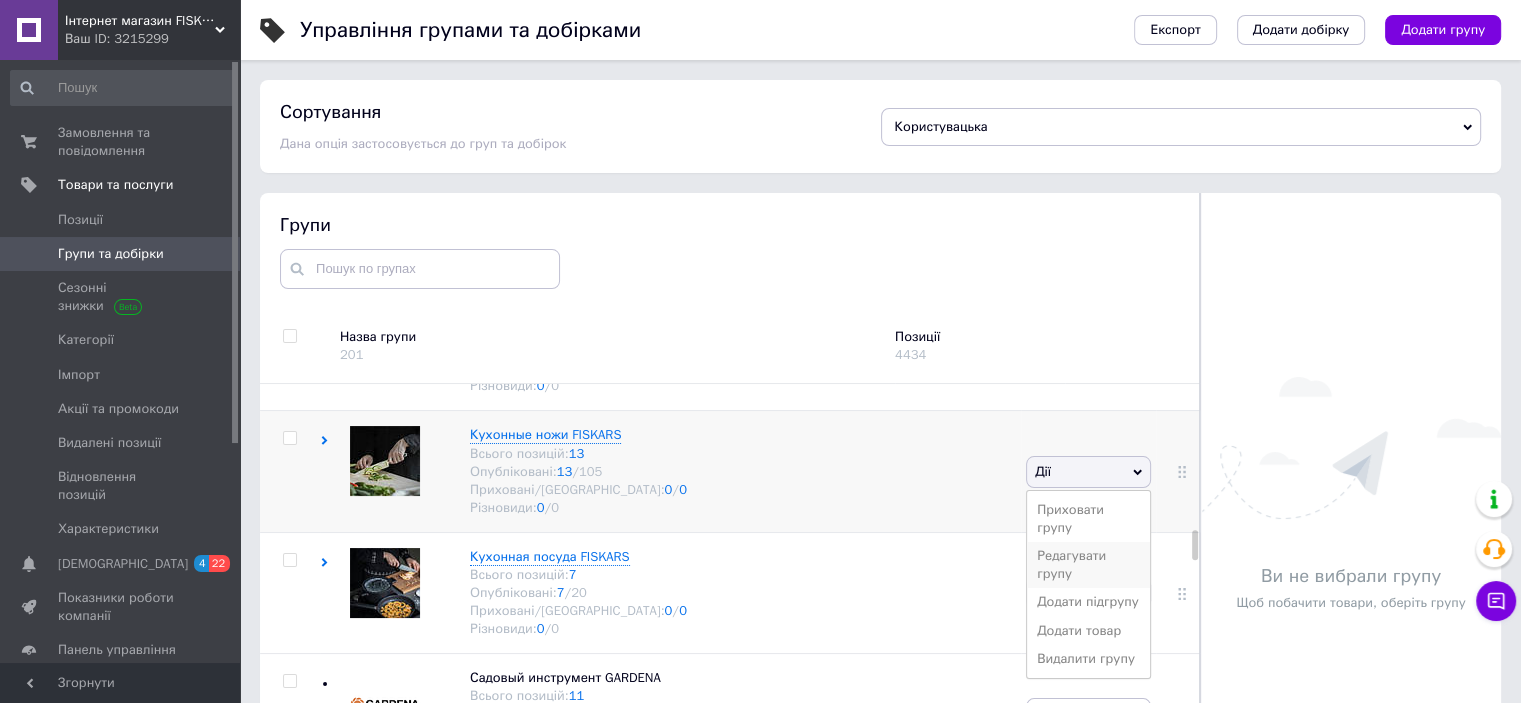 click on "Редагувати групу" at bounding box center (1088, 565) 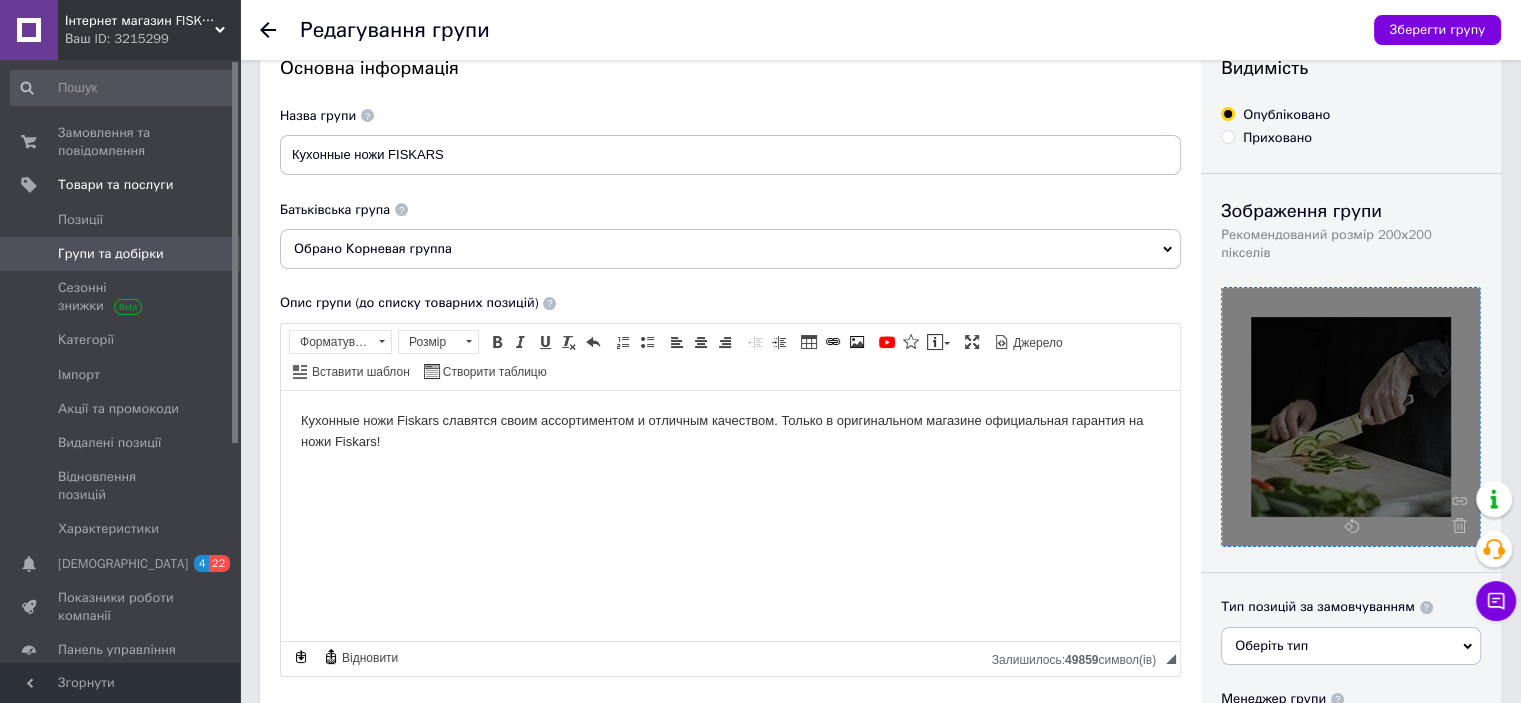 scroll, scrollTop: 133, scrollLeft: 0, axis: vertical 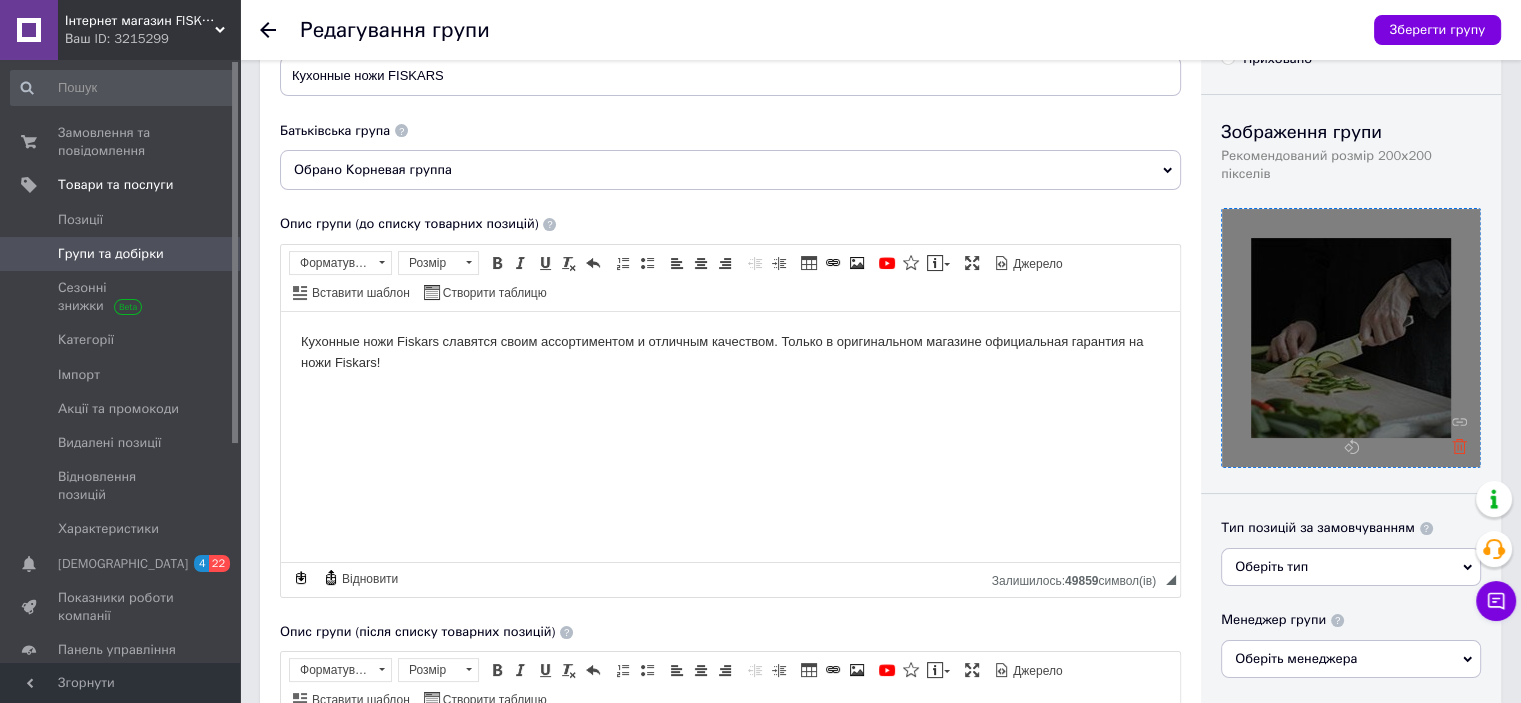 click 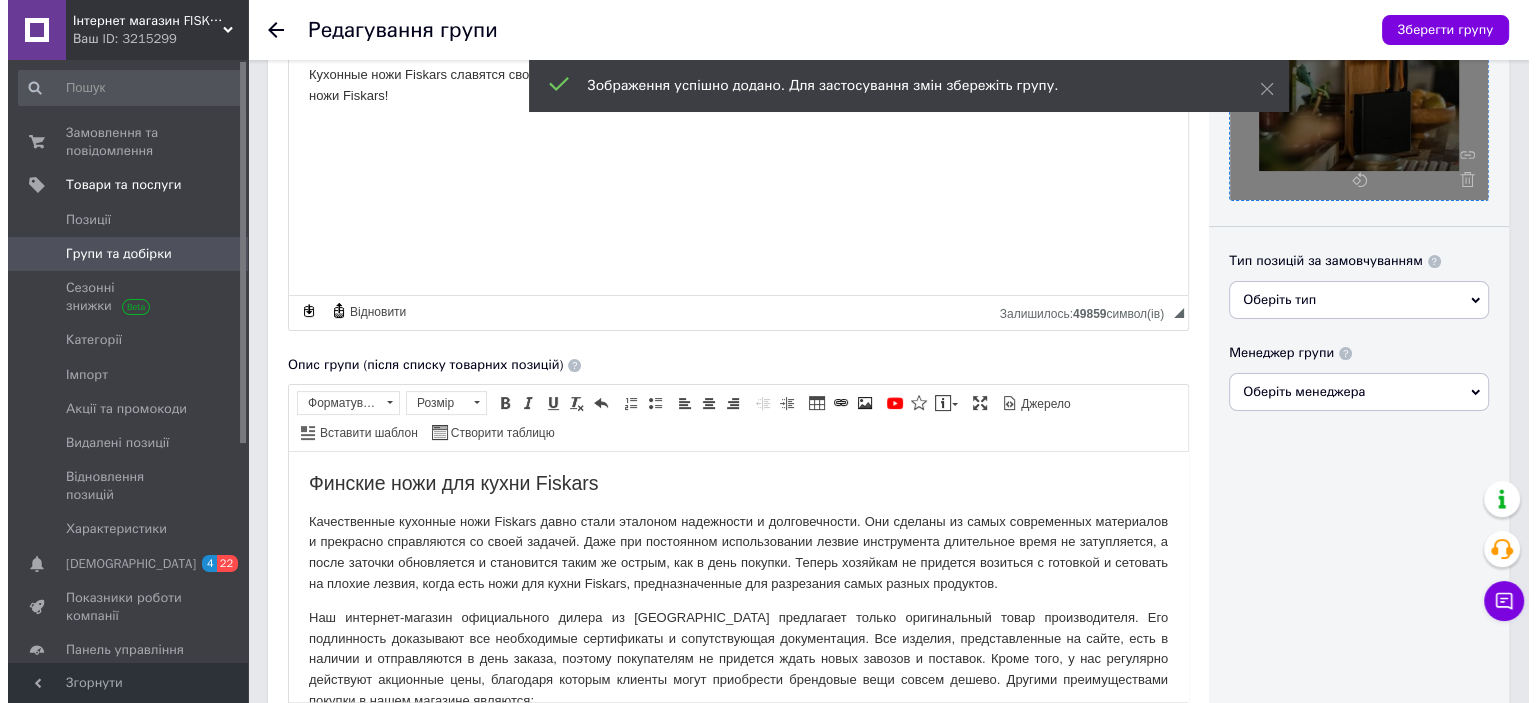 scroll, scrollTop: 800, scrollLeft: 0, axis: vertical 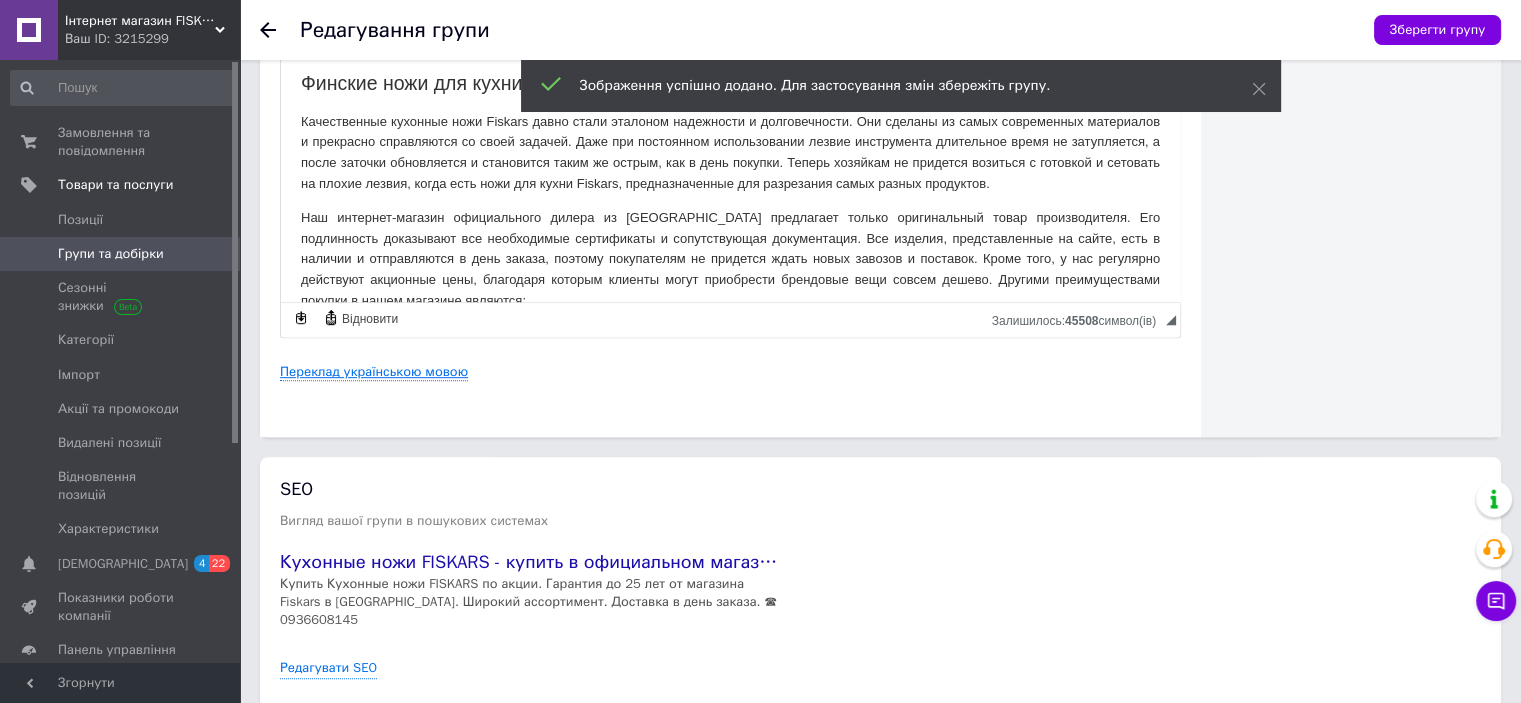 click on "Переклад українською мовою" at bounding box center [374, 372] 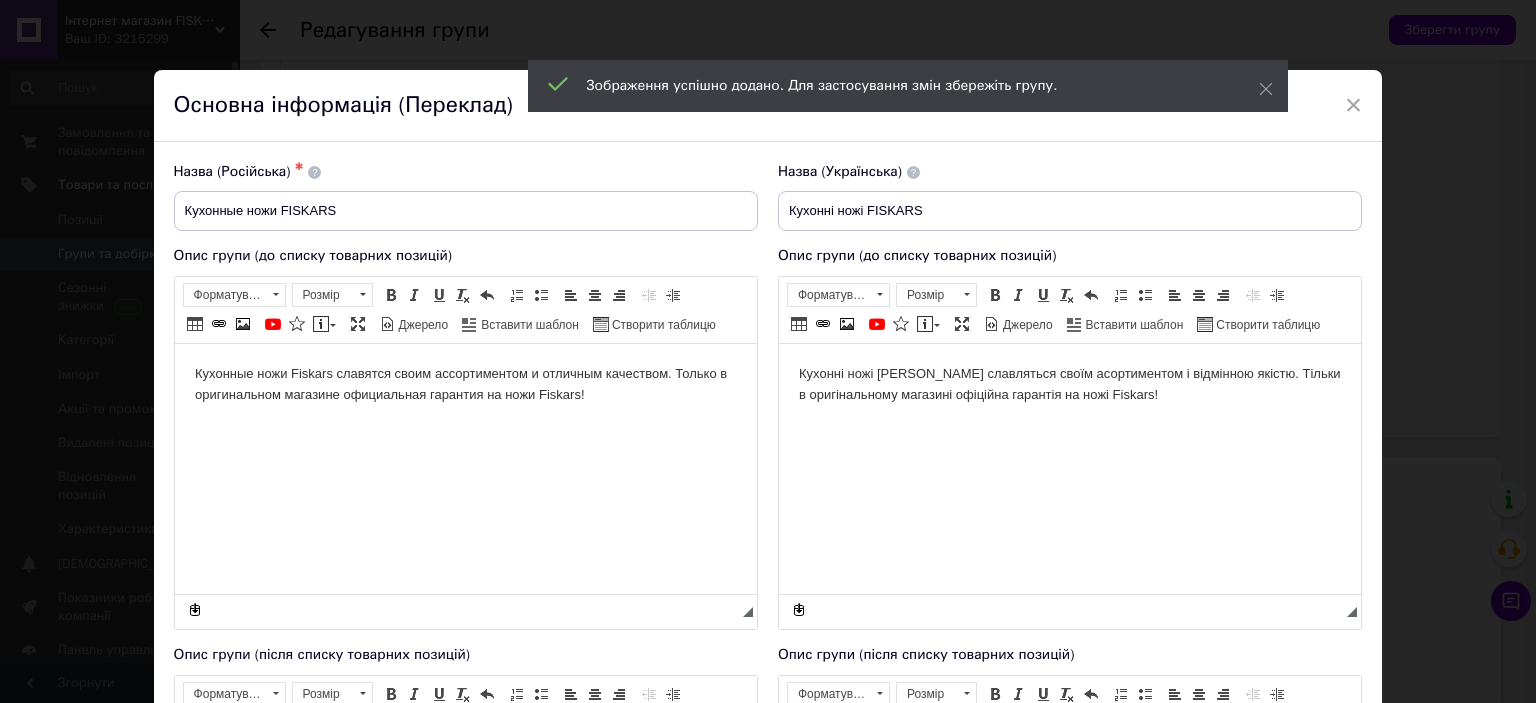 scroll, scrollTop: 0, scrollLeft: 0, axis: both 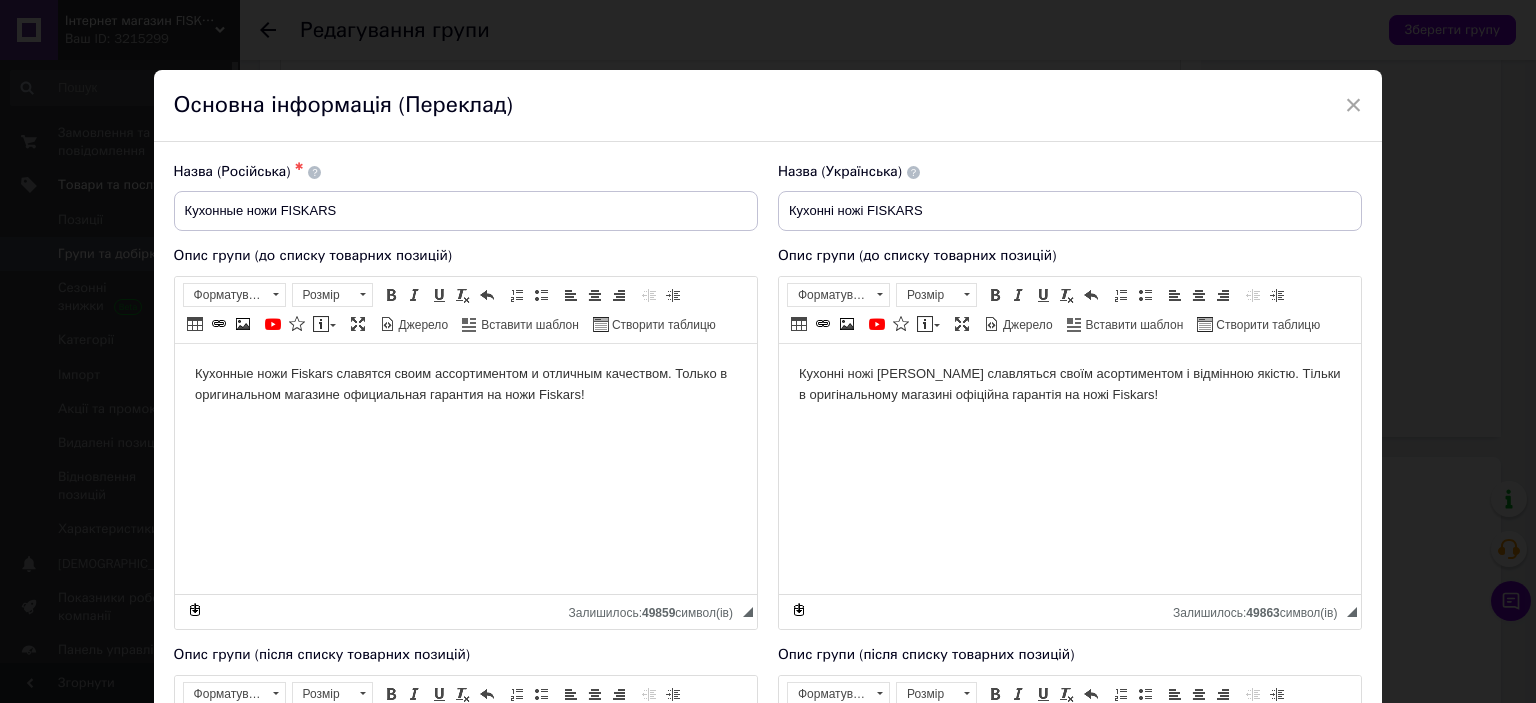 click on "Кухонные ножи Fiskars славятся своим ассортиментом и отличным качеством. Только в оригинальном магазине официальная гарантия на ножи Fiskars!" at bounding box center [465, 384] 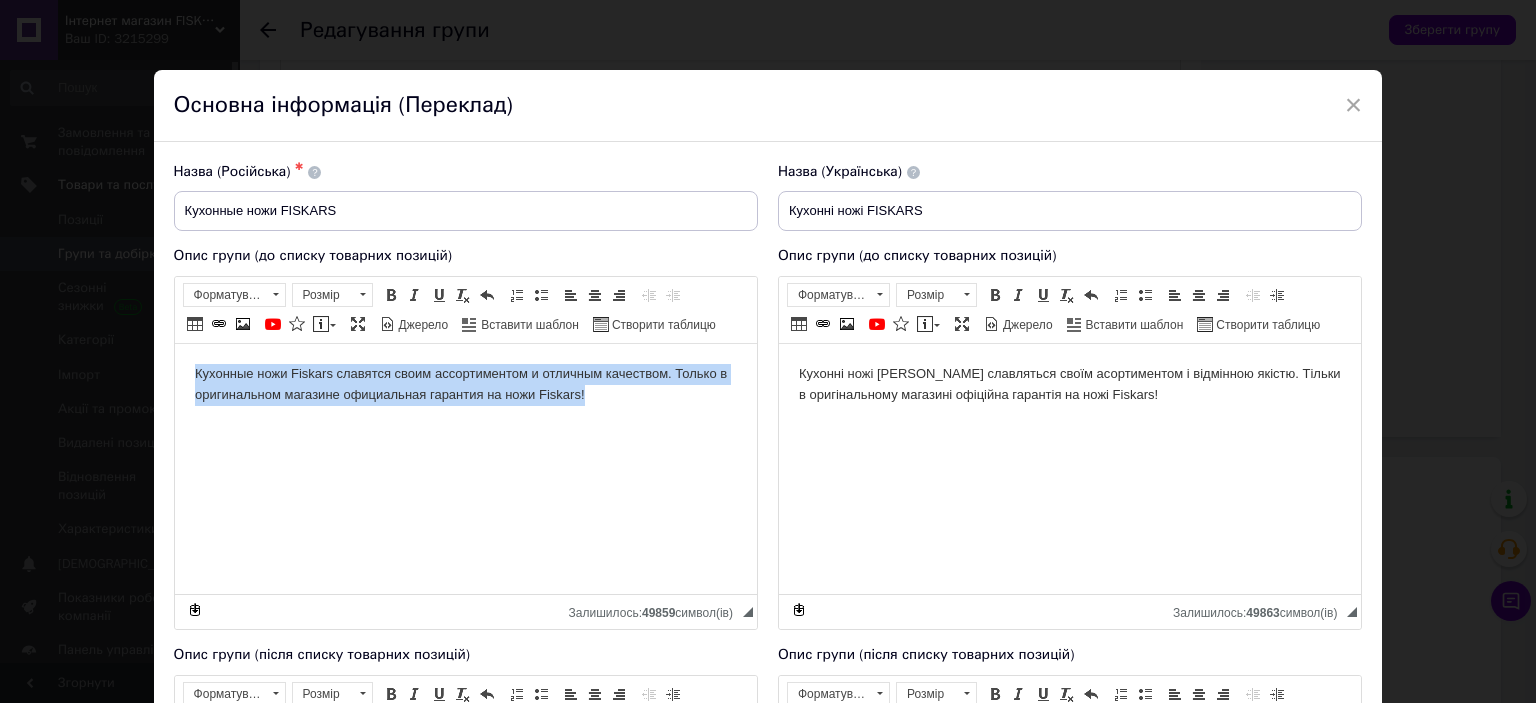 type 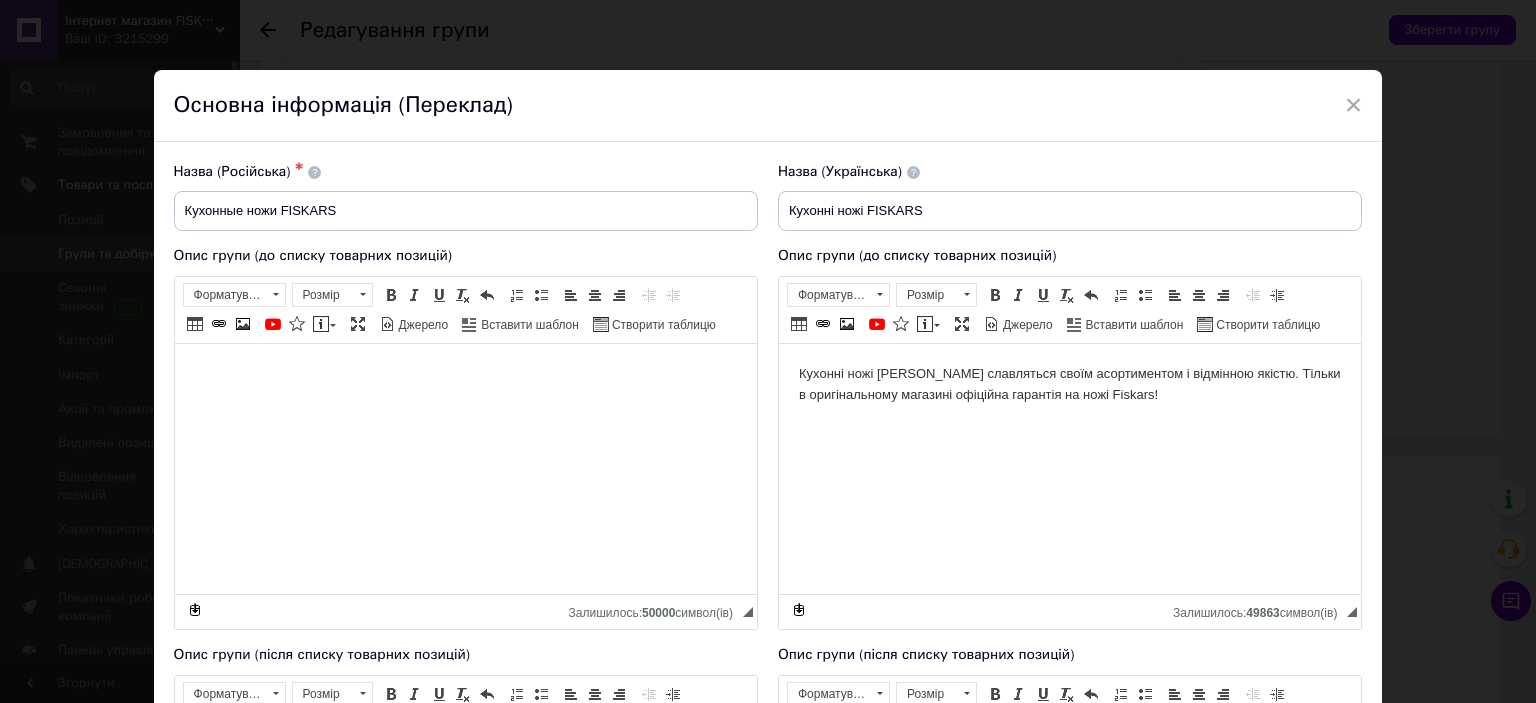 click on "Кухонні ножі Fiskars славляться своїм асортиментом і відмінною якістю. Тільки в оригінальному магазині офіційна гарантія на ножі Fiskars!" at bounding box center [1069, 384] 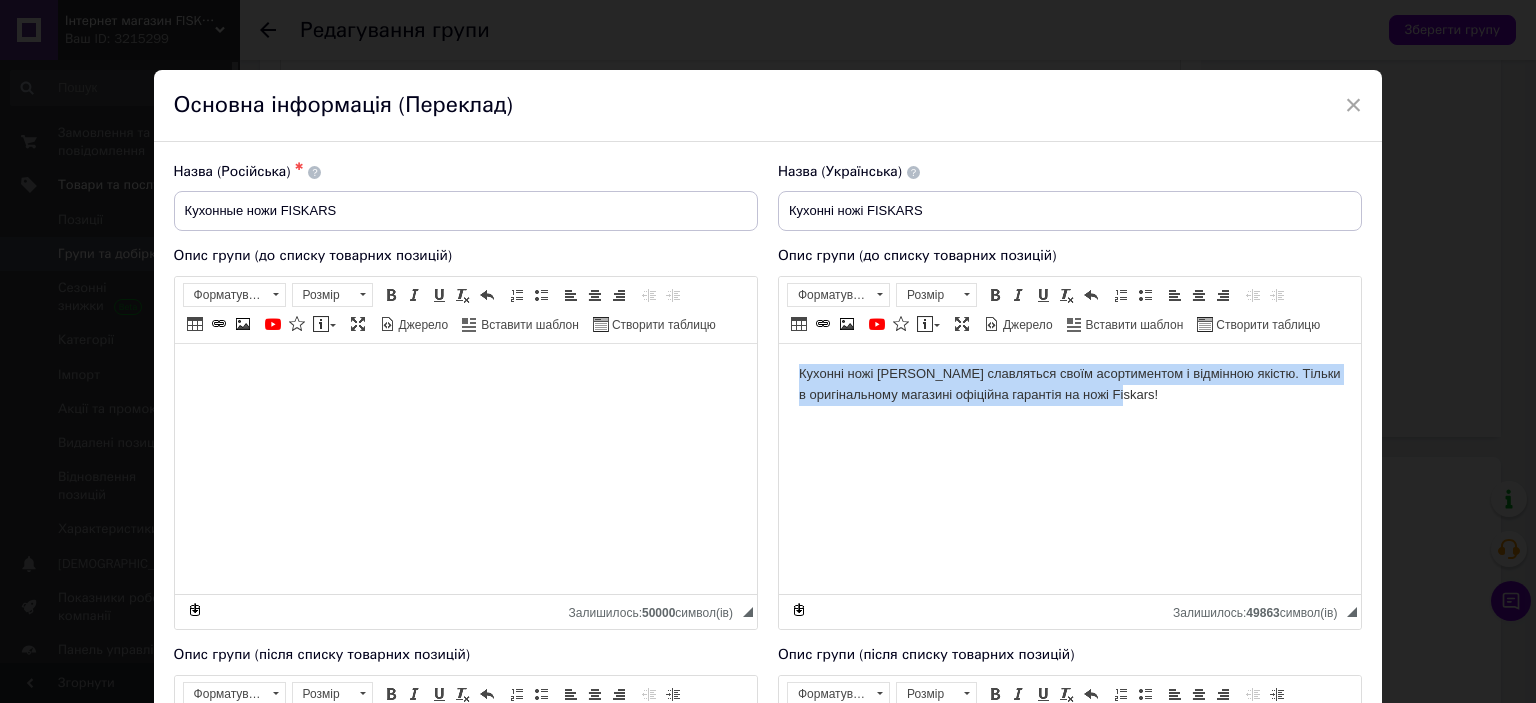 type 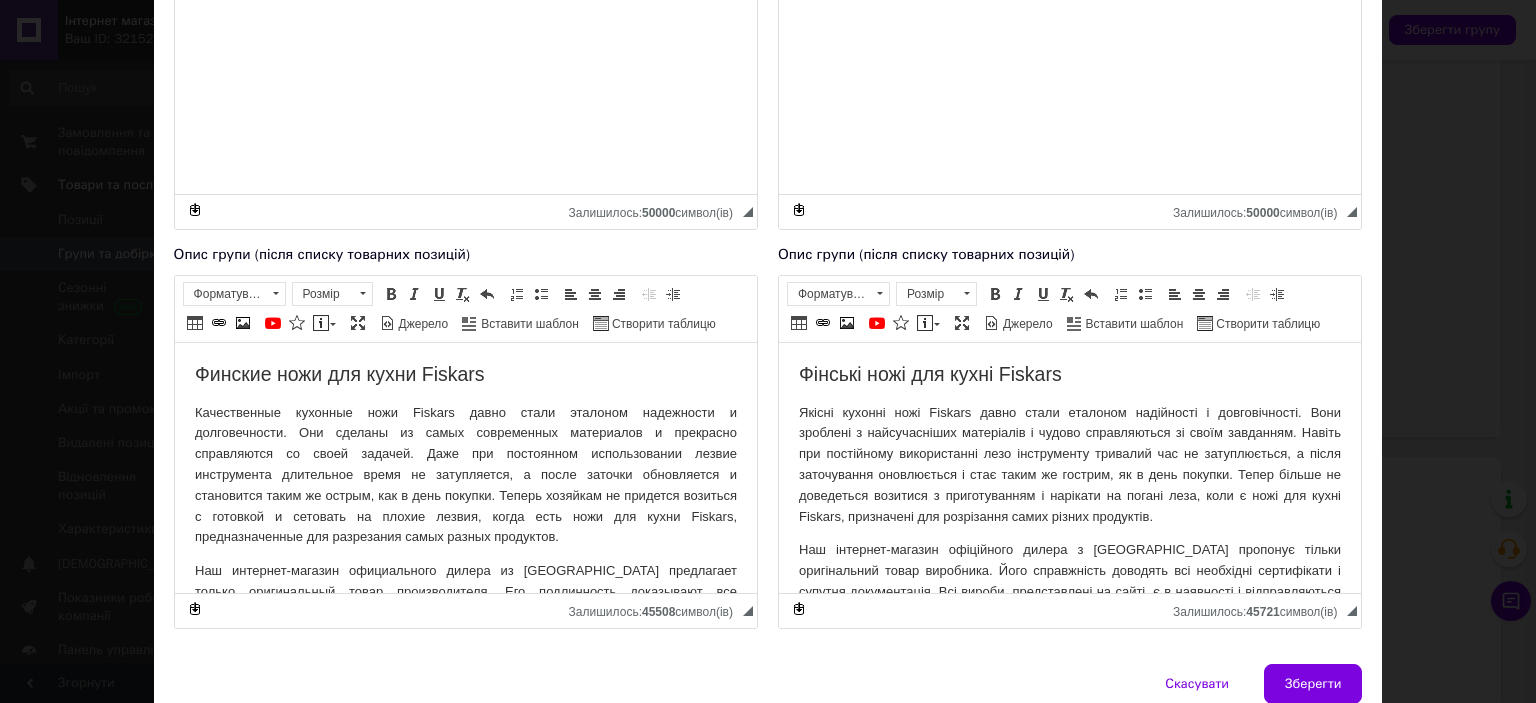 scroll, scrollTop: 485, scrollLeft: 0, axis: vertical 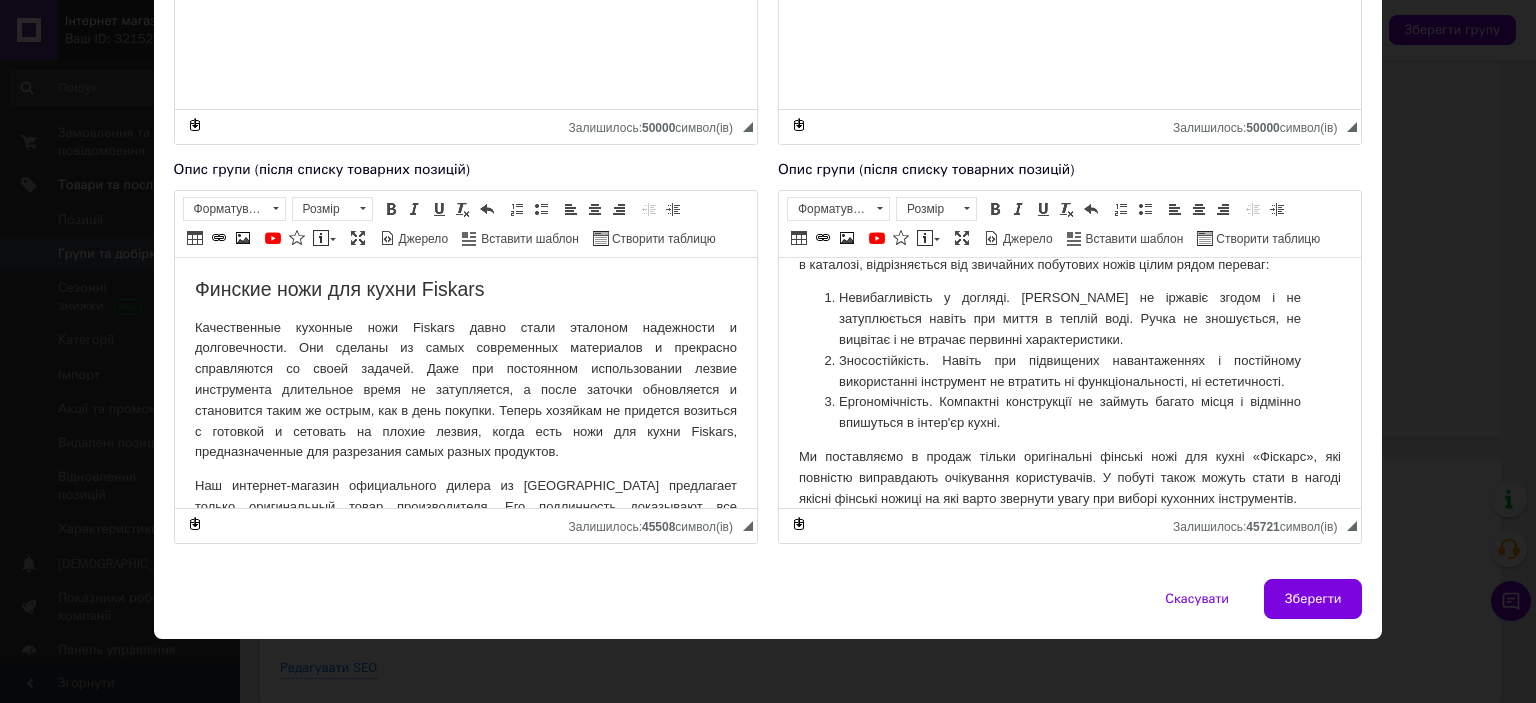 click on "Ергономічність. Компактні конструкції не займуть багато місця і відмінно впишуться в інтер'єр кухні." at bounding box center [1069, 412] 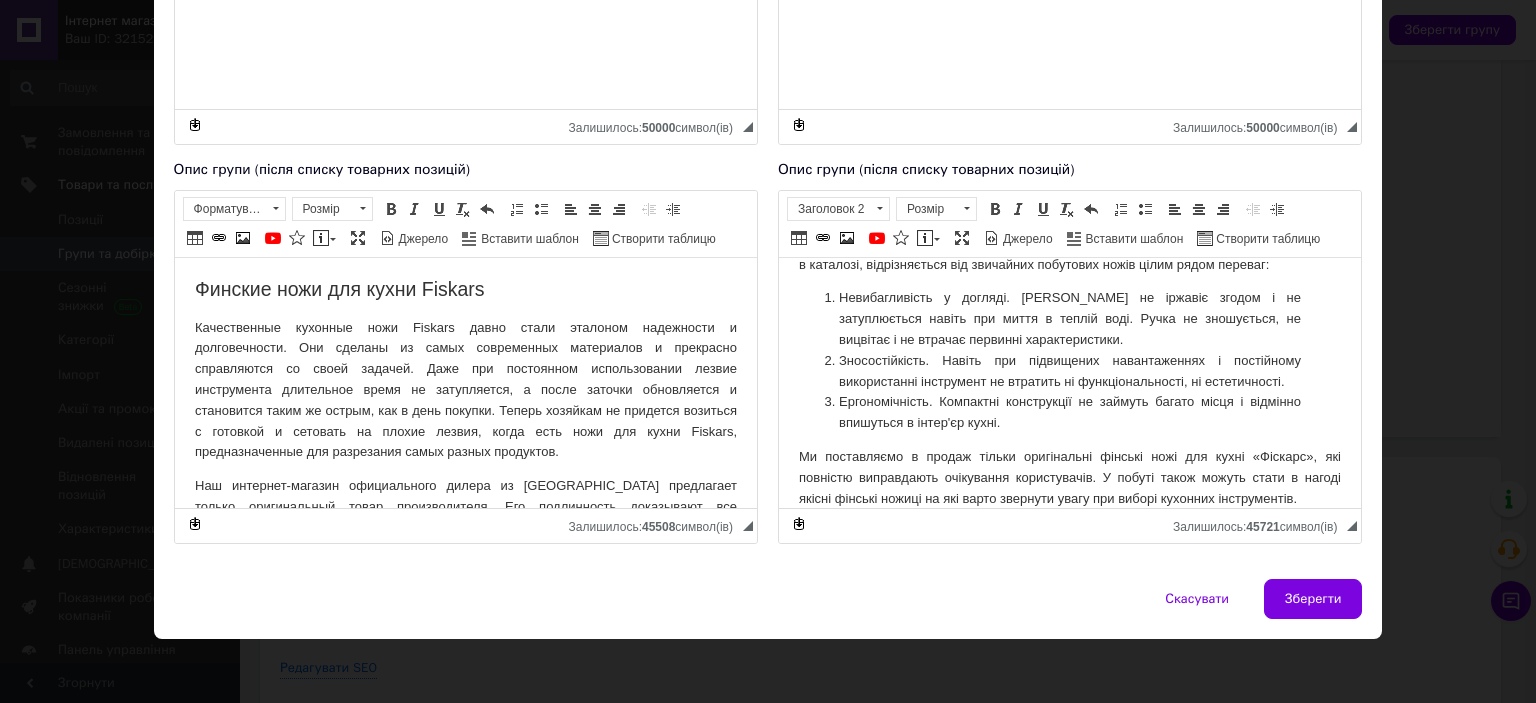scroll, scrollTop: 0, scrollLeft: 0, axis: both 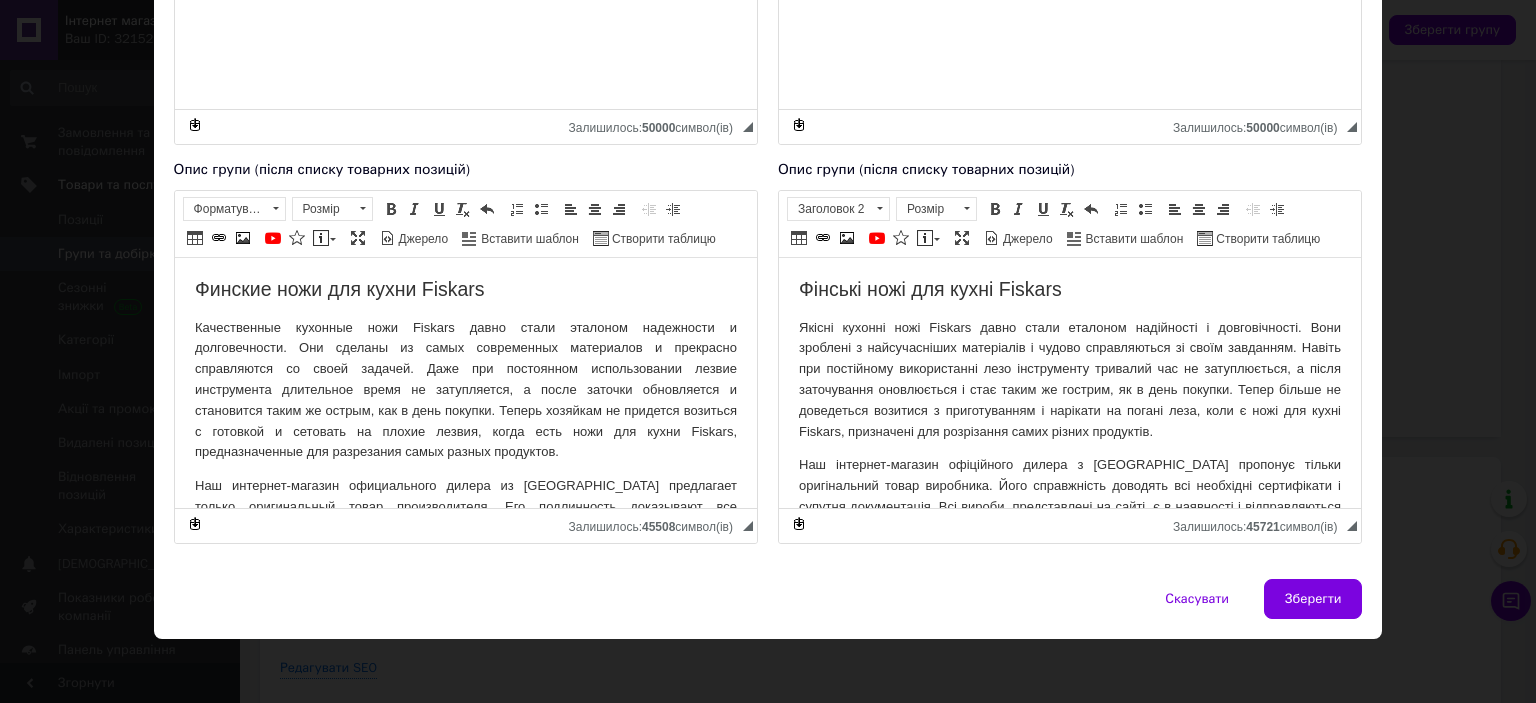 type 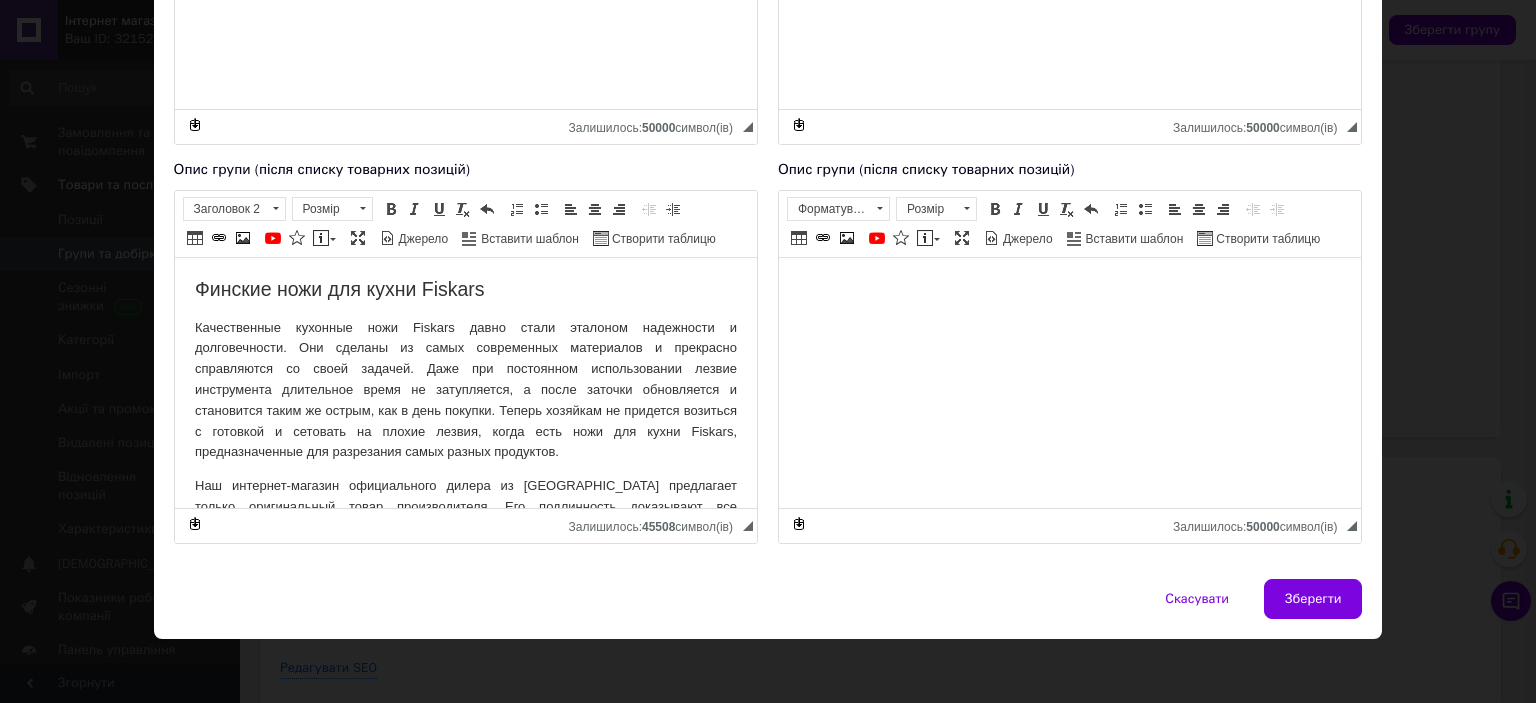 click on "Качественные кухонные ножи Fiskars давно стали эталоном надежности и долговечности. Они сделаны из самых современных материалов и прекрасно справляются со своей задачей. Даже при постоянном использовании лезвие инструмента длительное время не затупляется, а после заточки обновляется и становится таким же острым, как в день покупки. Теперь хозяйкам не придется возиться с готовкой и сетовать на плохие лезвия, когда есть ножи для кухни Fiskars, предназначенные для разрезания самых разных продуктов." at bounding box center [465, 390] 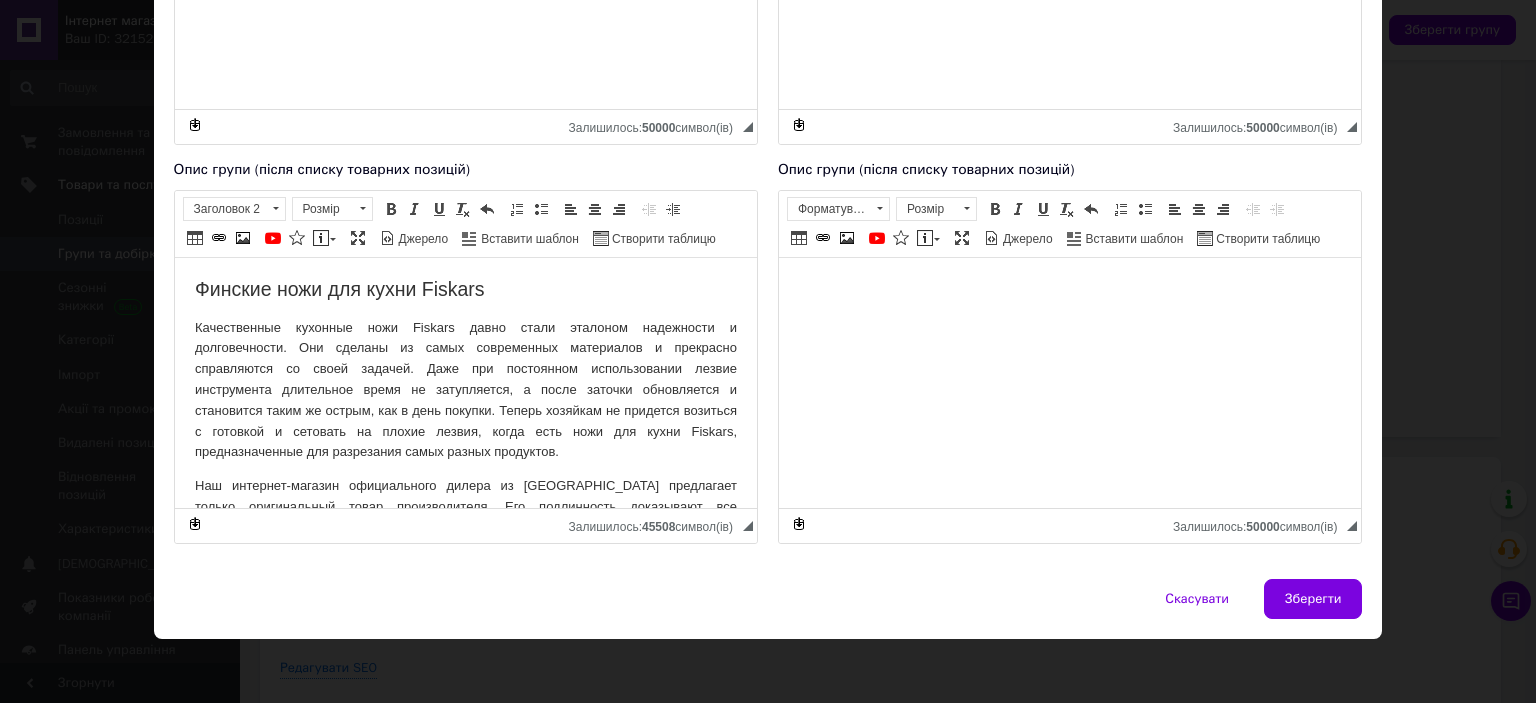 type 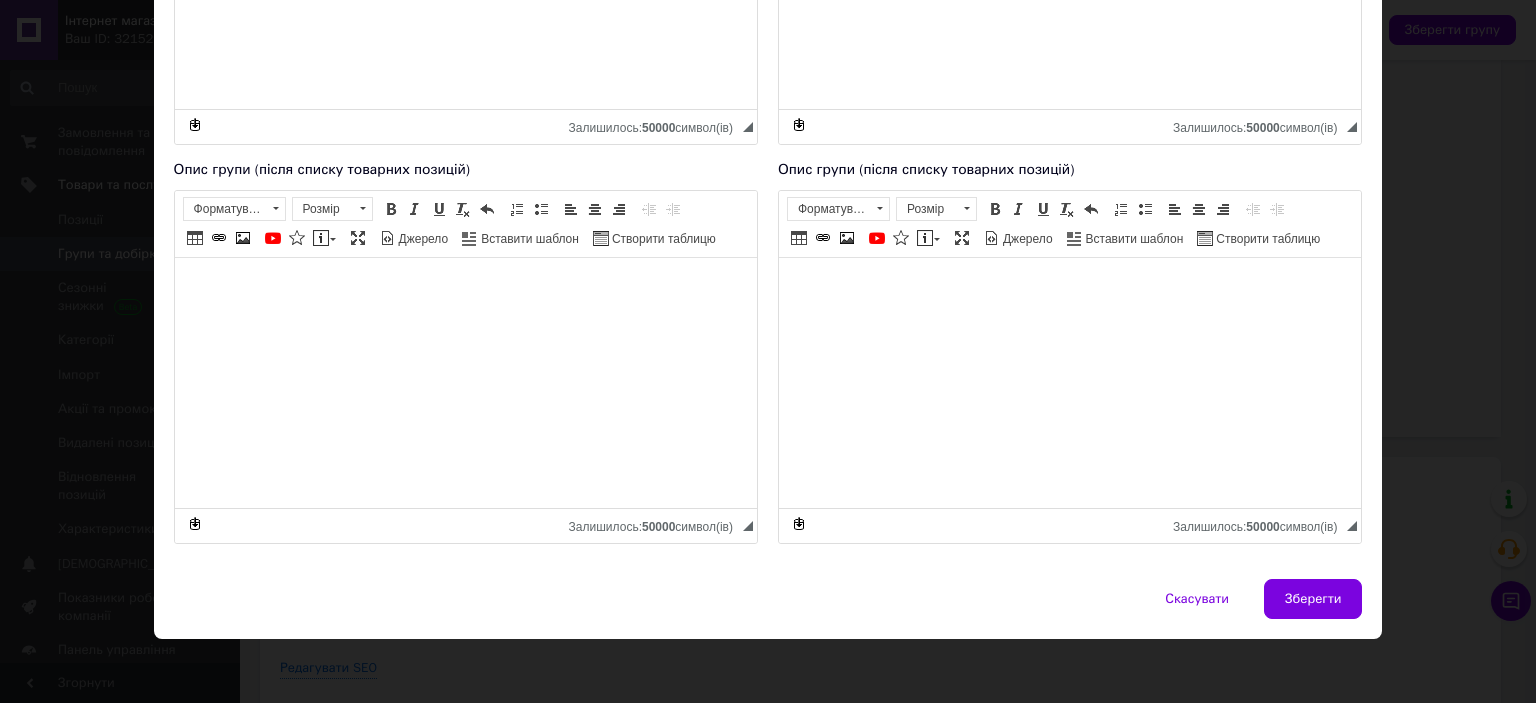 scroll, scrollTop: 0, scrollLeft: 0, axis: both 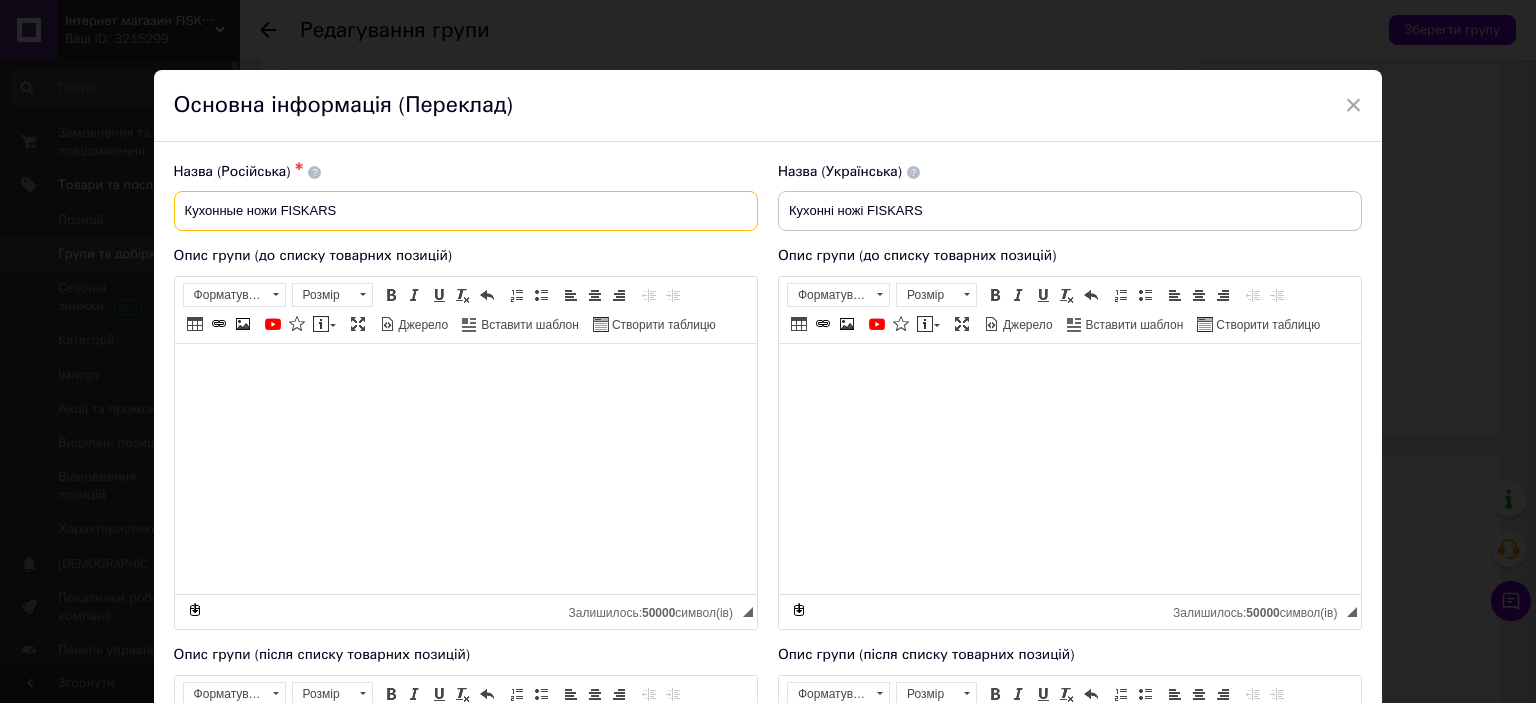 click on "Кухонные ножи FISKARS" at bounding box center (466, 211) 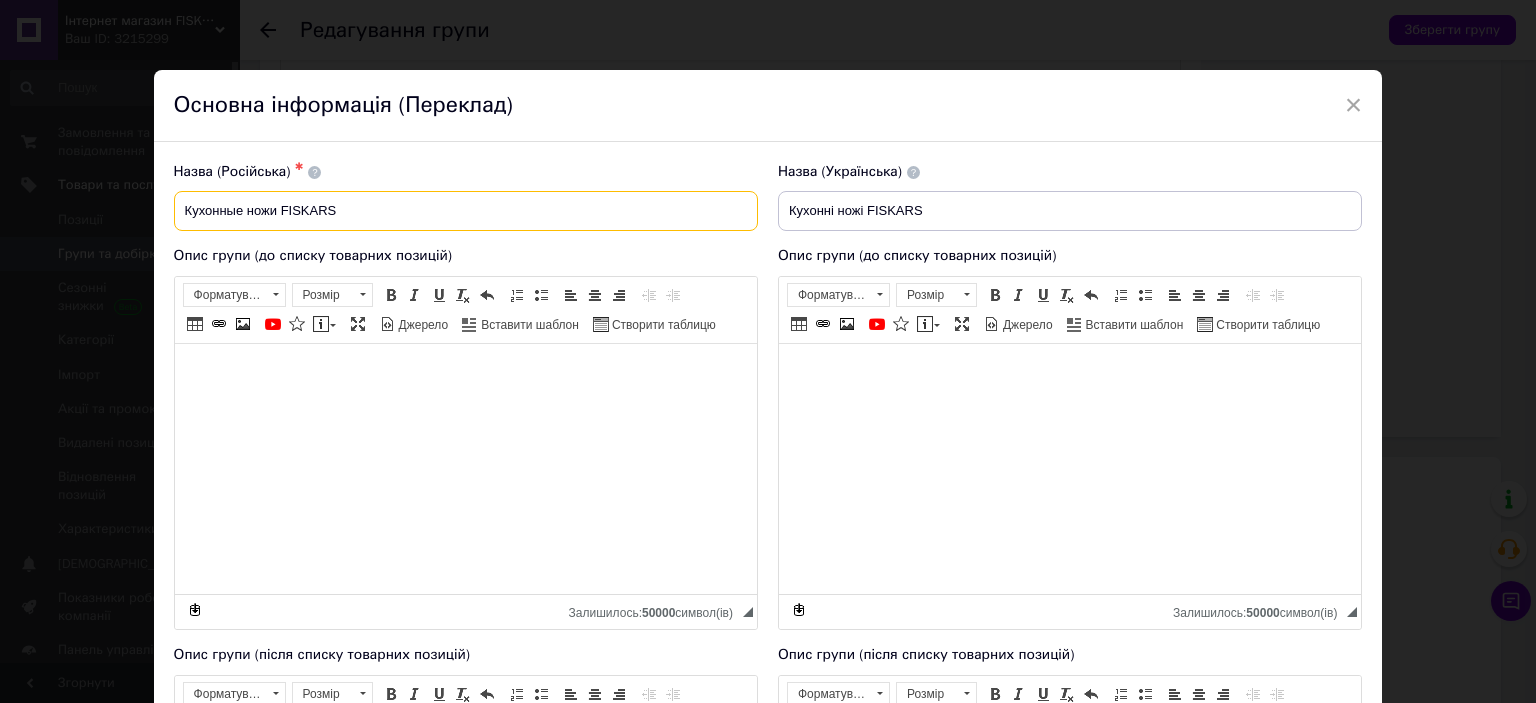 click on "Кухонные ножи FISKARS" at bounding box center (466, 211) 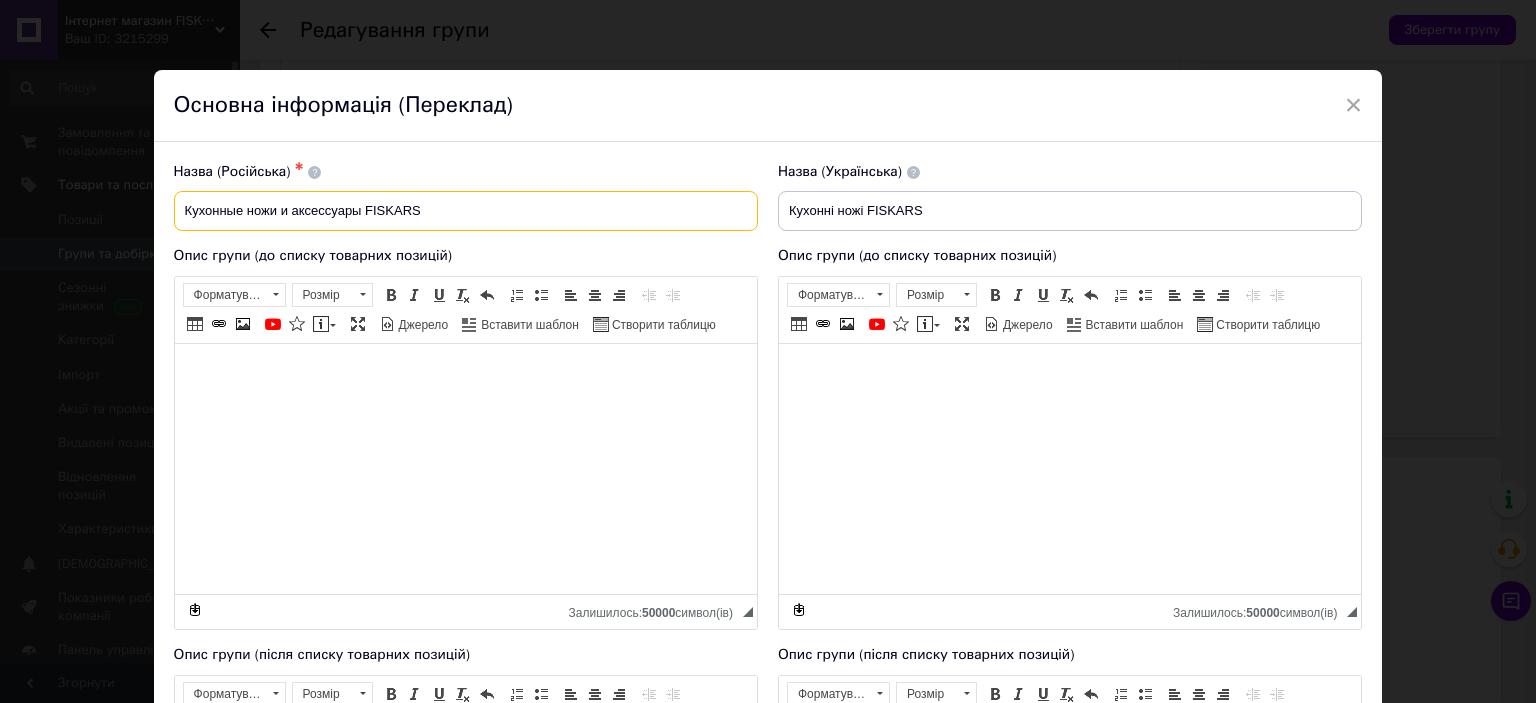 drag, startPoint x: 440, startPoint y: 220, endPoint x: 373, endPoint y: 224, distance: 67.11929 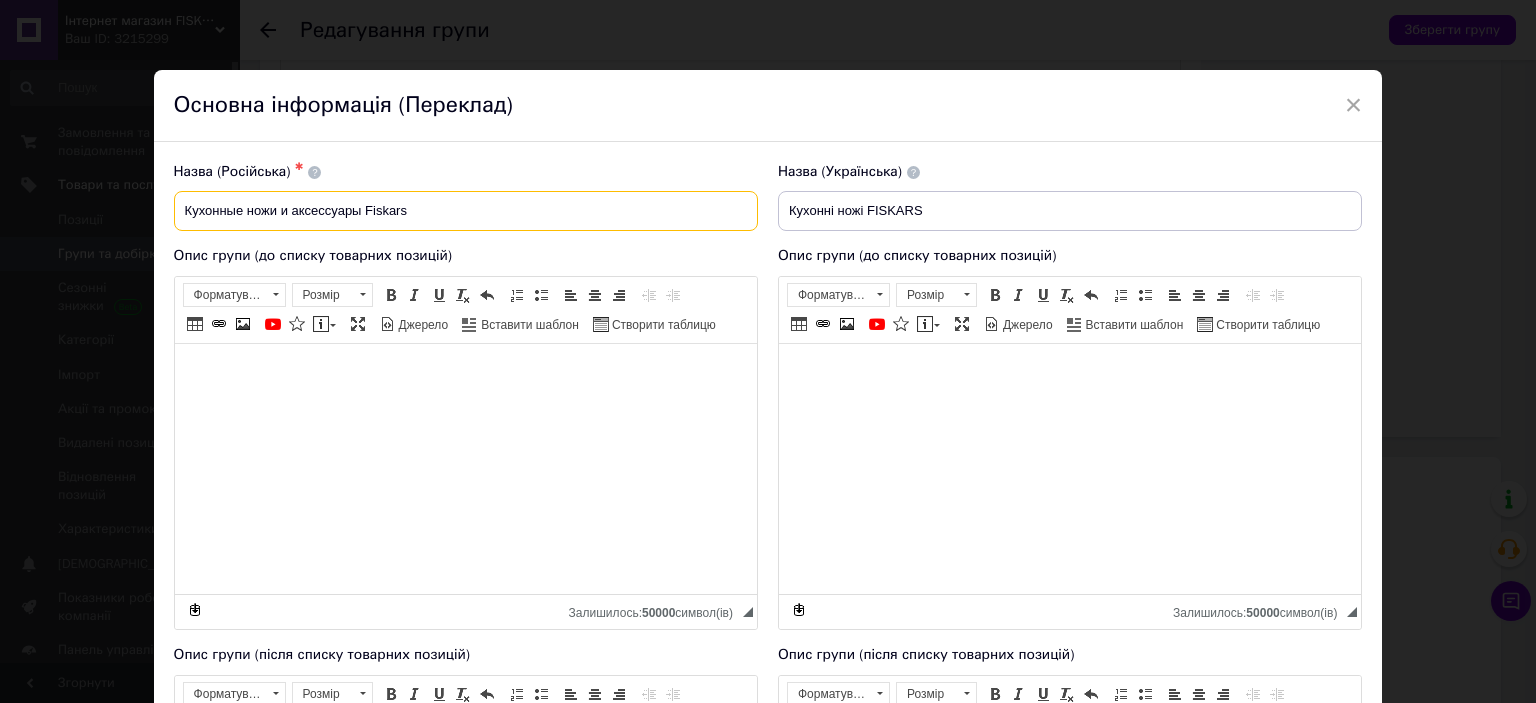 type on "Кухонные ножи и аксессуары Fiskars" 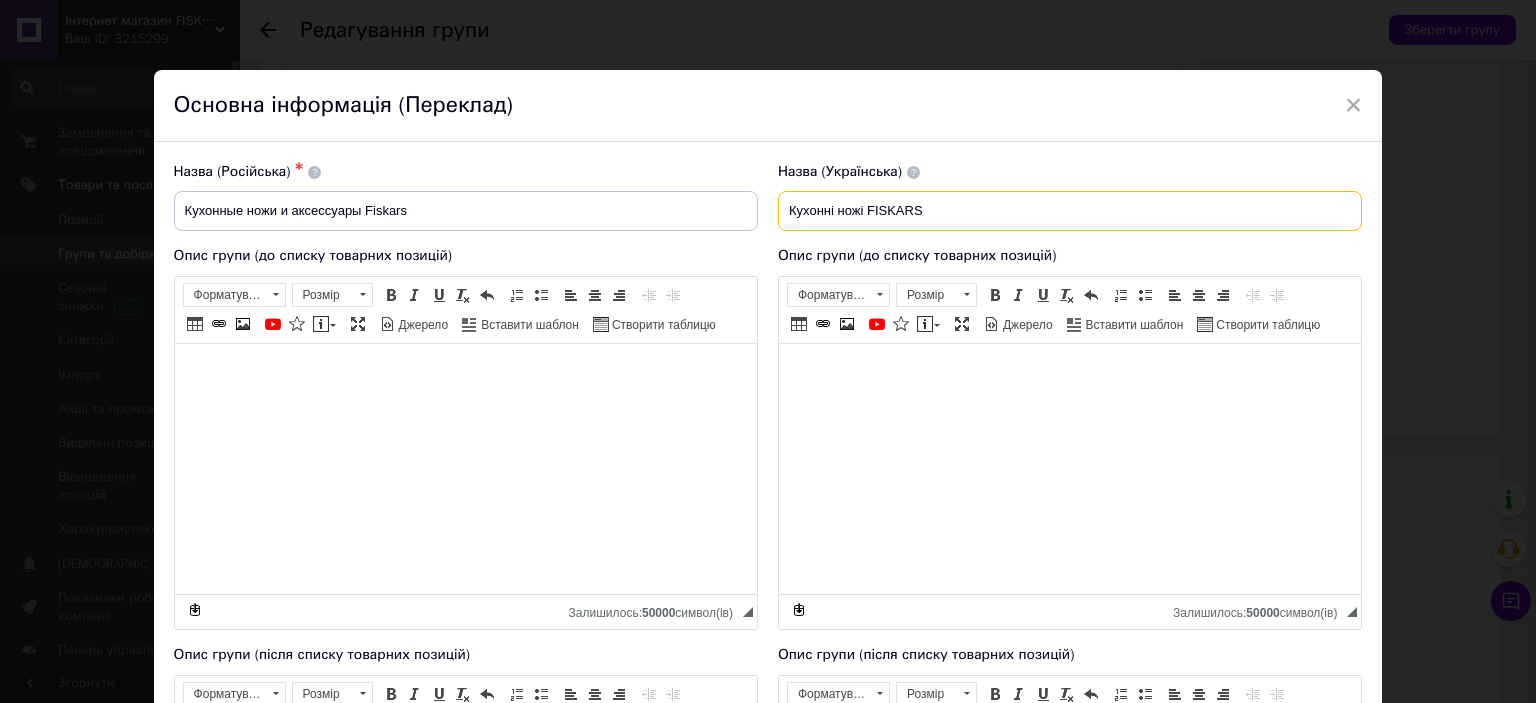click on "Кухонні ножі FISKARS" at bounding box center (1070, 211) 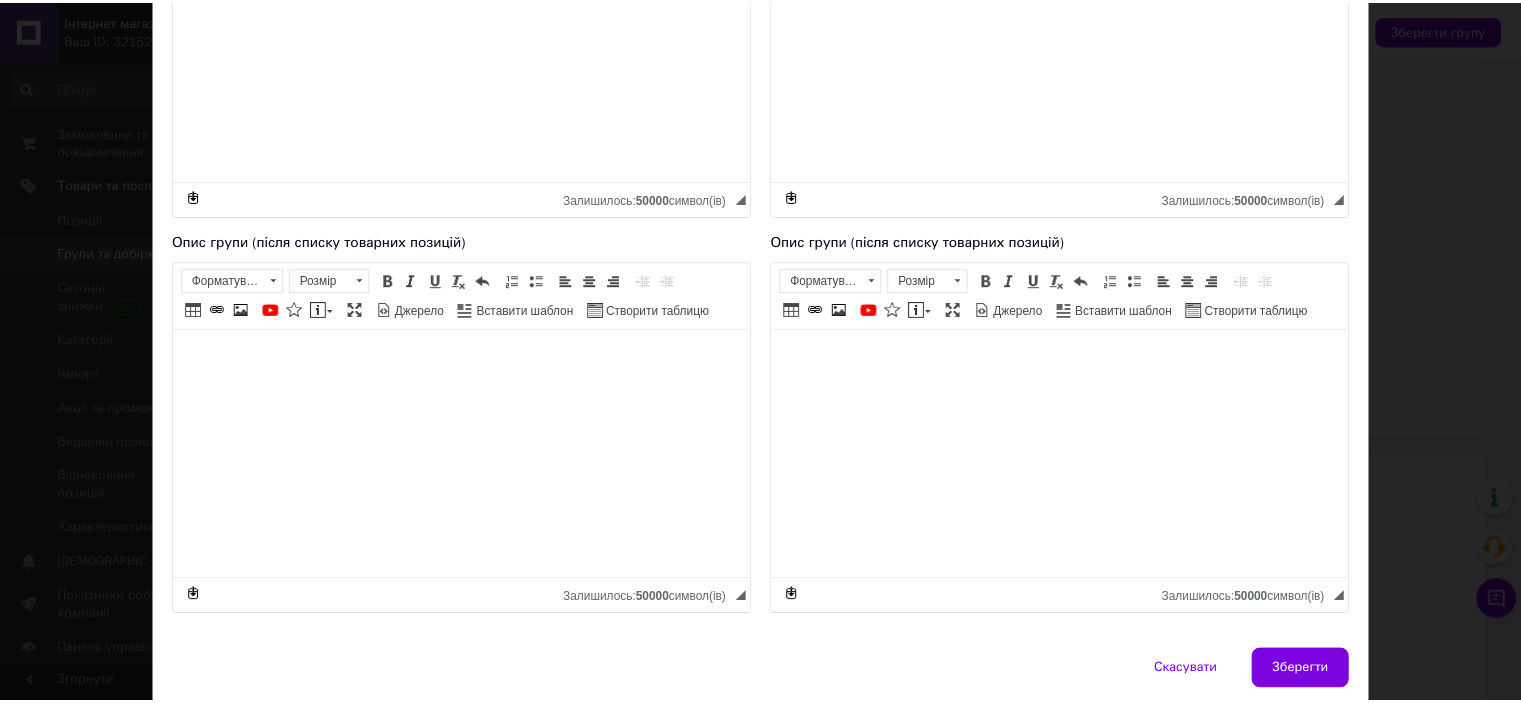 scroll, scrollTop: 485, scrollLeft: 0, axis: vertical 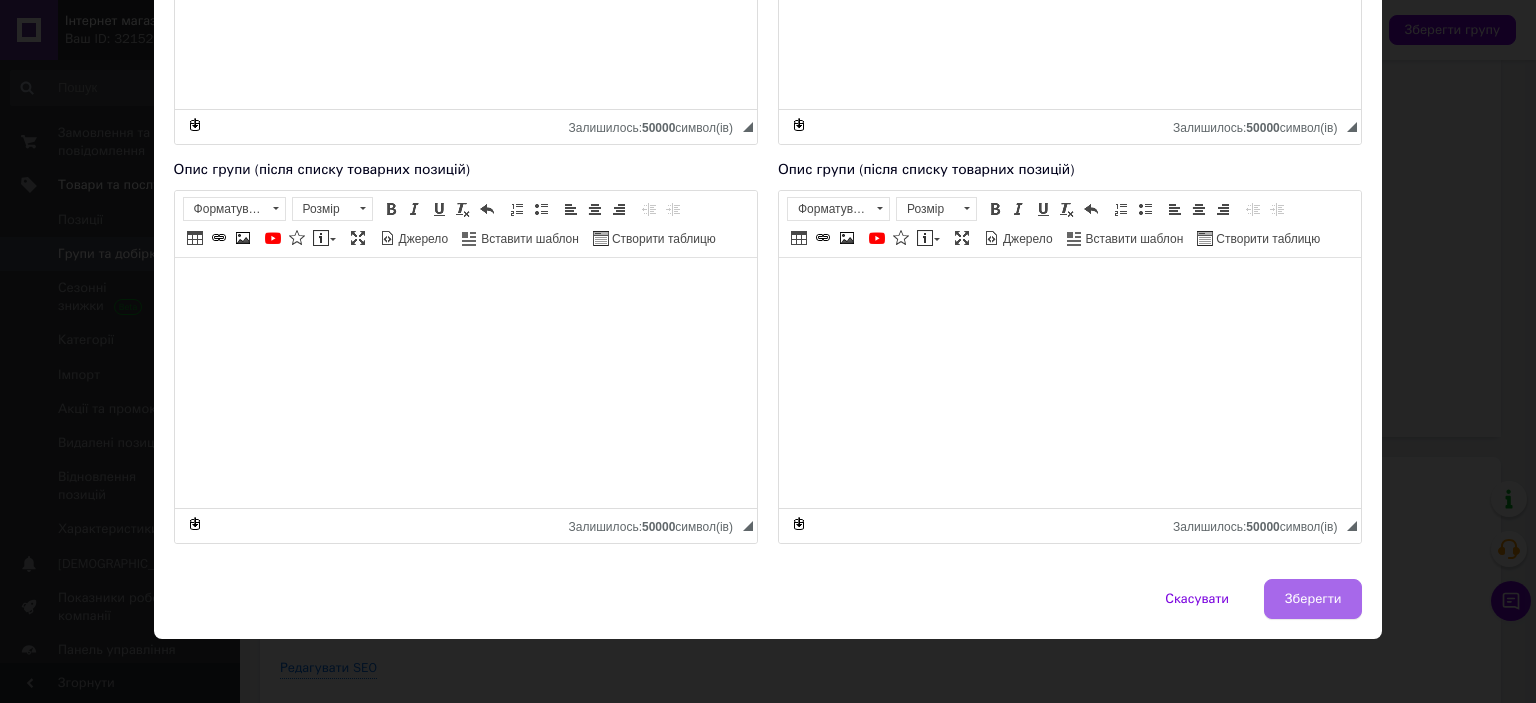 type on "Кухонні ножі та аксесуари Fiskars" 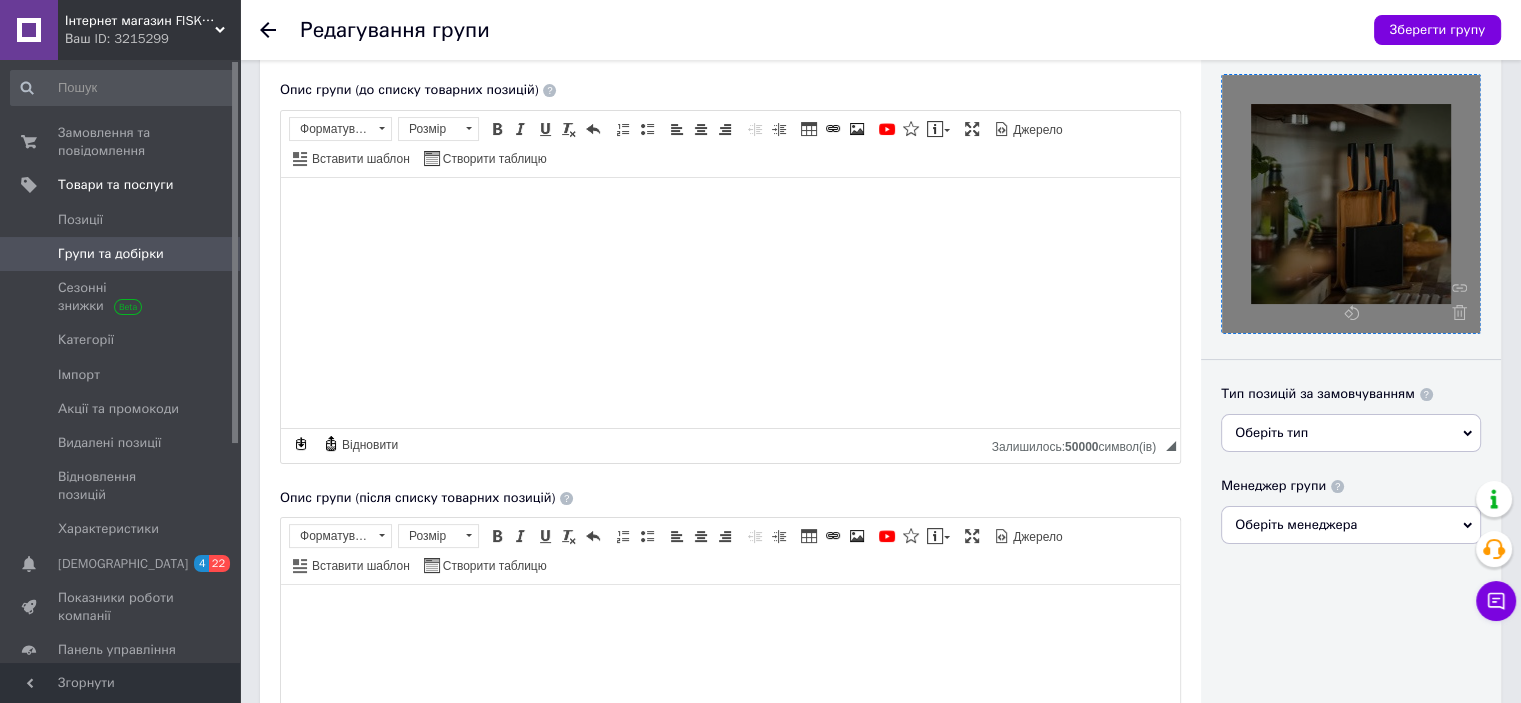 scroll, scrollTop: 0, scrollLeft: 0, axis: both 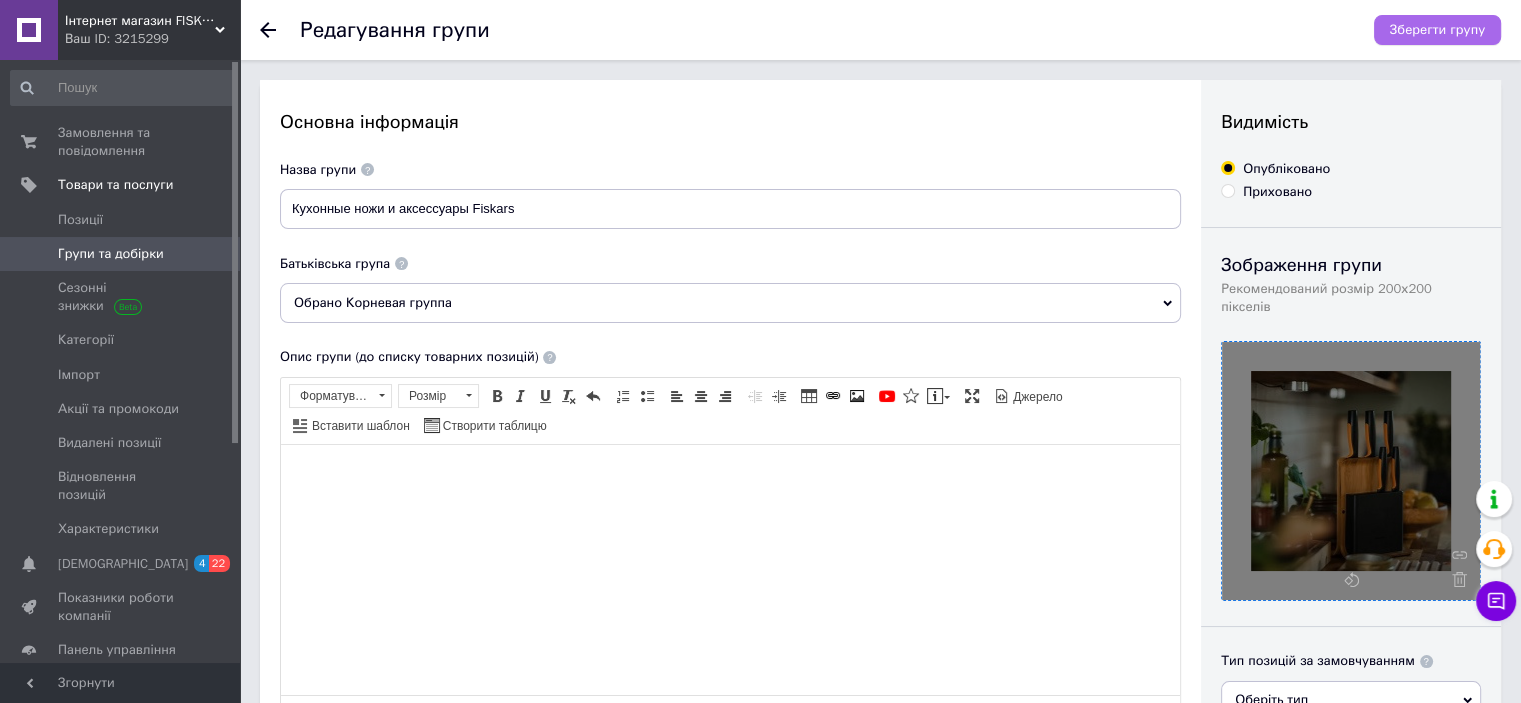 click on "Зберегти групу" at bounding box center (1437, 30) 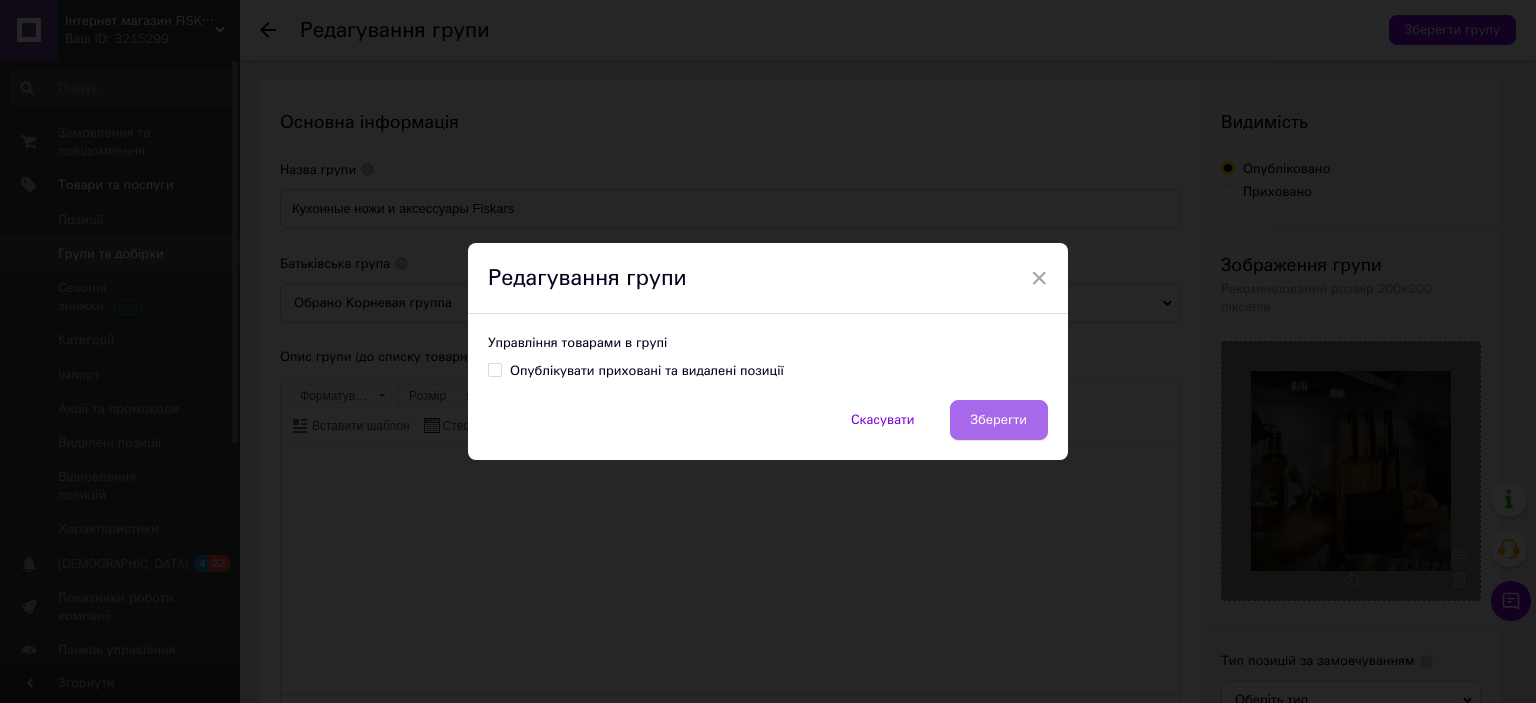 click on "Зберегти" at bounding box center (999, 420) 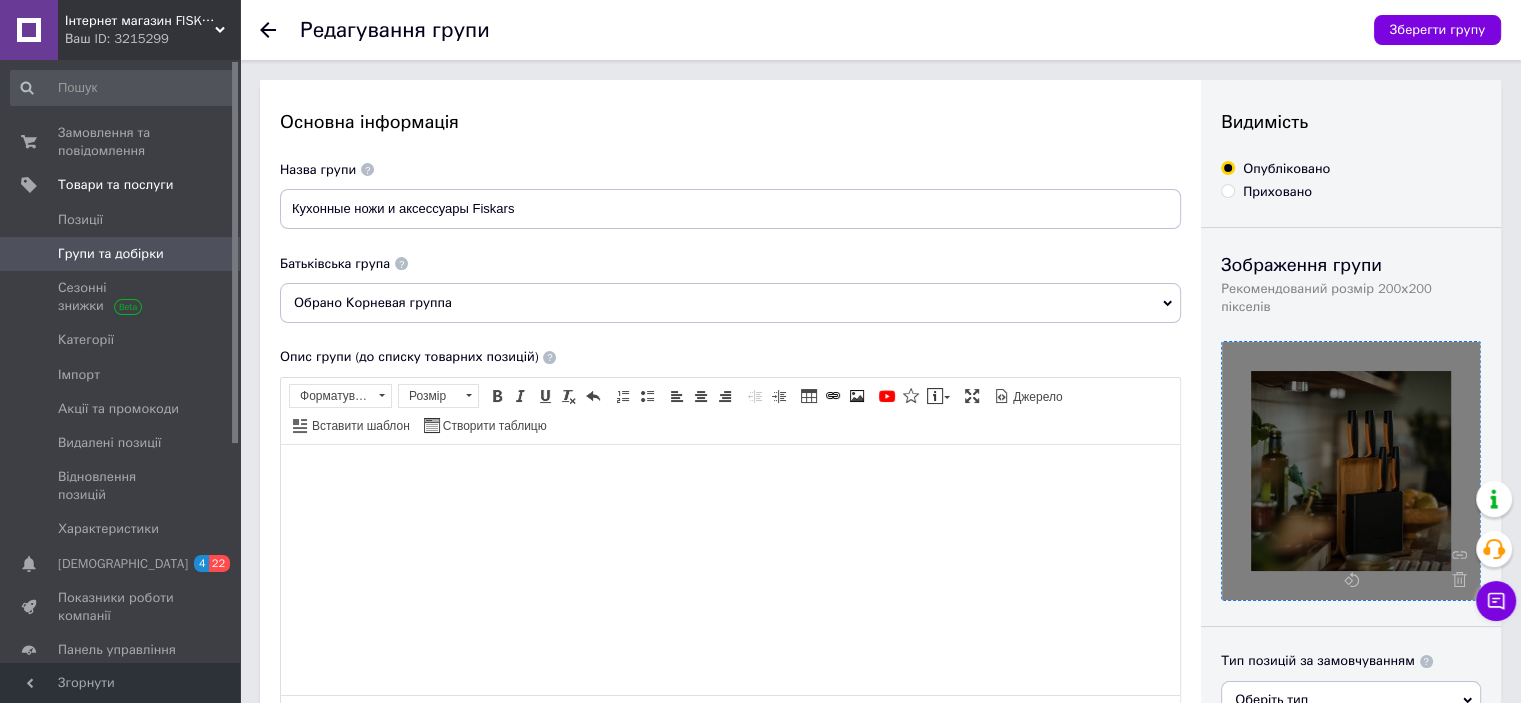 drag, startPoint x: 492, startPoint y: 314, endPoint x: 480, endPoint y: 314, distance: 12 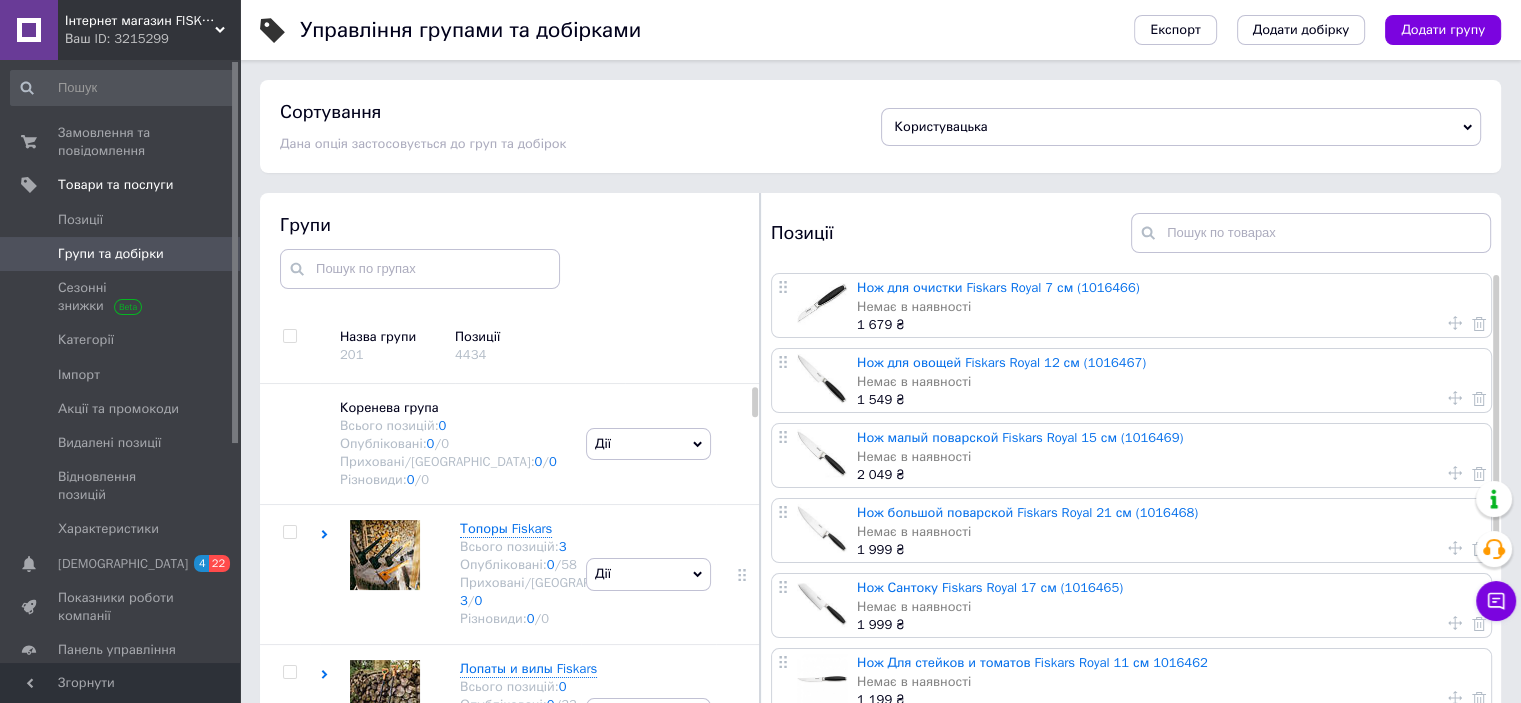 scroll, scrollTop: 100, scrollLeft: 0, axis: vertical 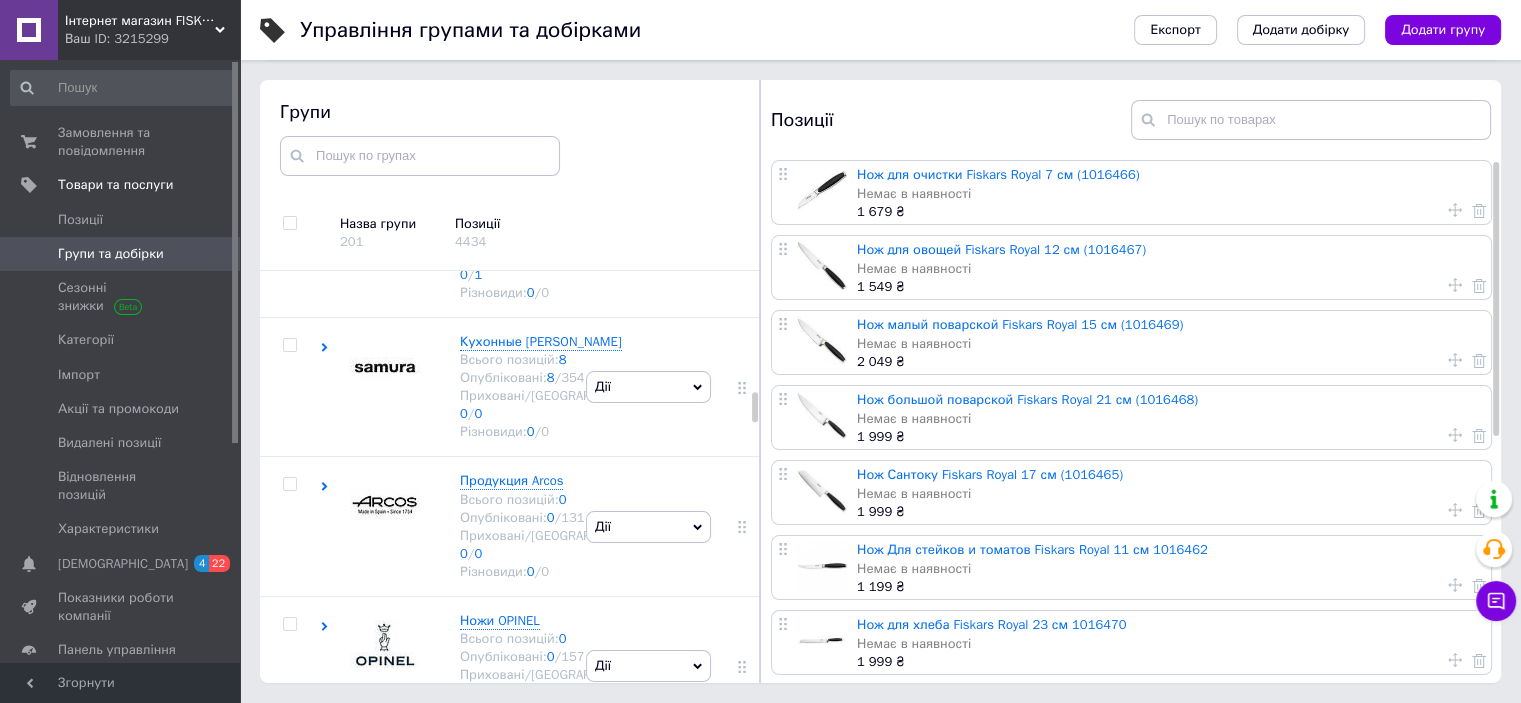 click at bounding box center [385, -347] 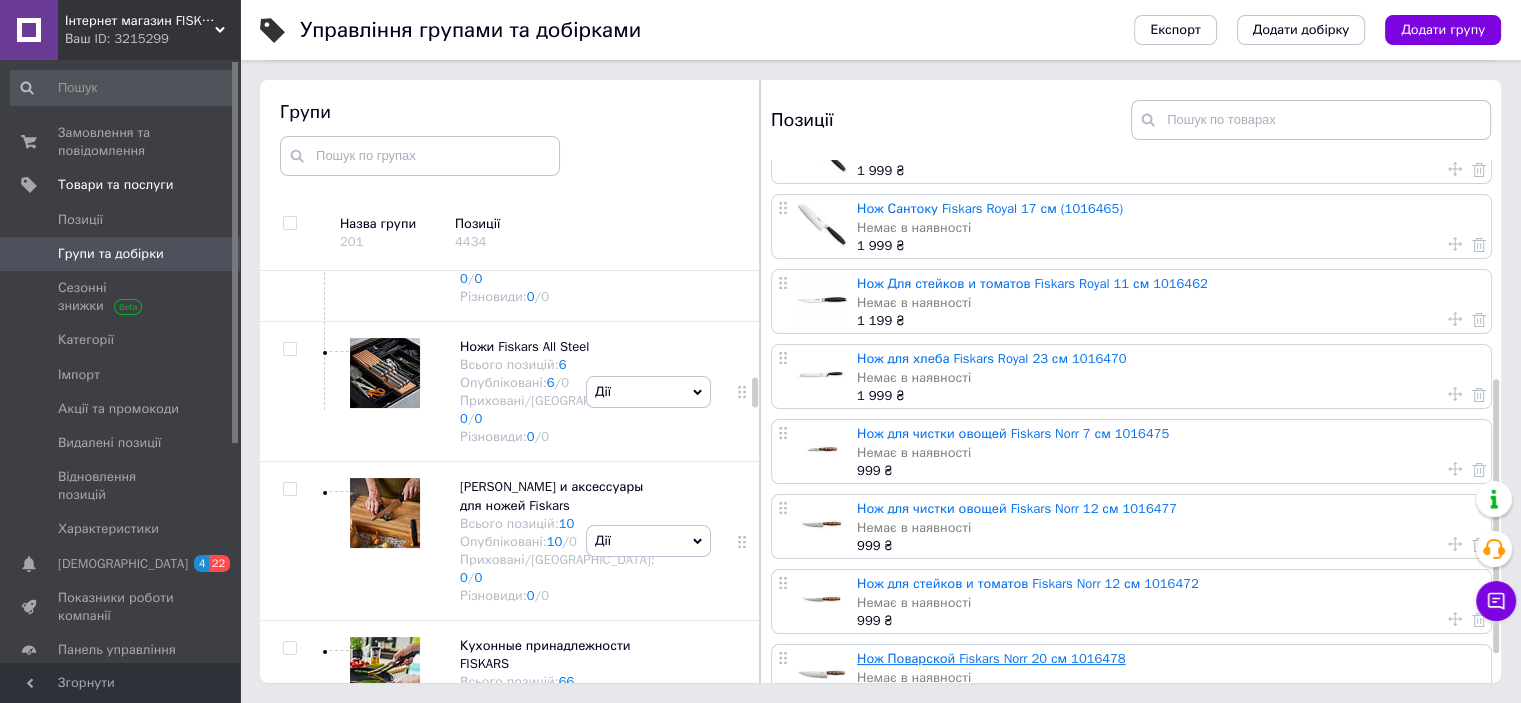 scroll, scrollTop: 471, scrollLeft: 0, axis: vertical 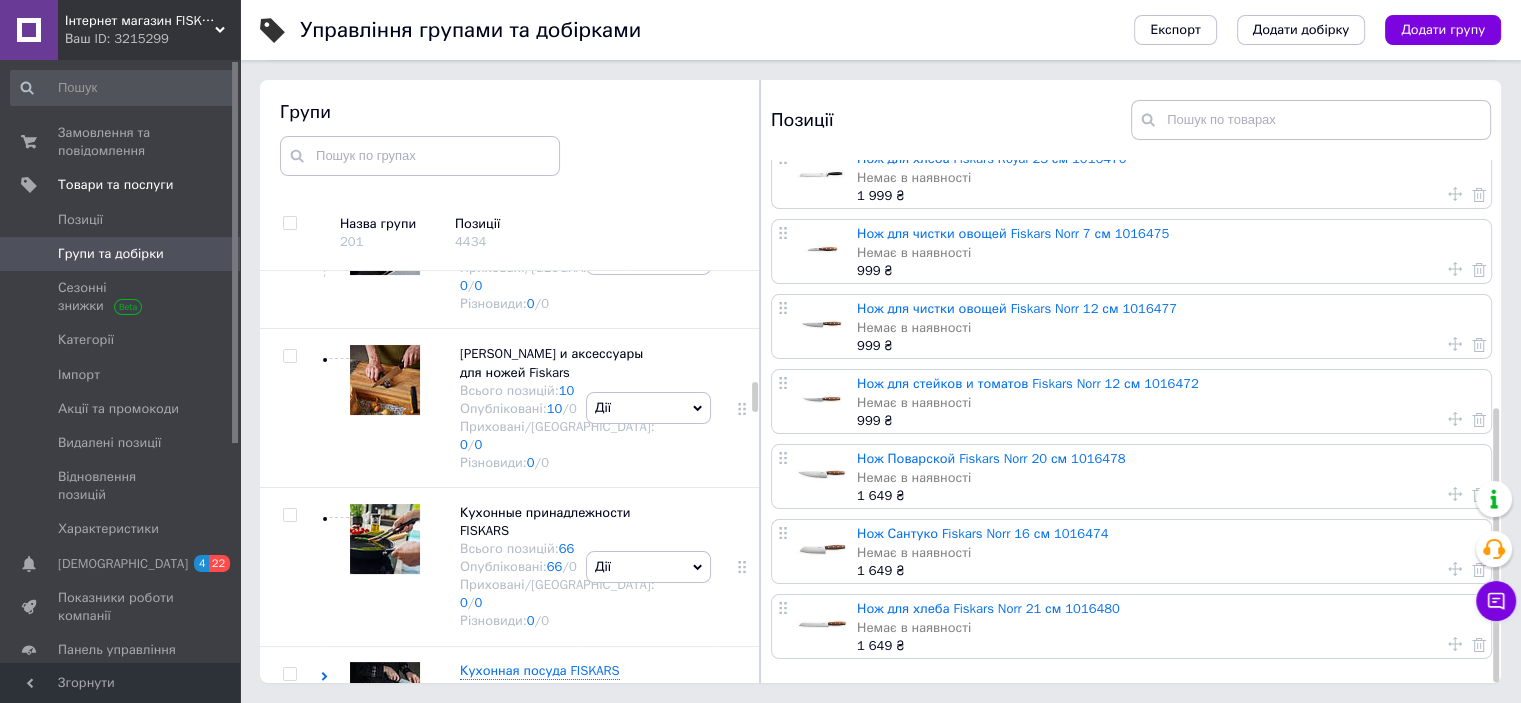 click at bounding box center (385, -321) 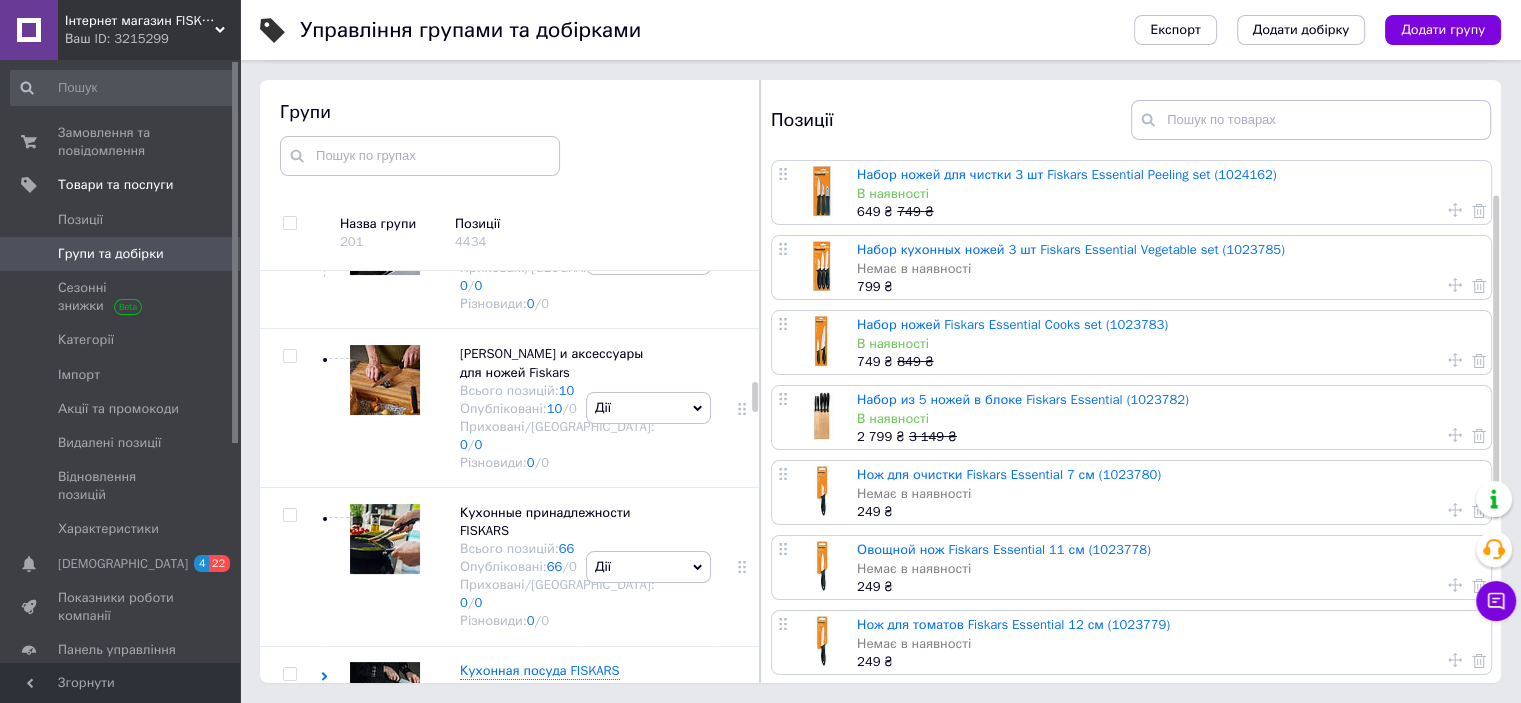 scroll, scrollTop: 0, scrollLeft: 0, axis: both 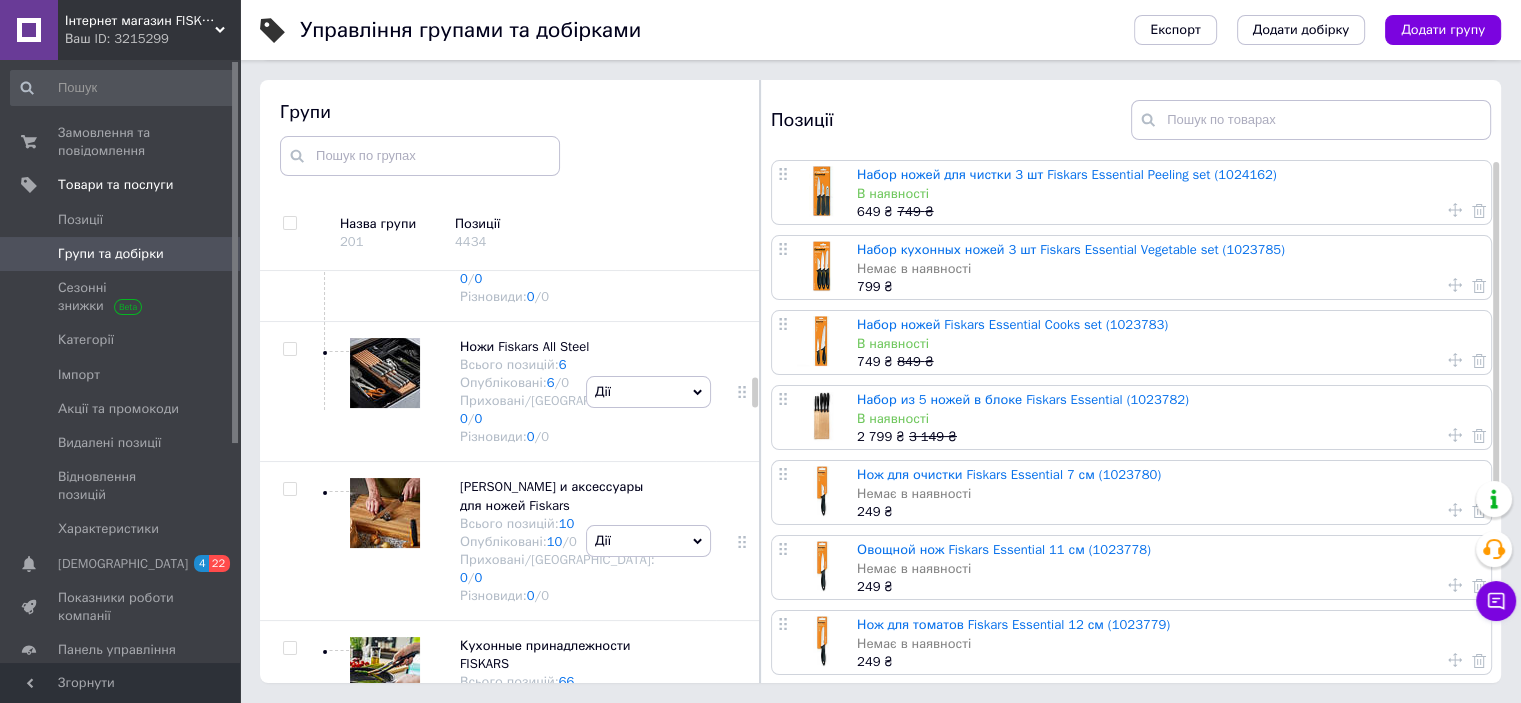 click at bounding box center (385, -347) 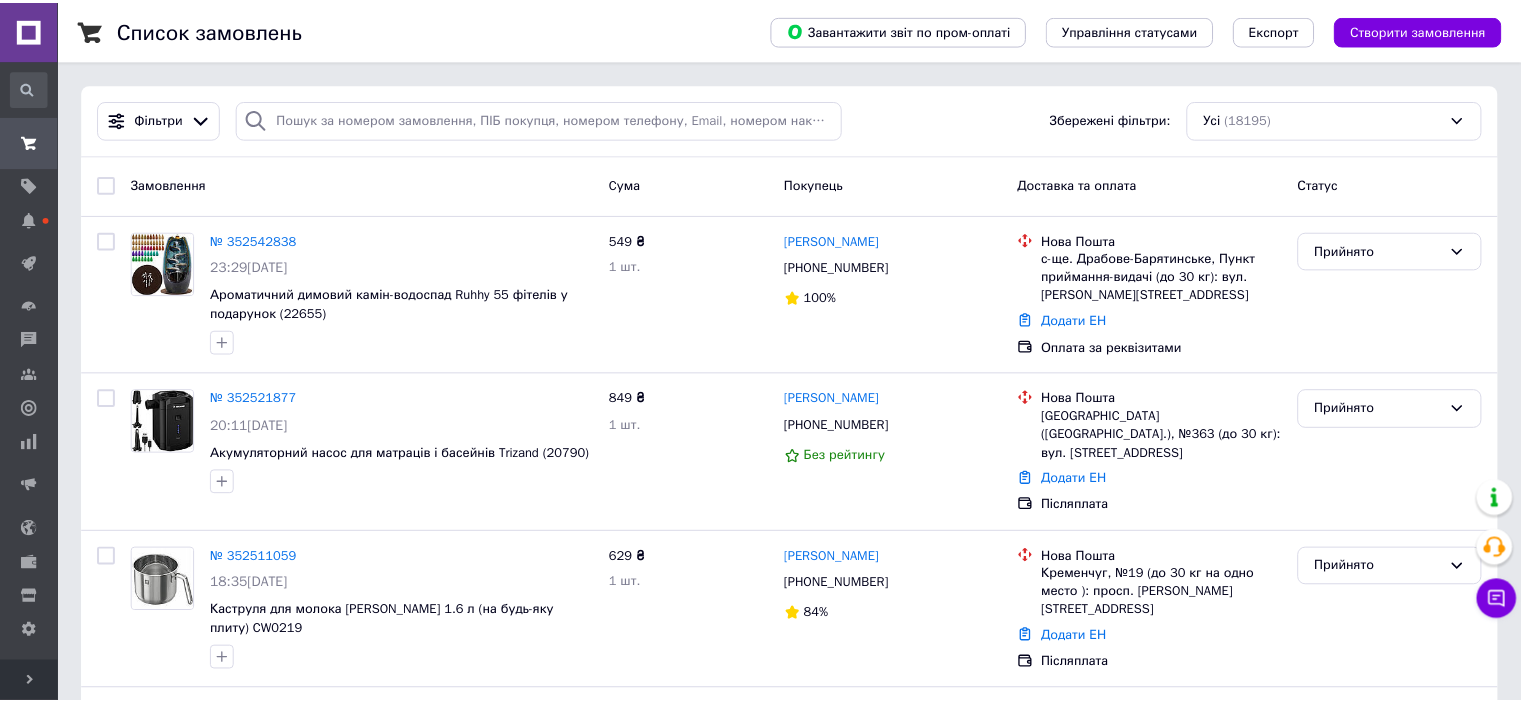 scroll, scrollTop: 0, scrollLeft: 0, axis: both 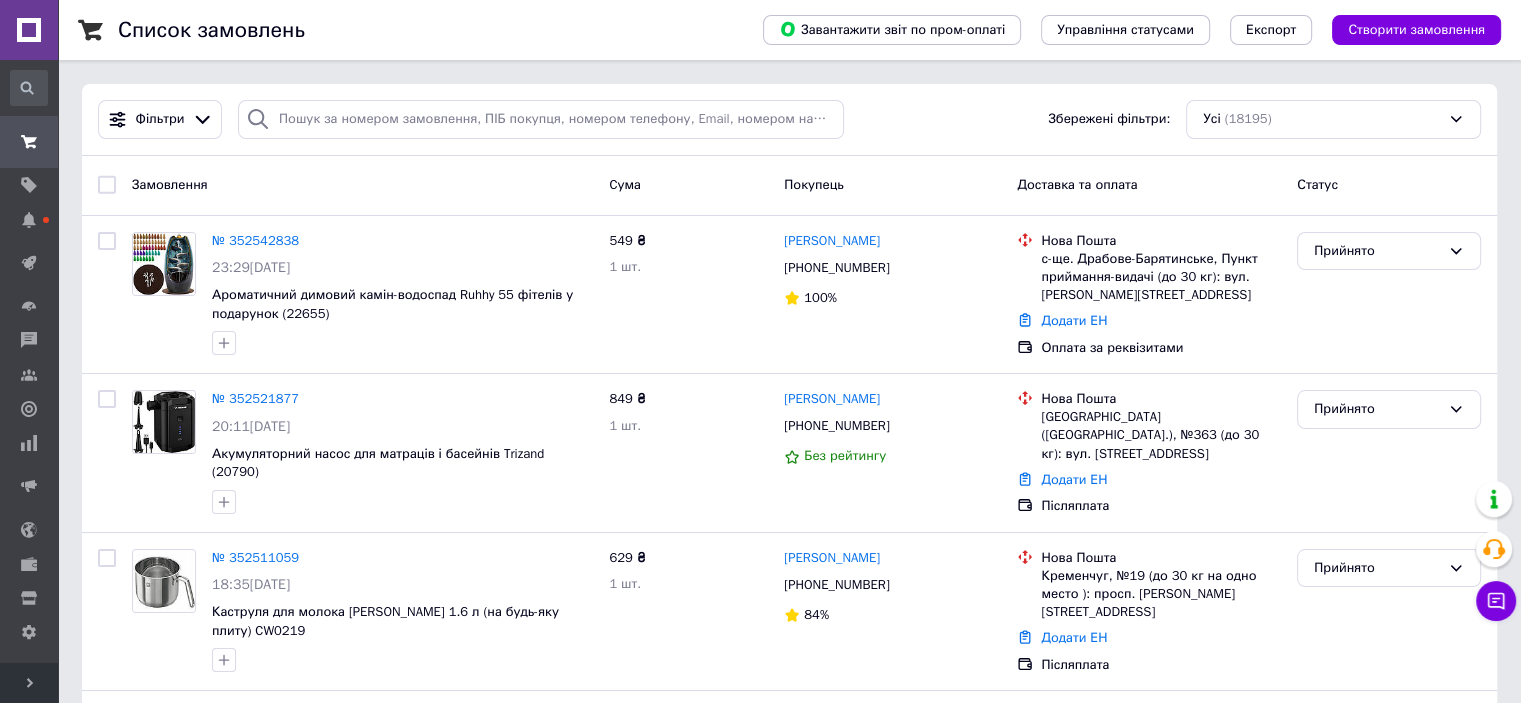 click 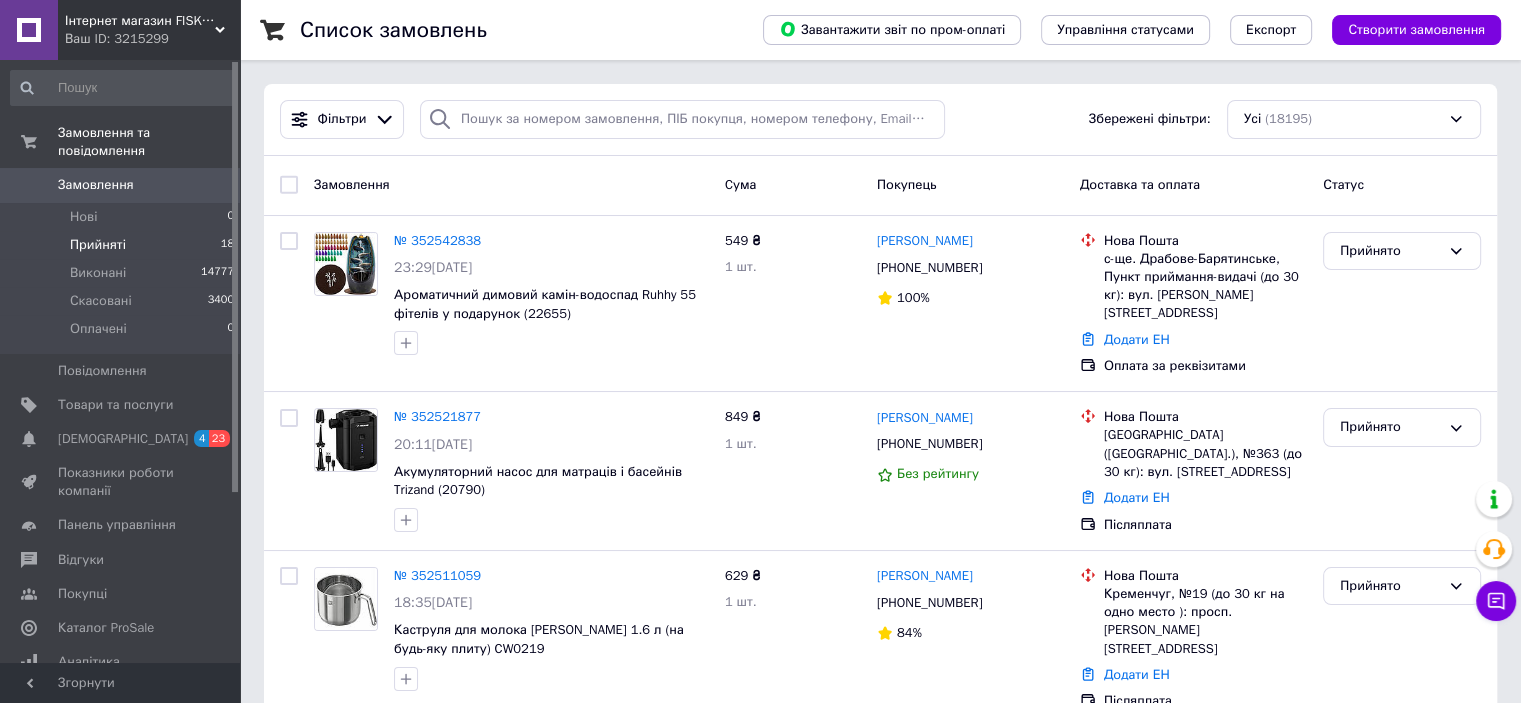 click on "Прийняті 18" at bounding box center [123, 245] 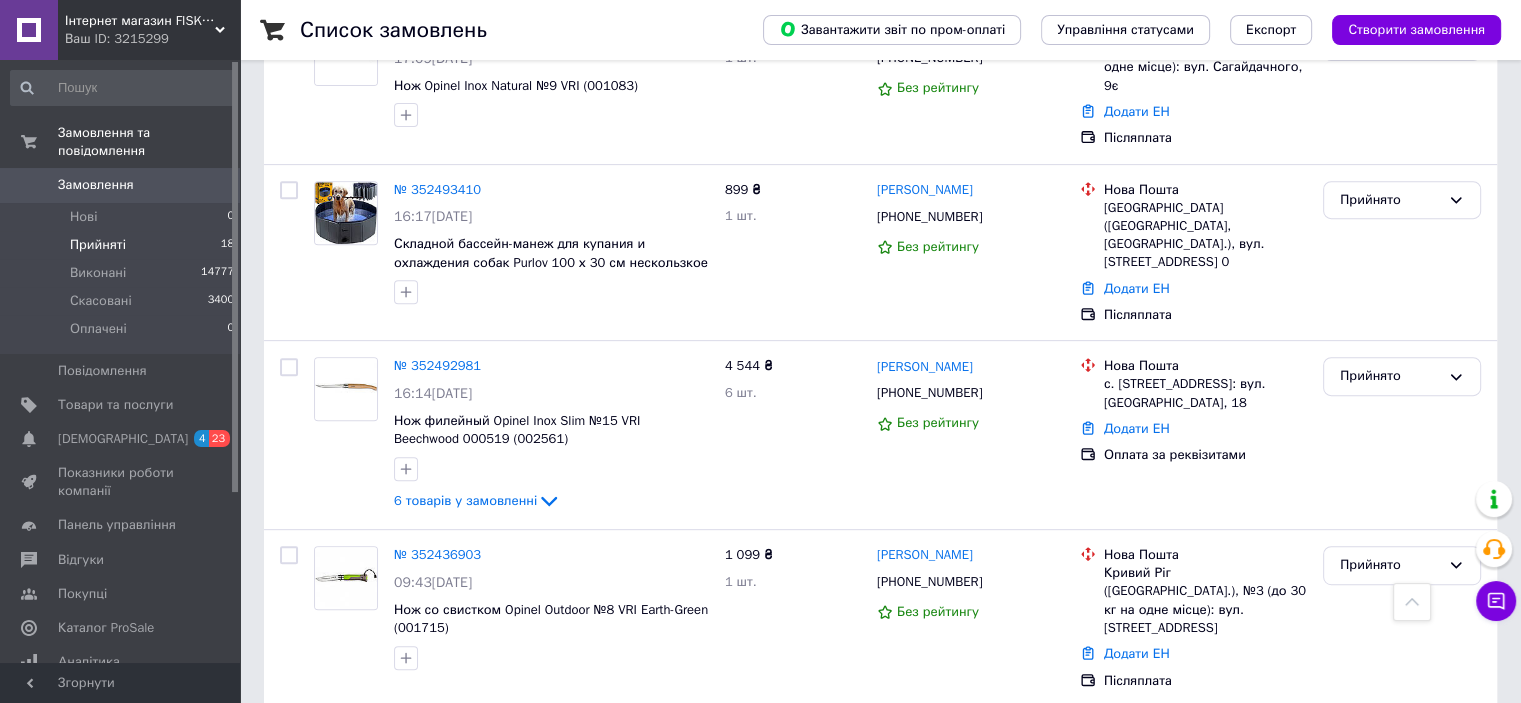 scroll, scrollTop: 800, scrollLeft: 0, axis: vertical 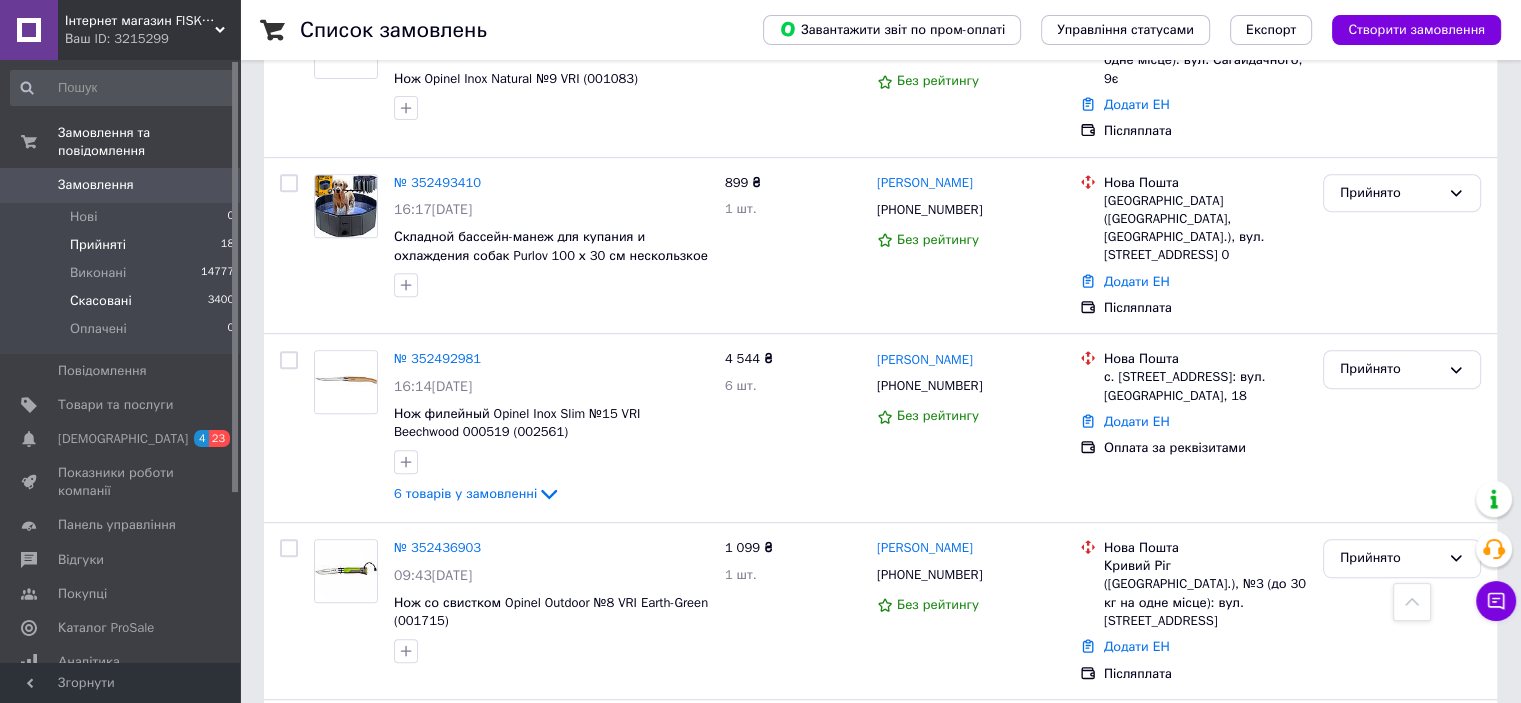 click on "Скасовані 3400" at bounding box center [123, 301] 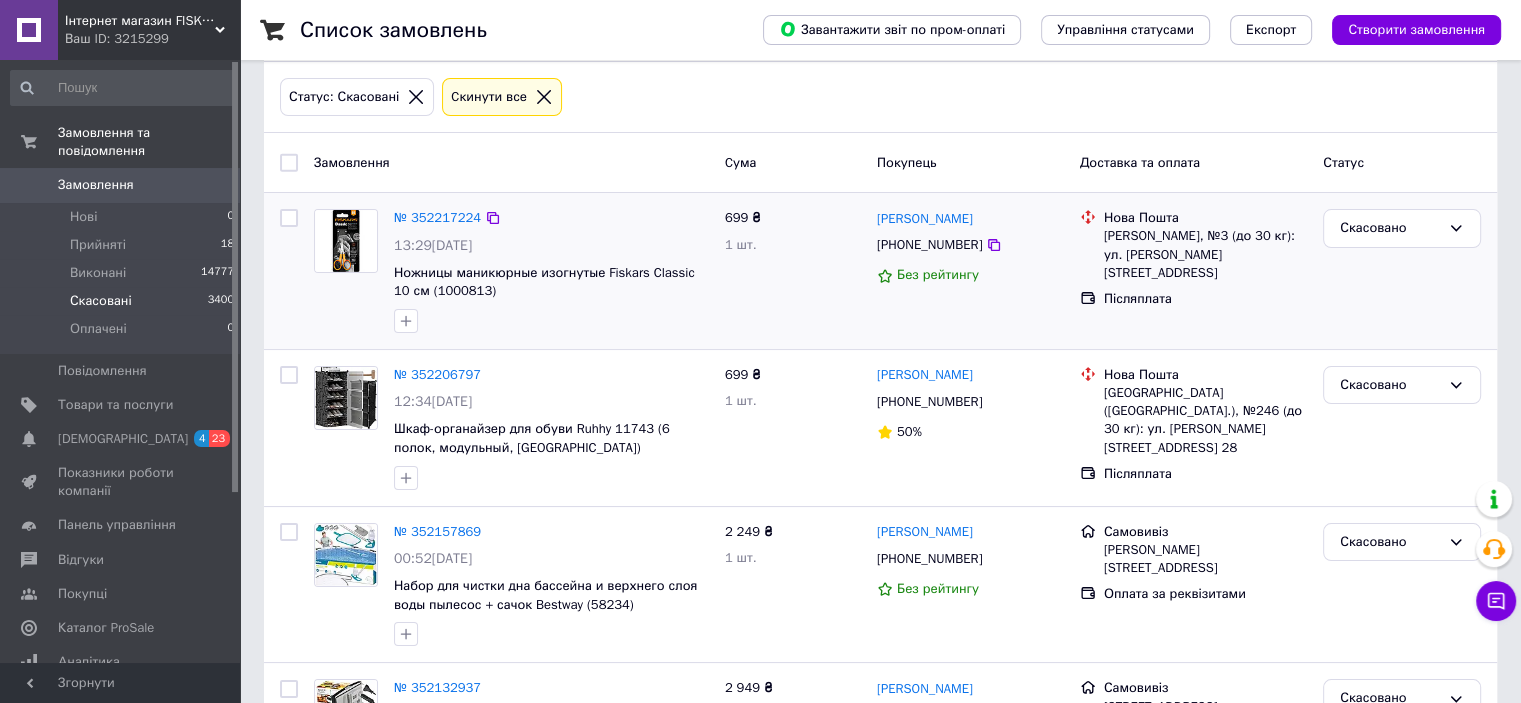 scroll, scrollTop: 133, scrollLeft: 0, axis: vertical 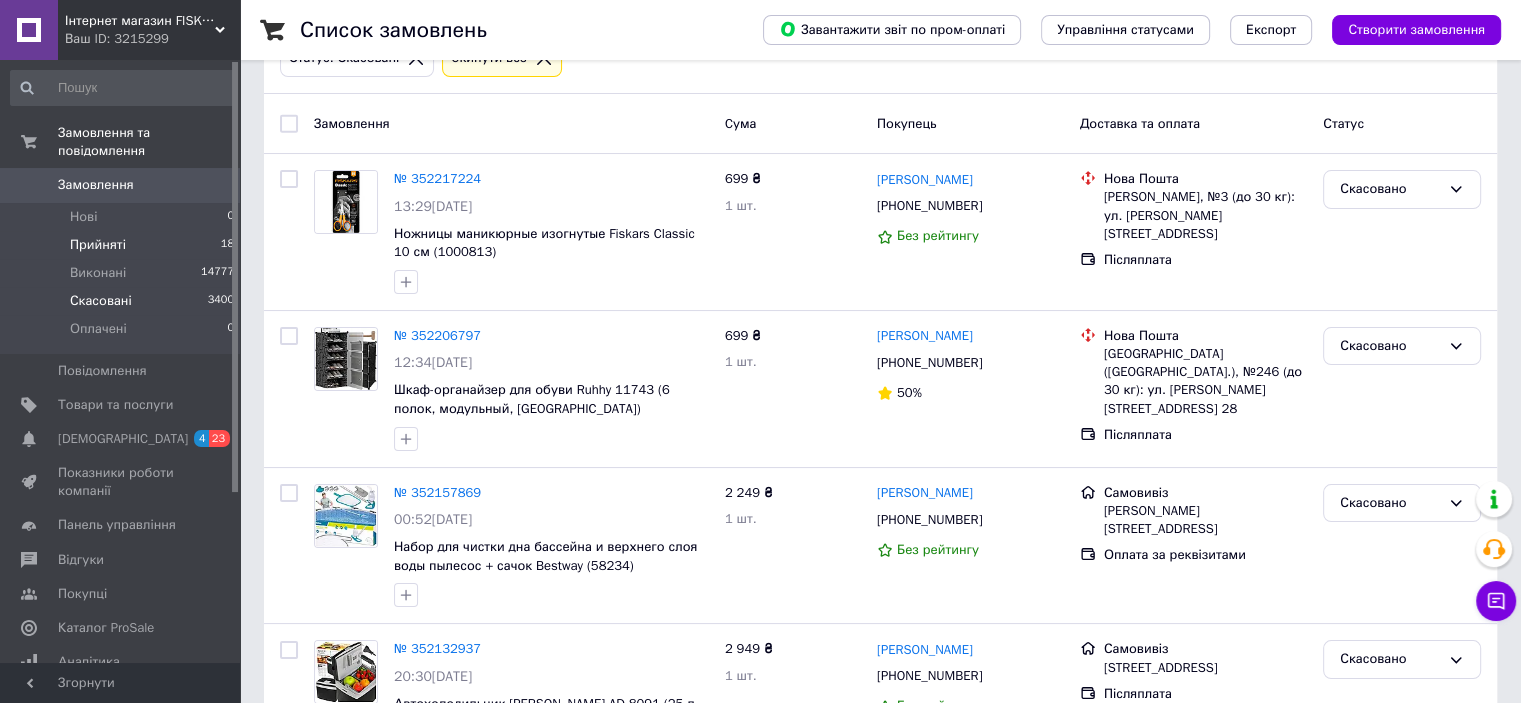 click on "Прийняті" at bounding box center [98, 245] 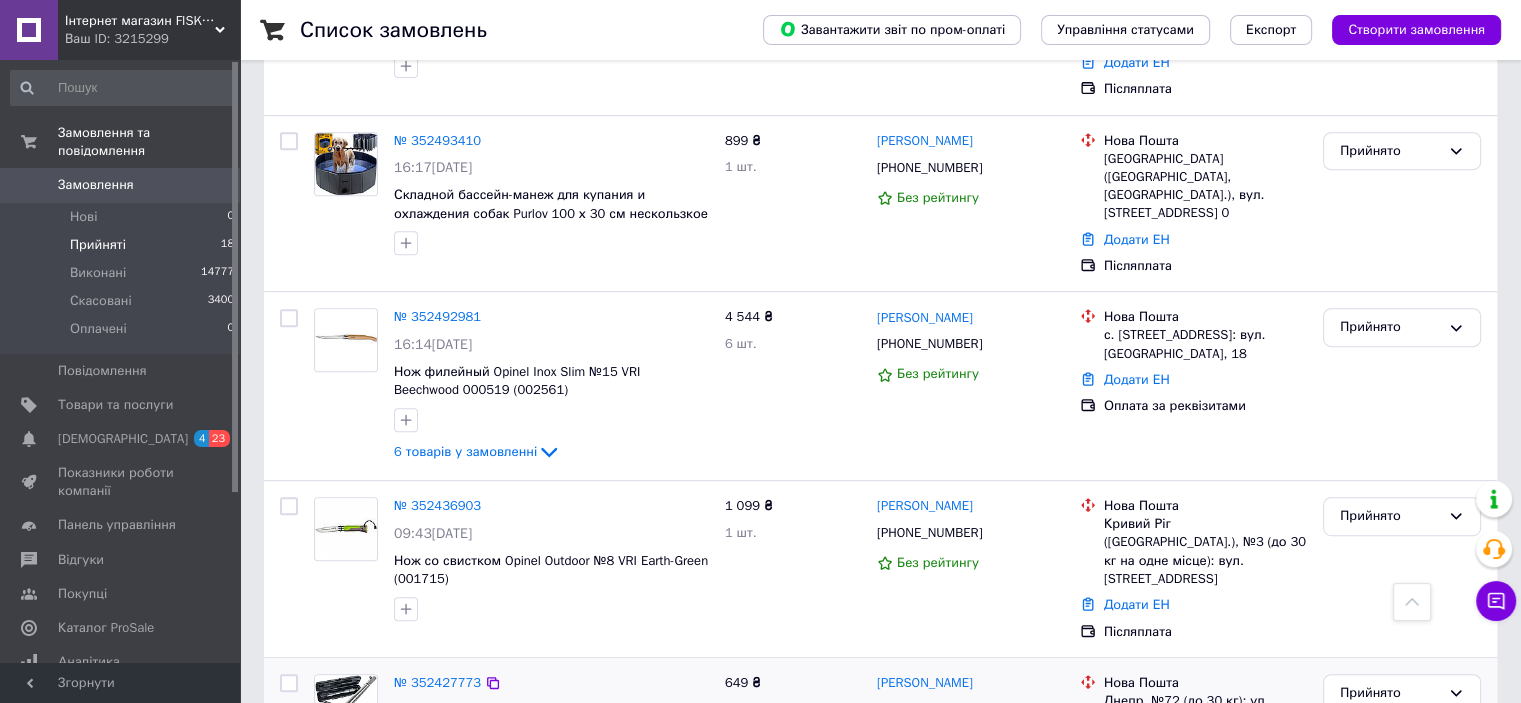 scroll, scrollTop: 837, scrollLeft: 0, axis: vertical 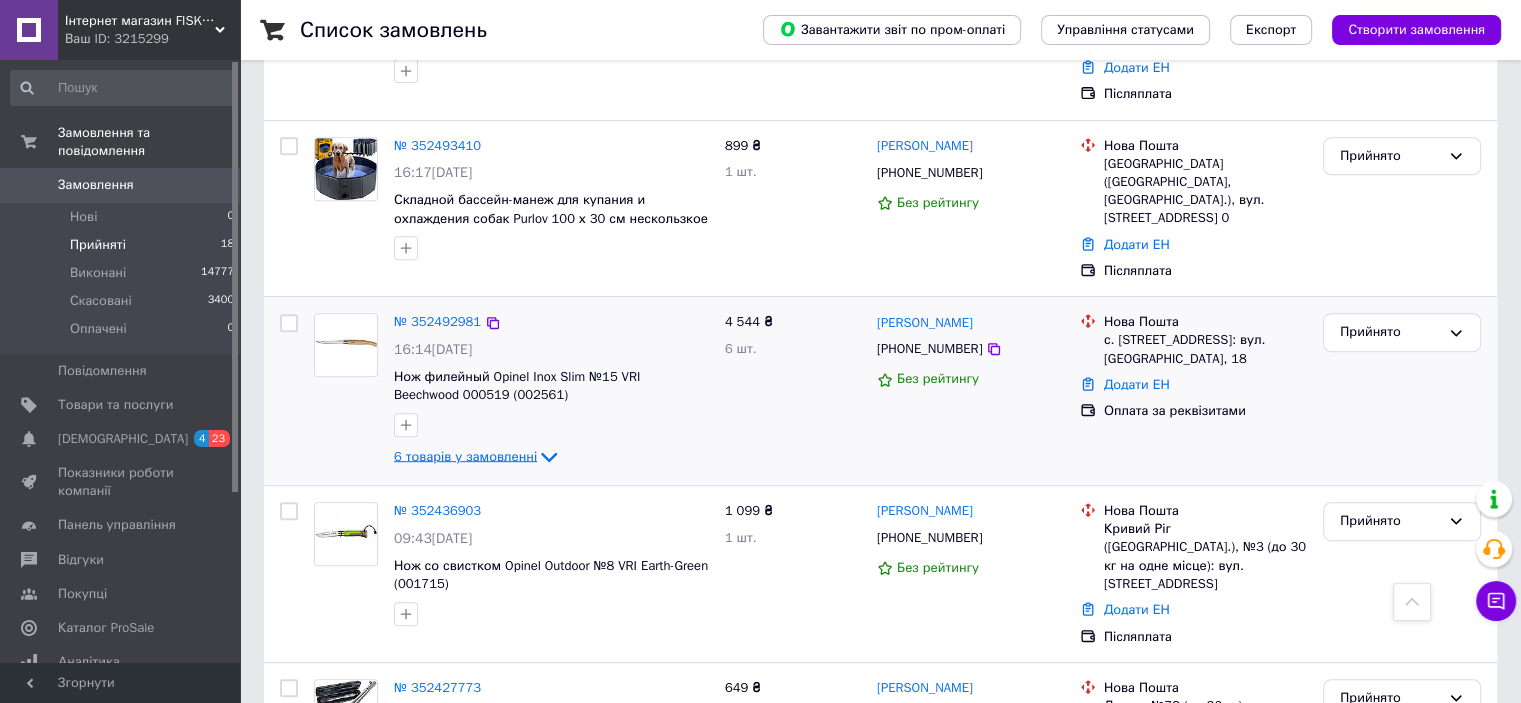 click on "6 товарів у замовленні" at bounding box center (465, 456) 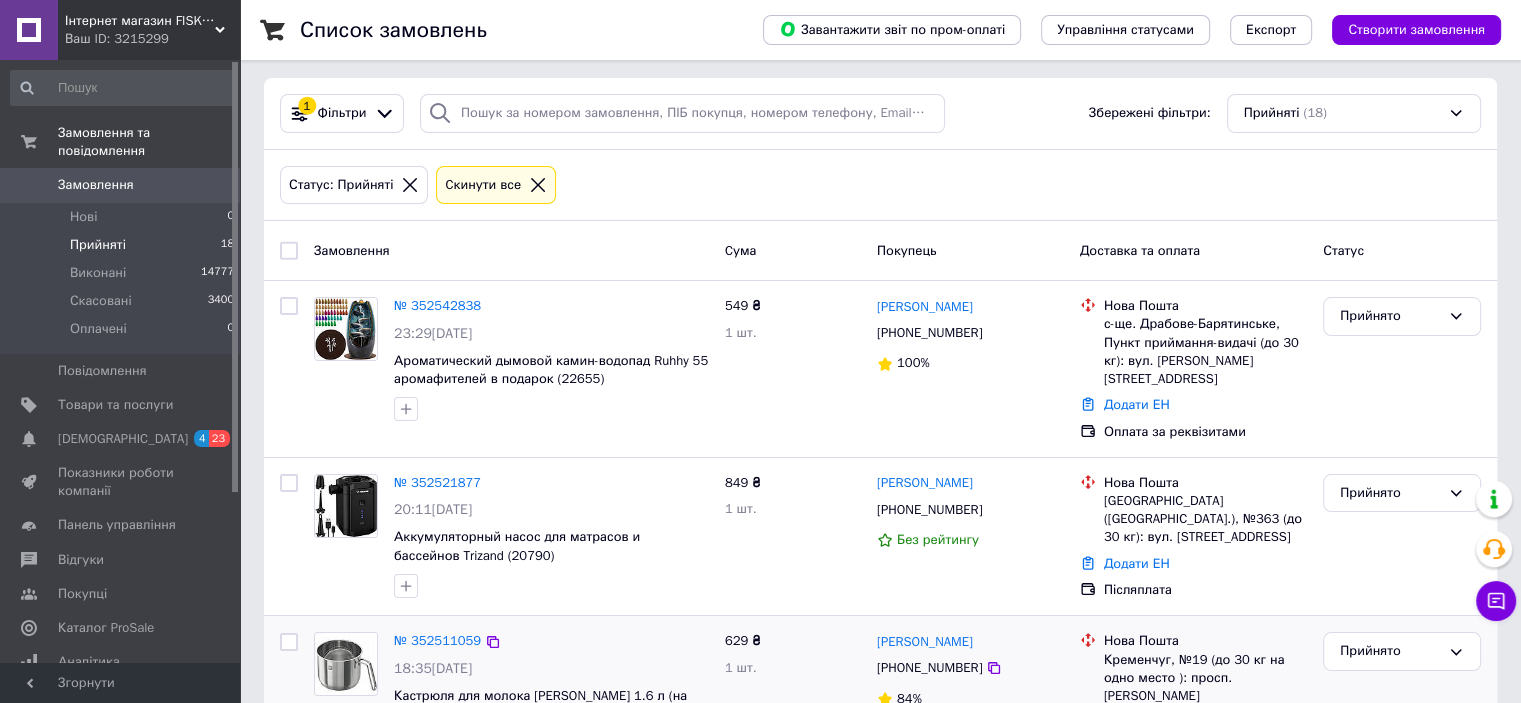 scroll, scrollTop: 0, scrollLeft: 0, axis: both 